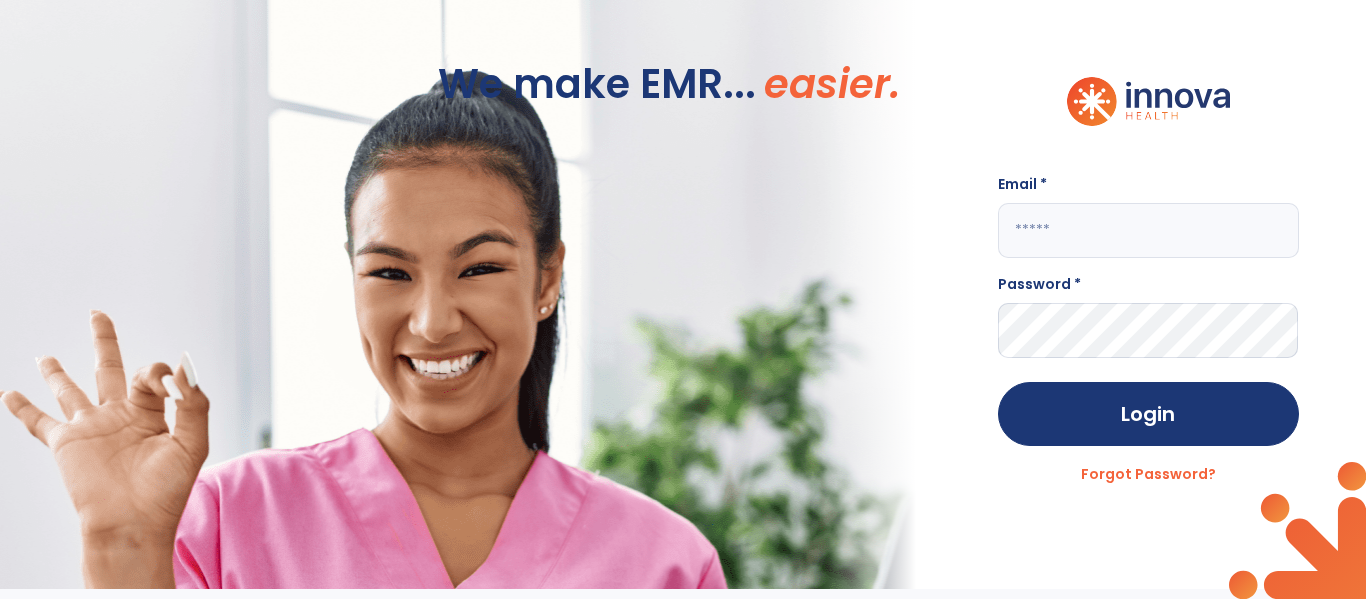 scroll, scrollTop: 0, scrollLeft: 0, axis: both 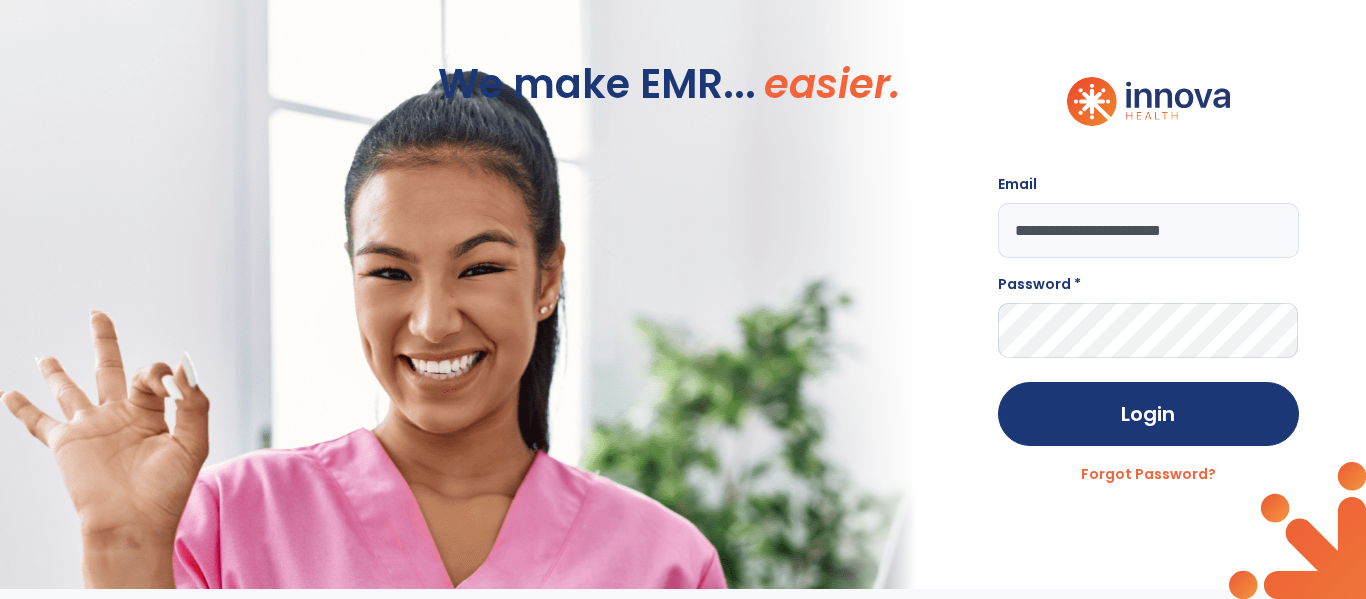 type on "**********" 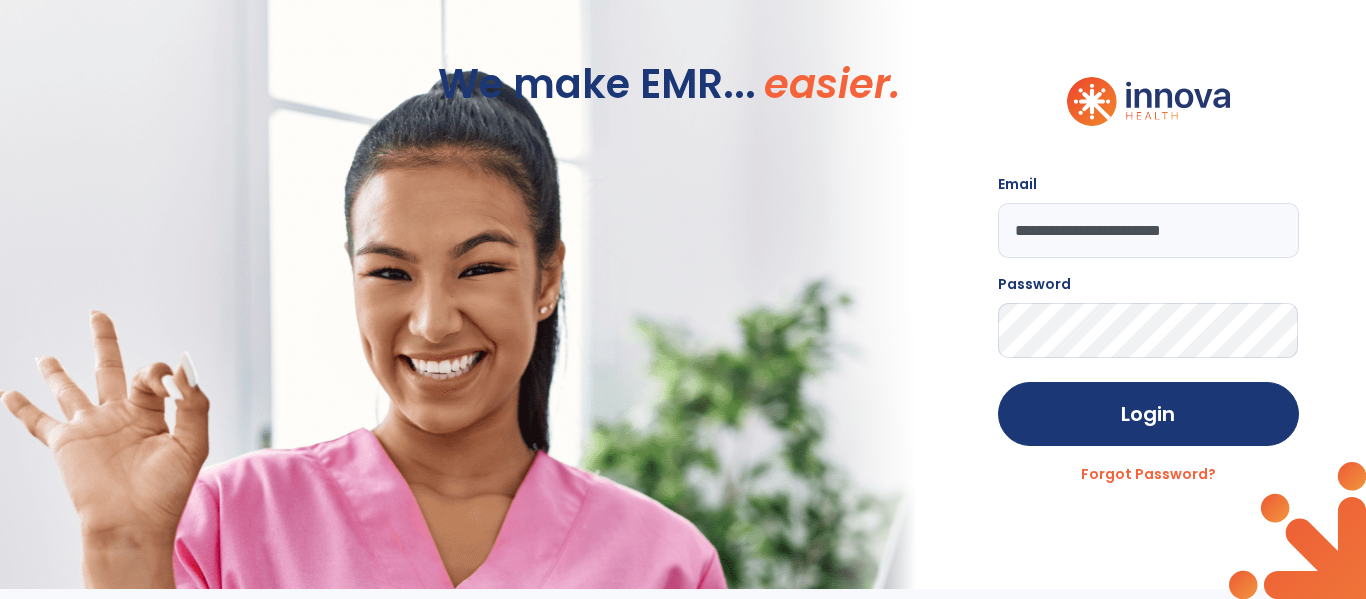 click on "Login" 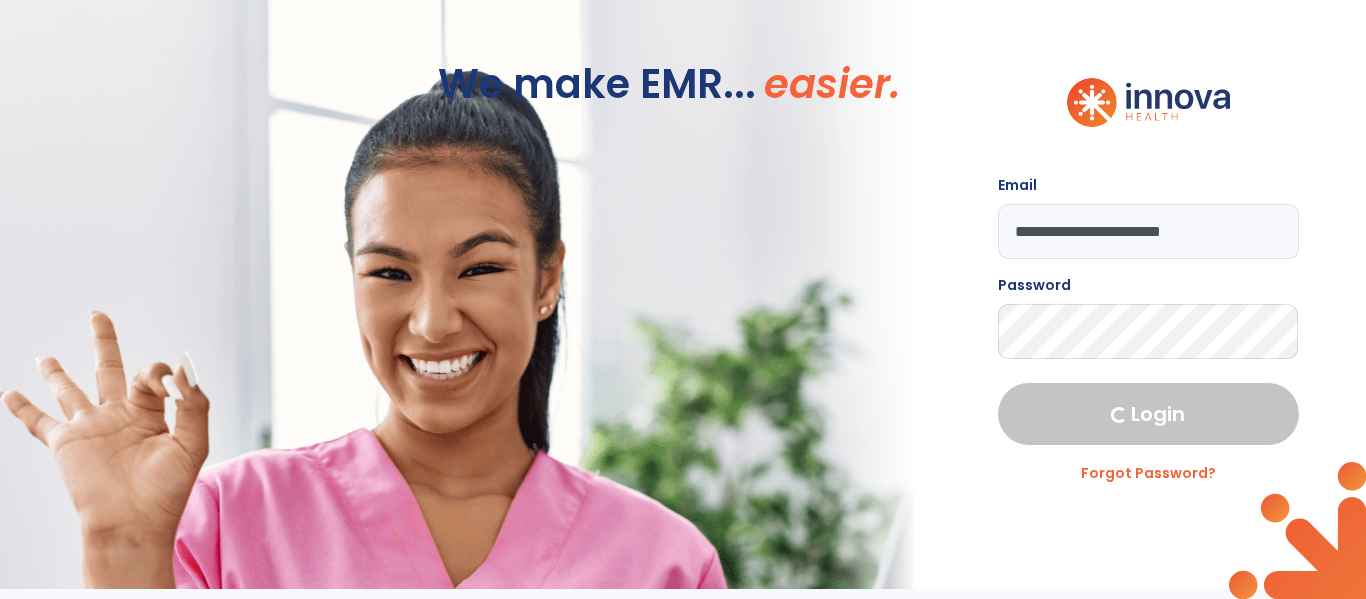 select on "****" 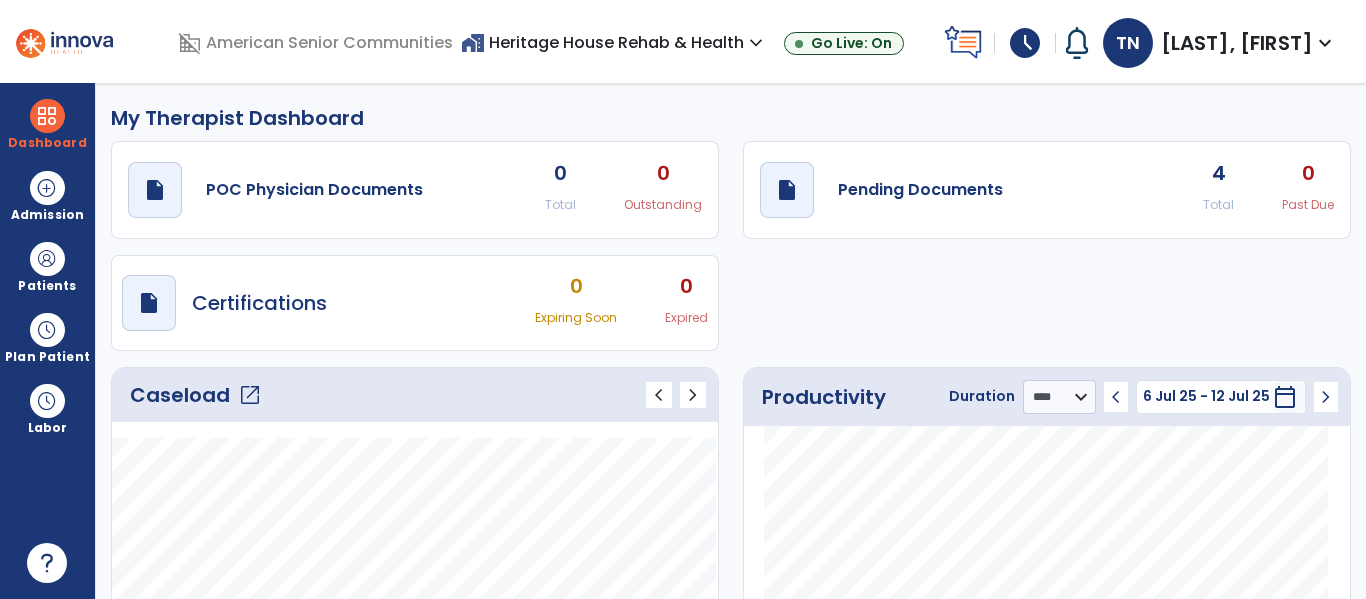 click on "open_in_new" 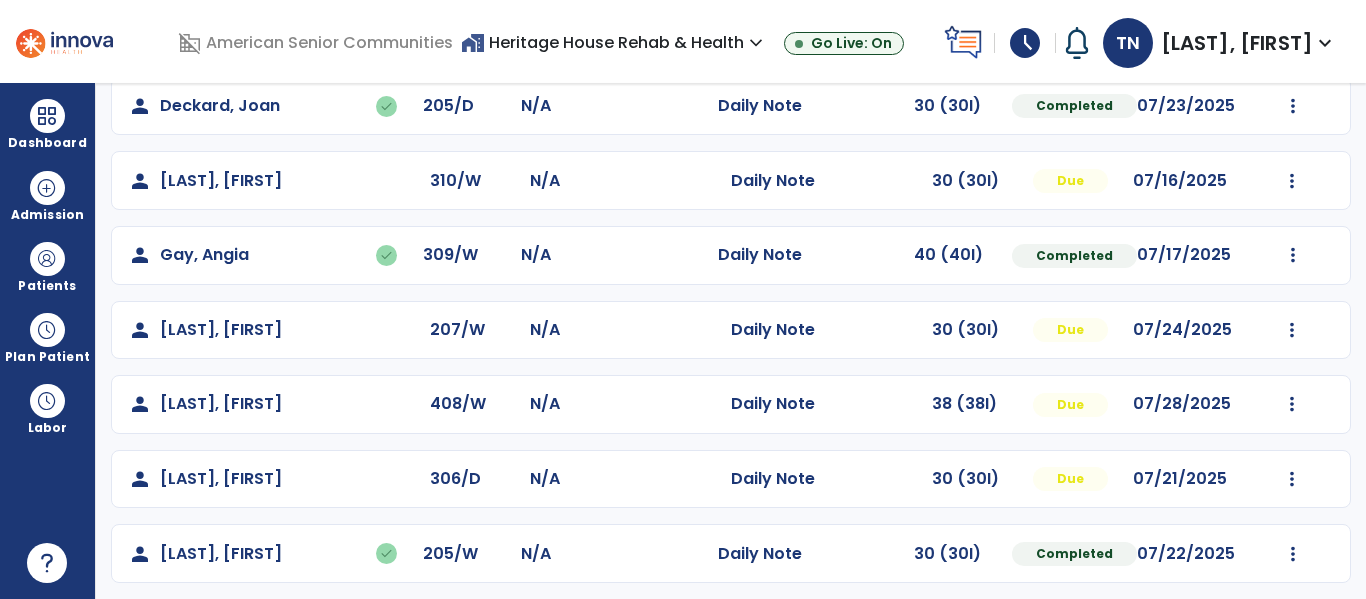 scroll, scrollTop: 339, scrollLeft: 0, axis: vertical 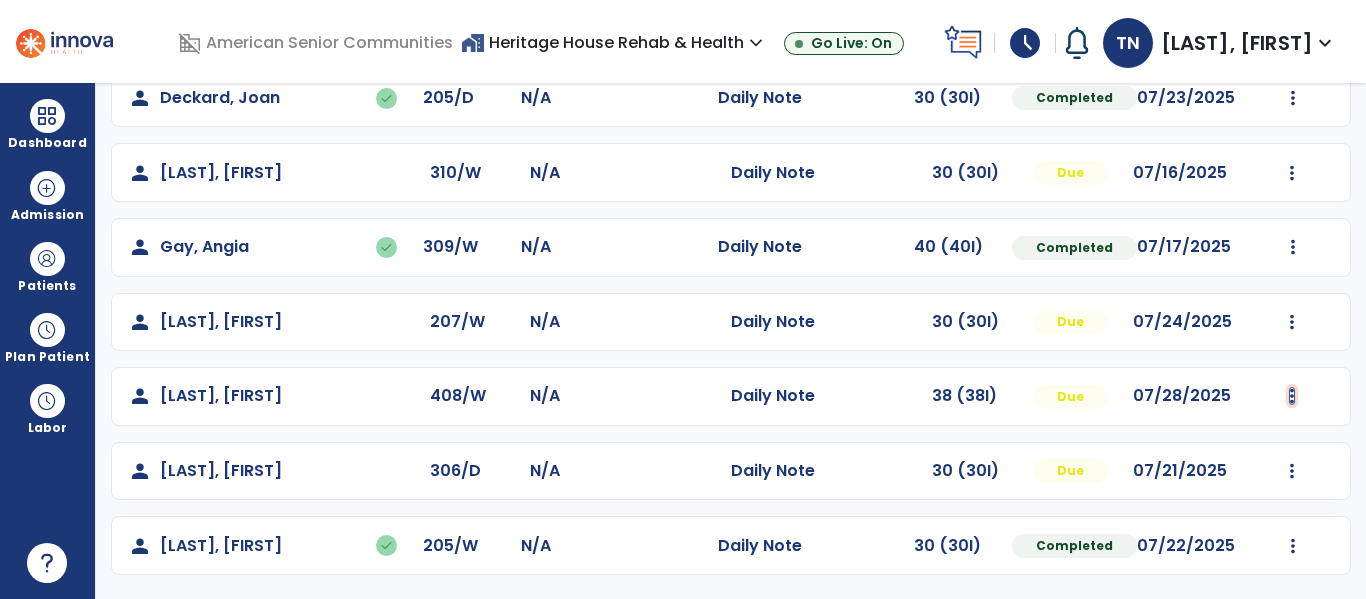 click at bounding box center [1293, -51] 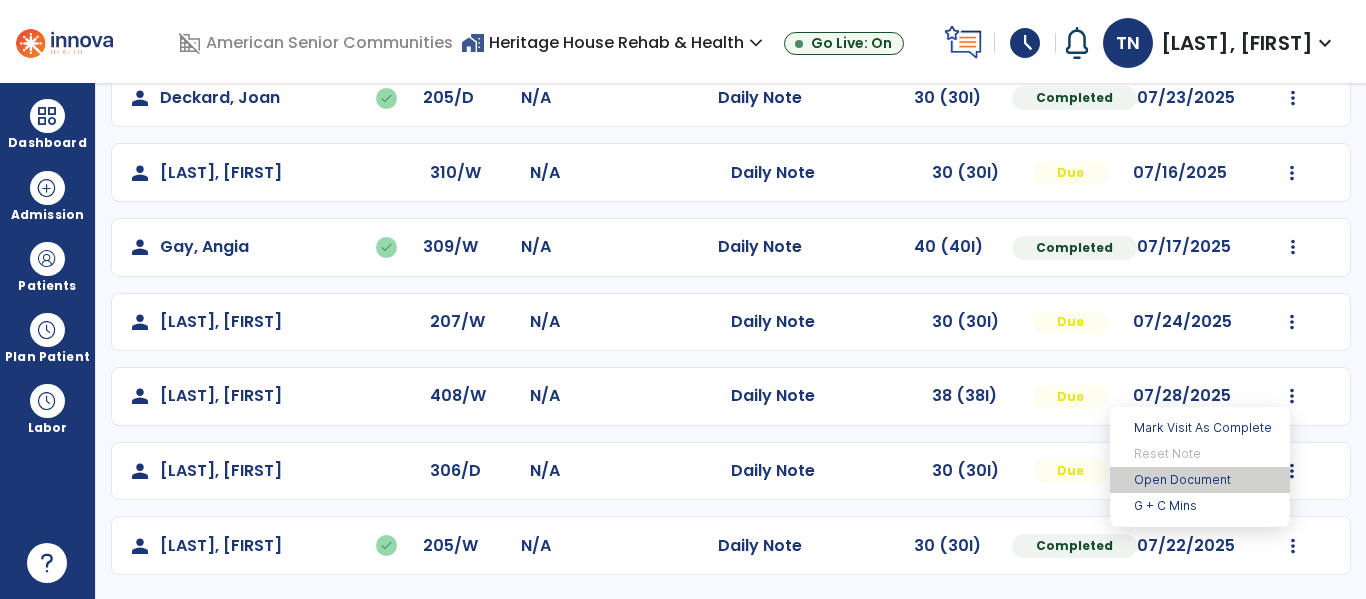 click on "Open Document" at bounding box center (1200, 480) 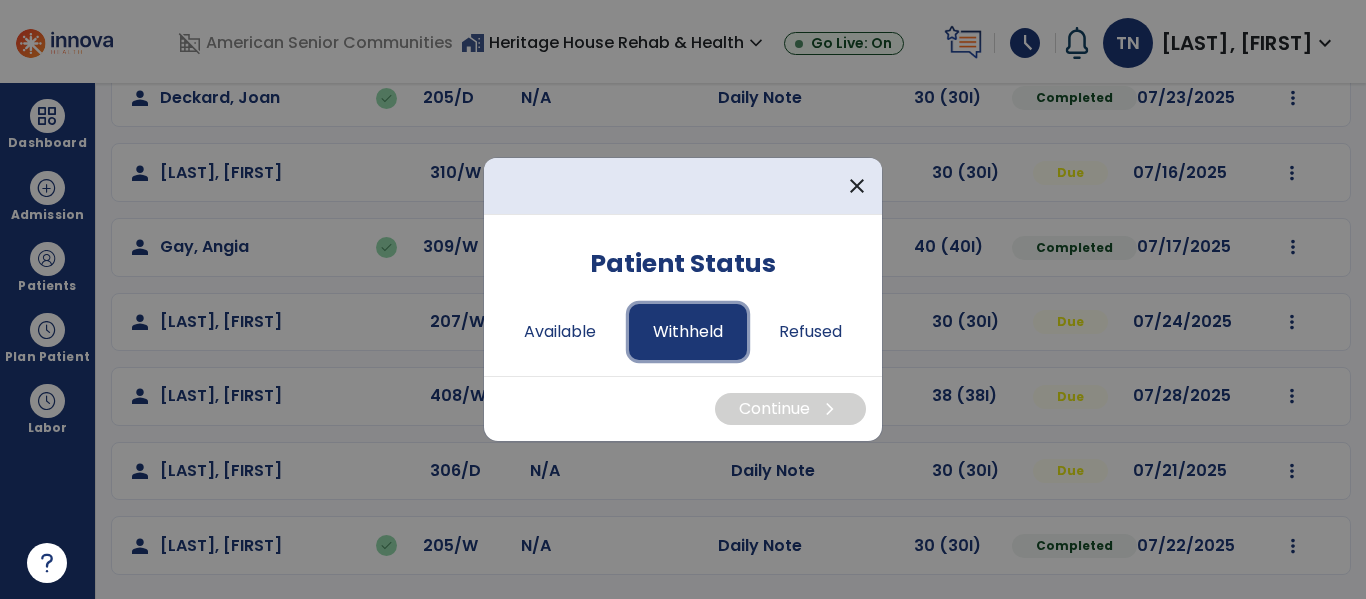 click on "Withheld" at bounding box center (688, 332) 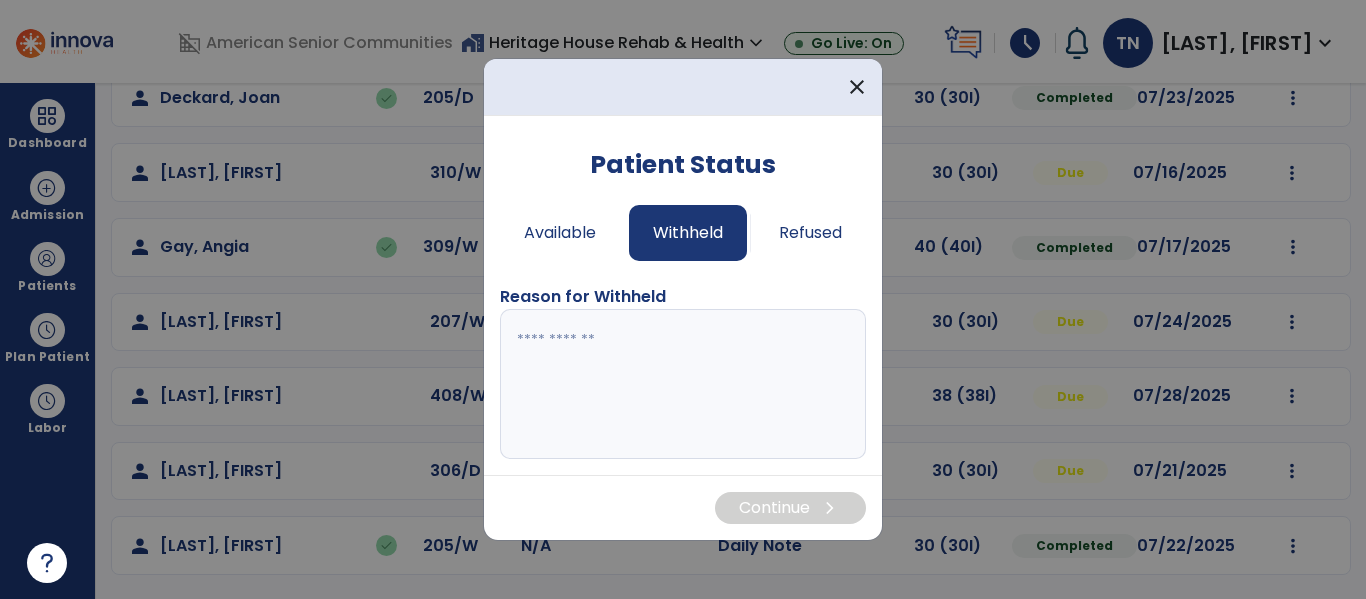 click at bounding box center (683, 384) 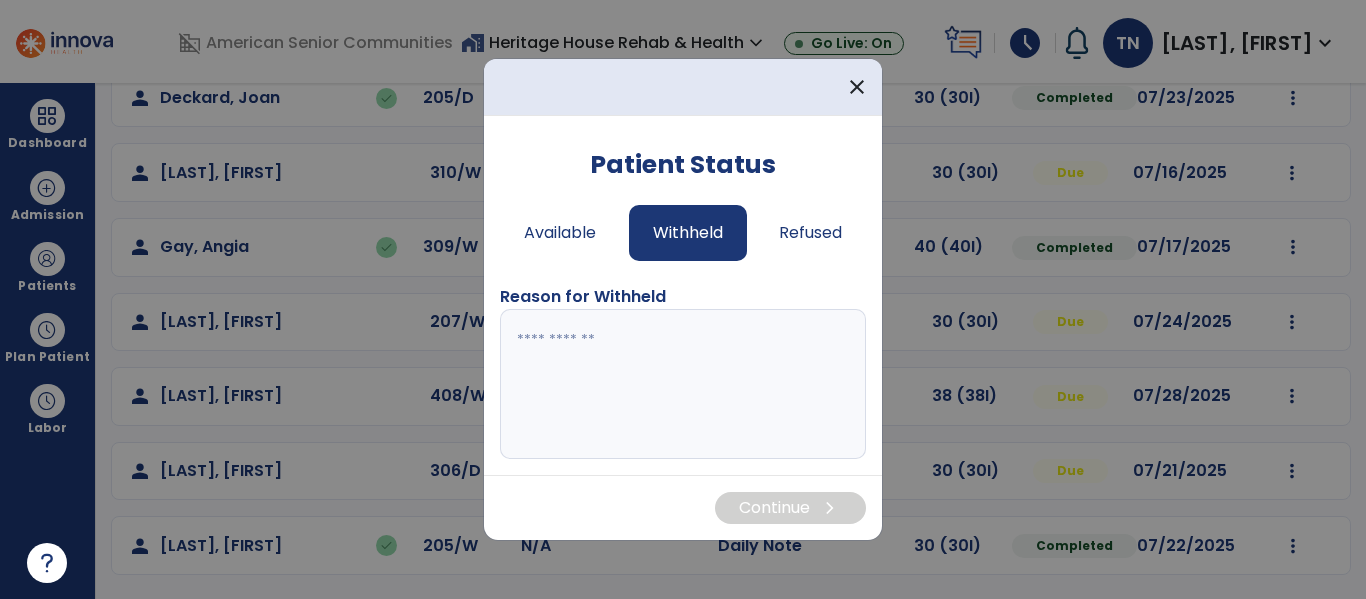 type on "*" 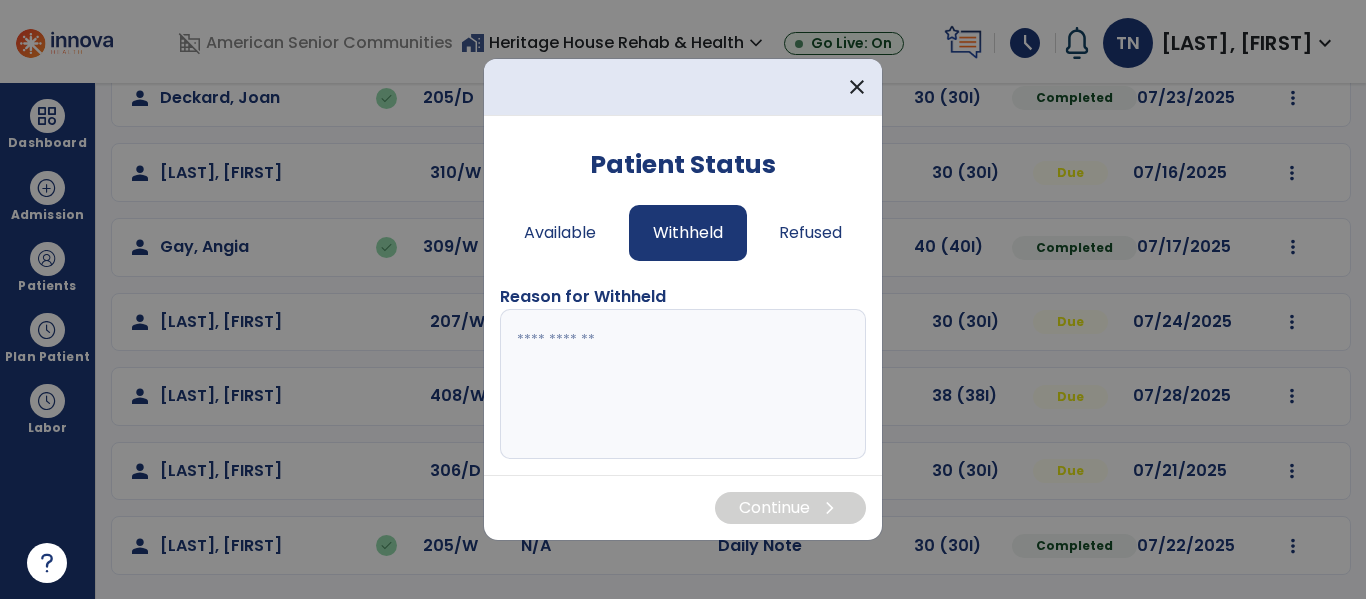 click at bounding box center (683, 384) 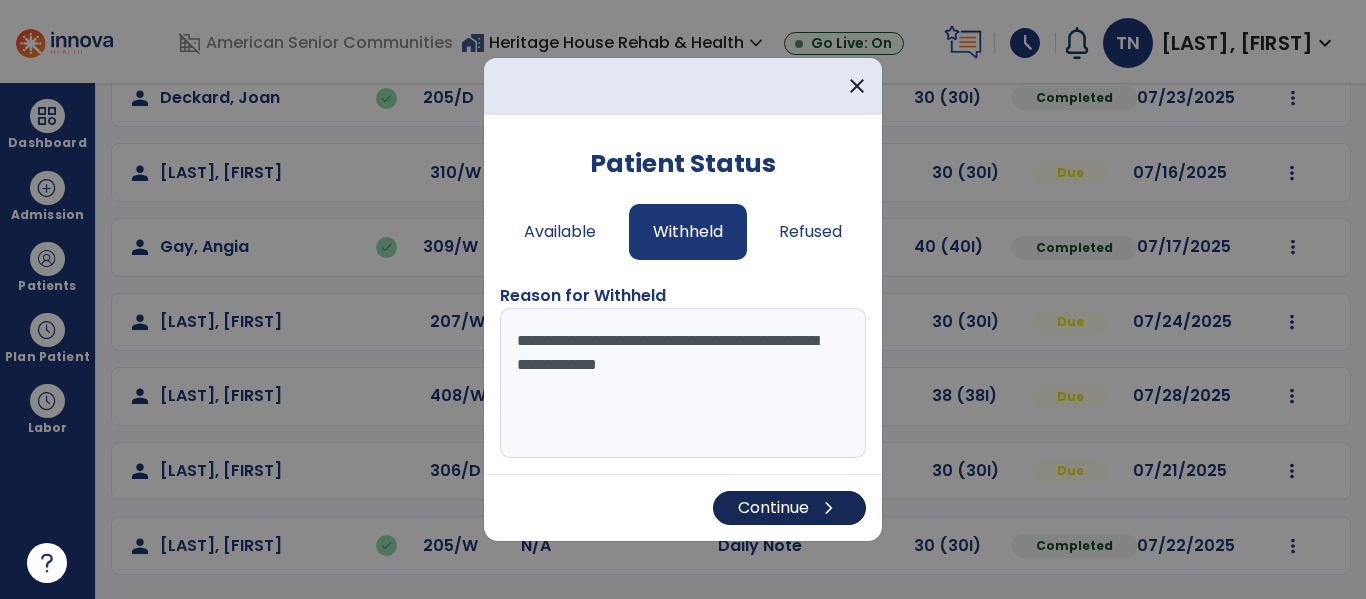 type on "**********" 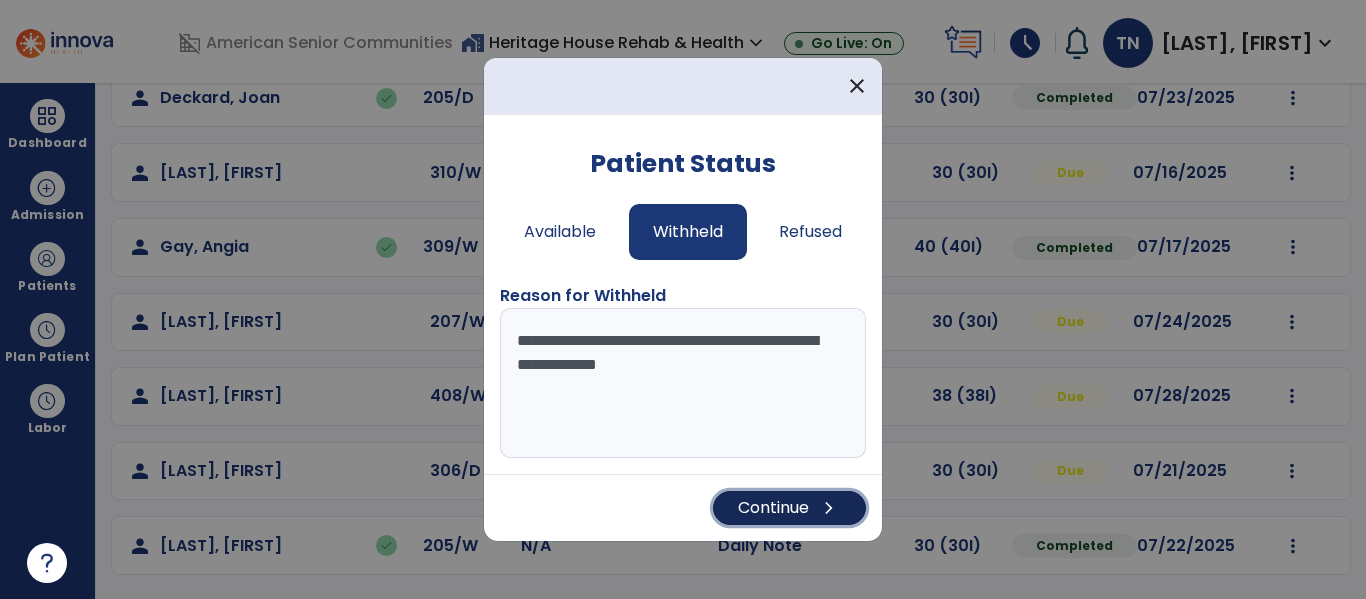 click on "Continue   chevron_right" at bounding box center (789, 508) 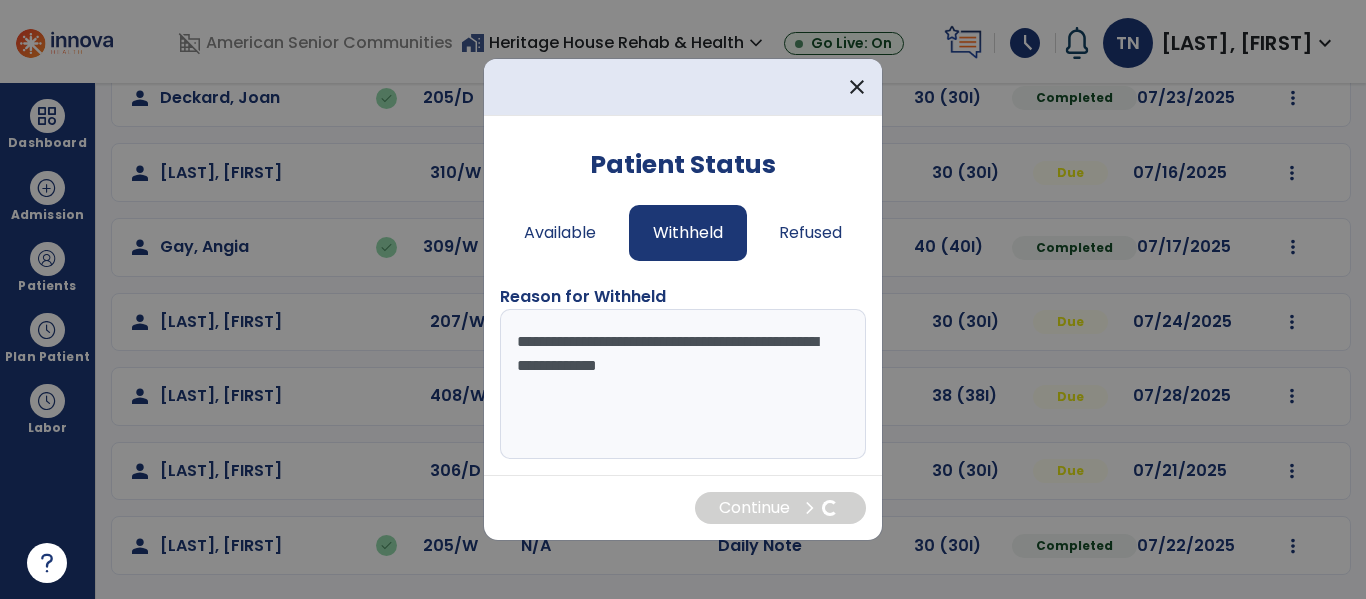 scroll, scrollTop: 78, scrollLeft: 0, axis: vertical 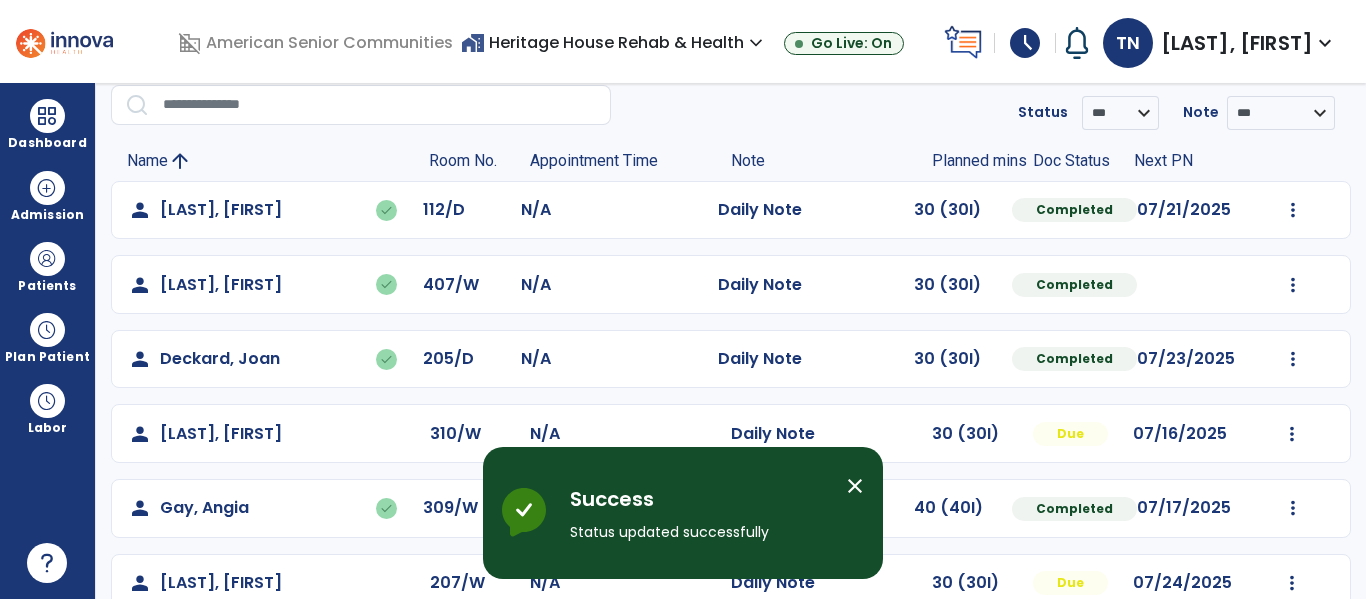 click on "close" at bounding box center (855, 486) 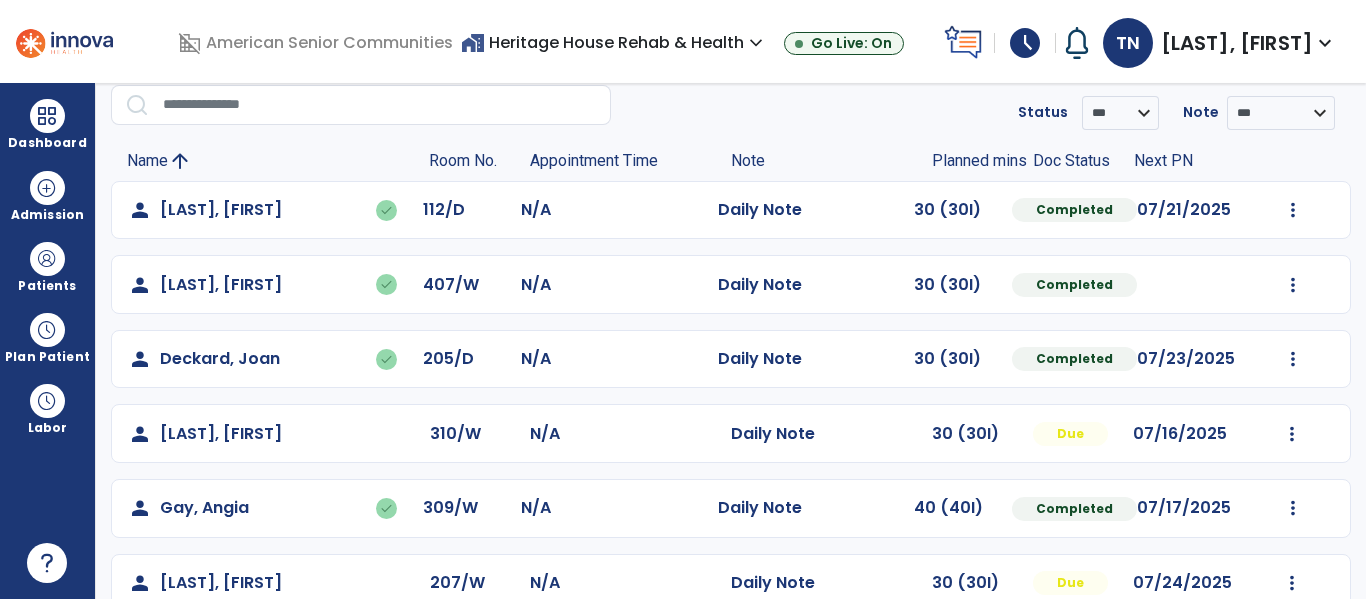 click on "Mark Visit As Complete   Reset Note   Open Document   G + C Mins" 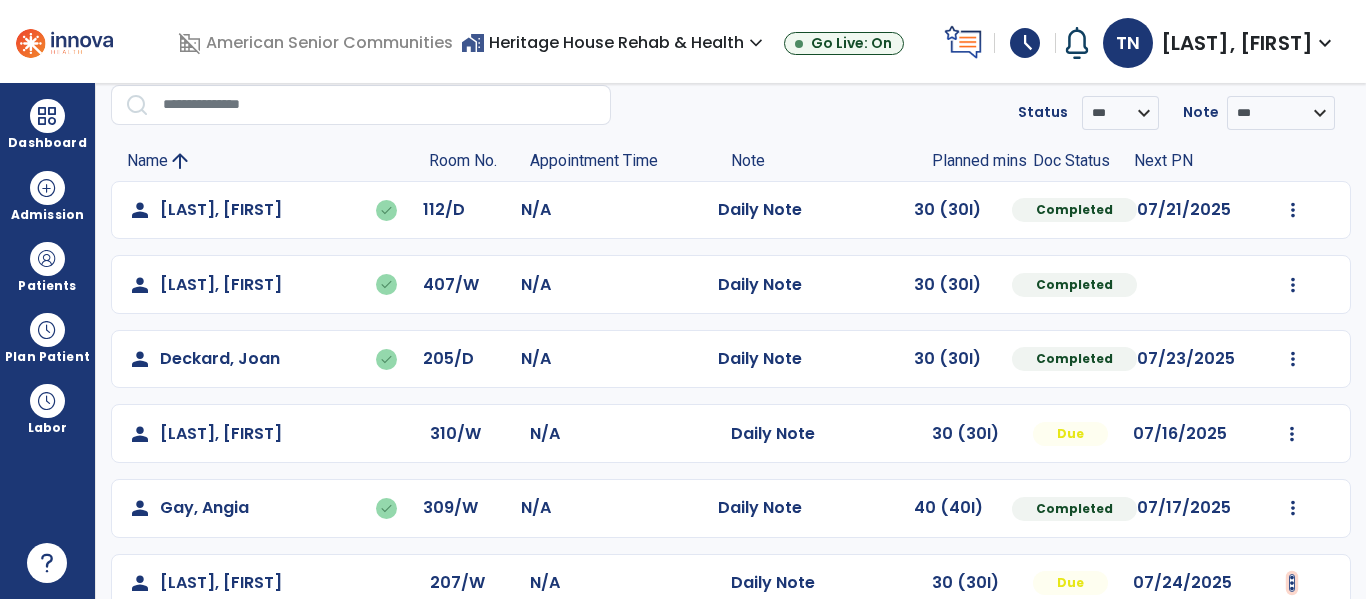 click at bounding box center (1293, 210) 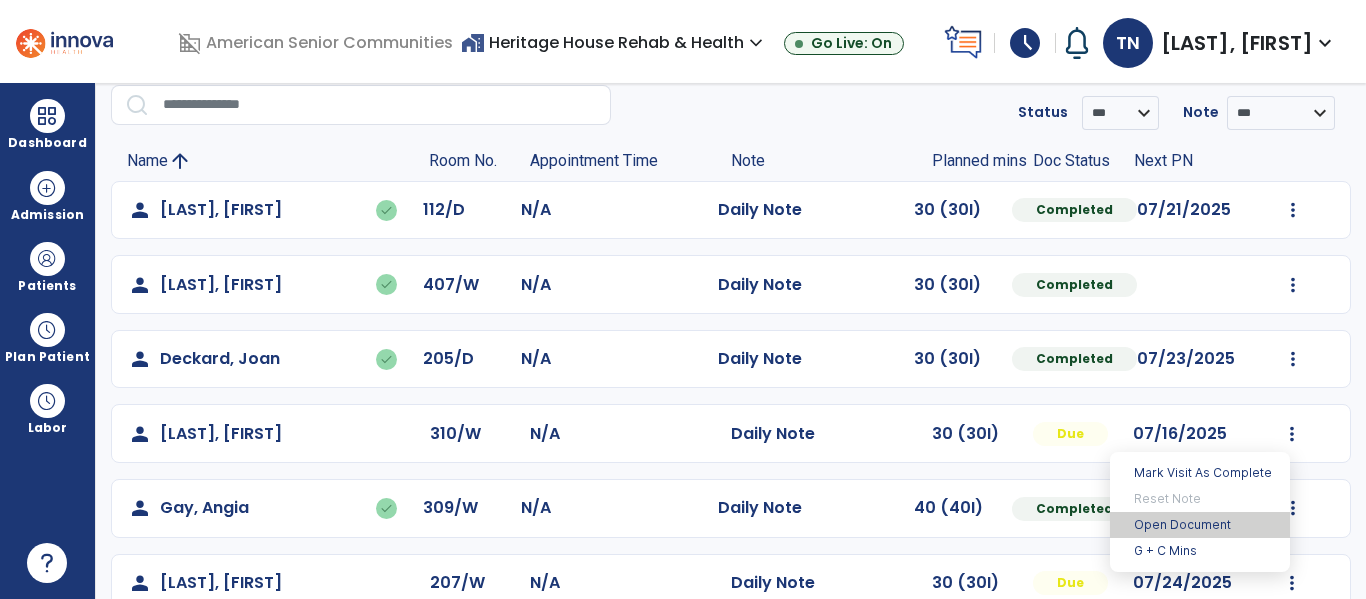 click on "Open Document" at bounding box center [1200, 525] 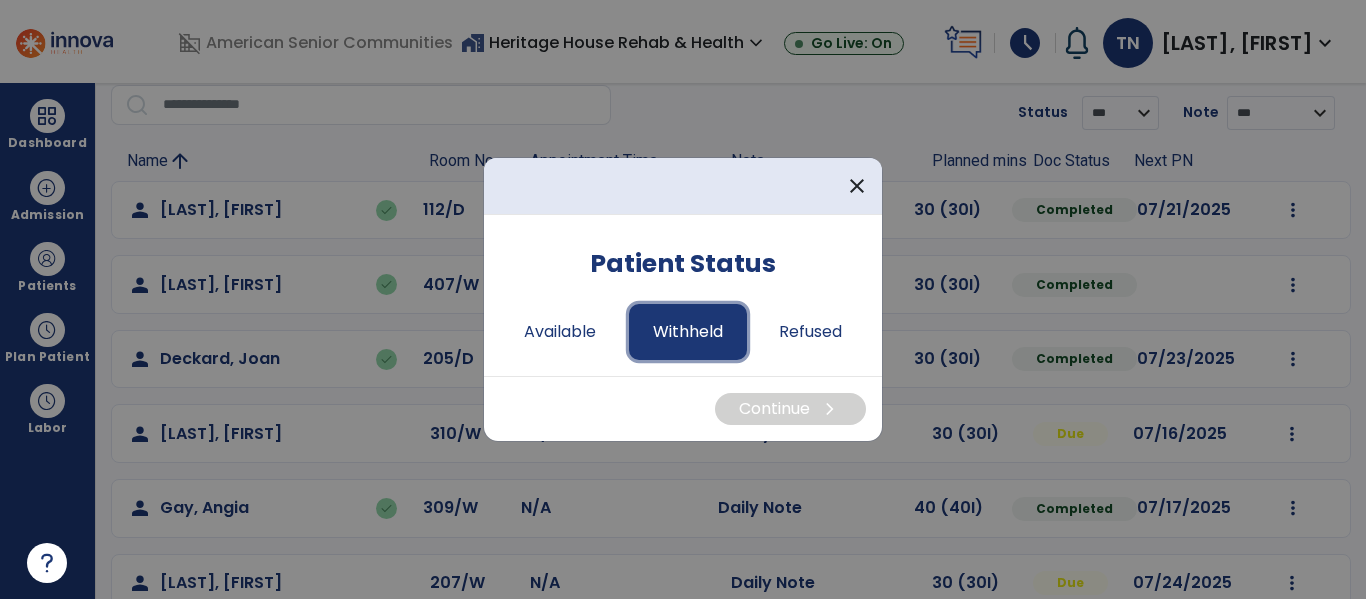click on "Withheld" at bounding box center (688, 332) 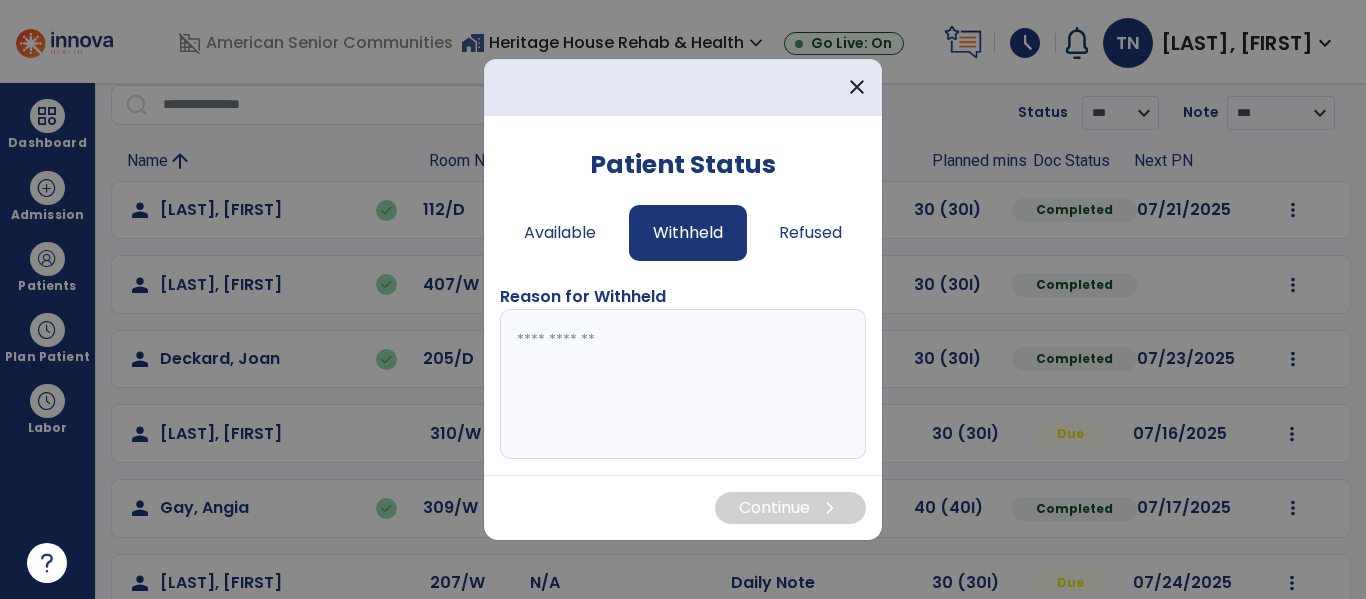 click at bounding box center [683, 384] 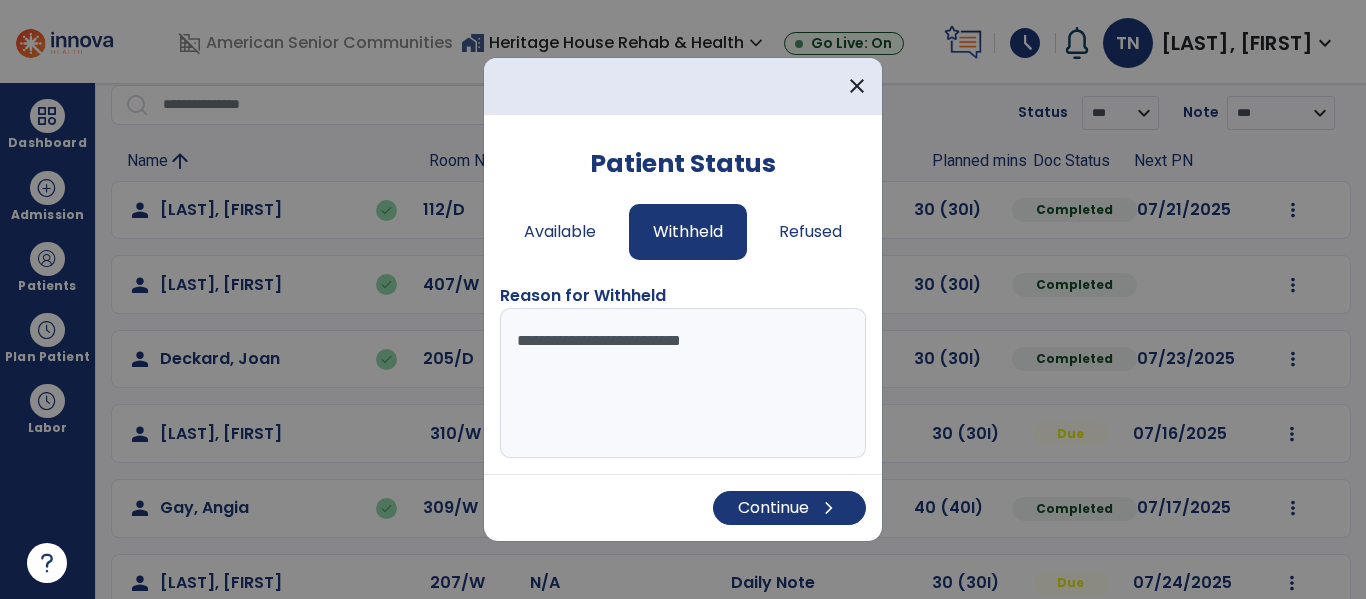 click at bounding box center (683, 299) 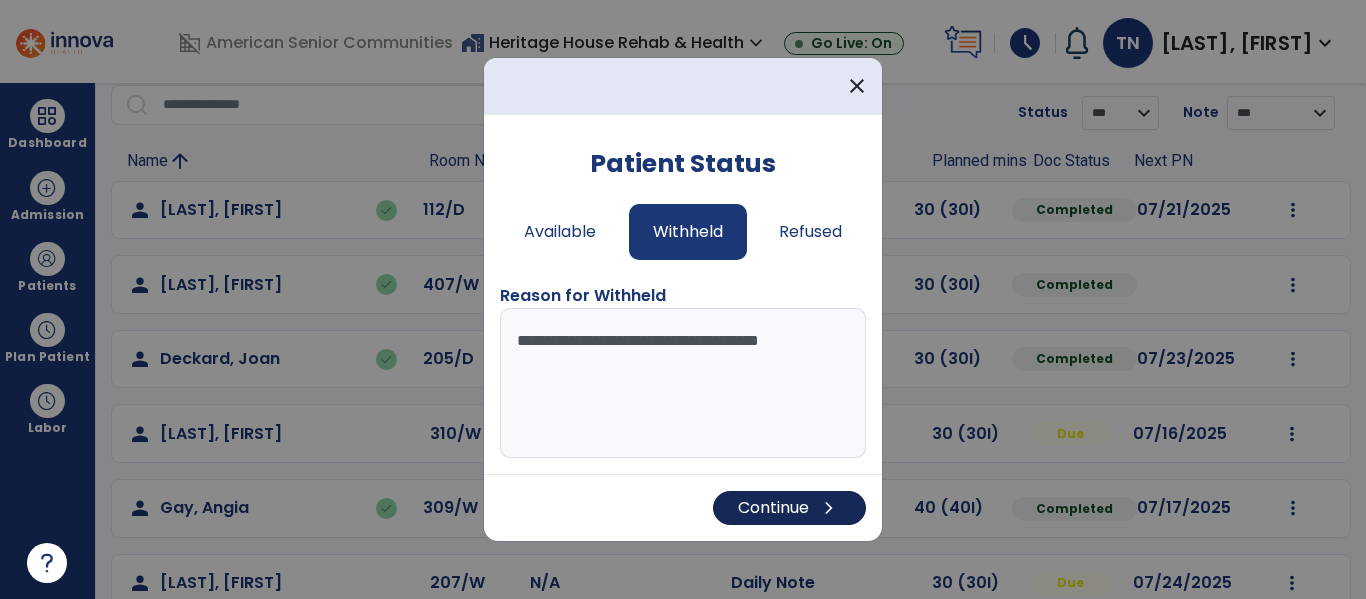 type on "**********" 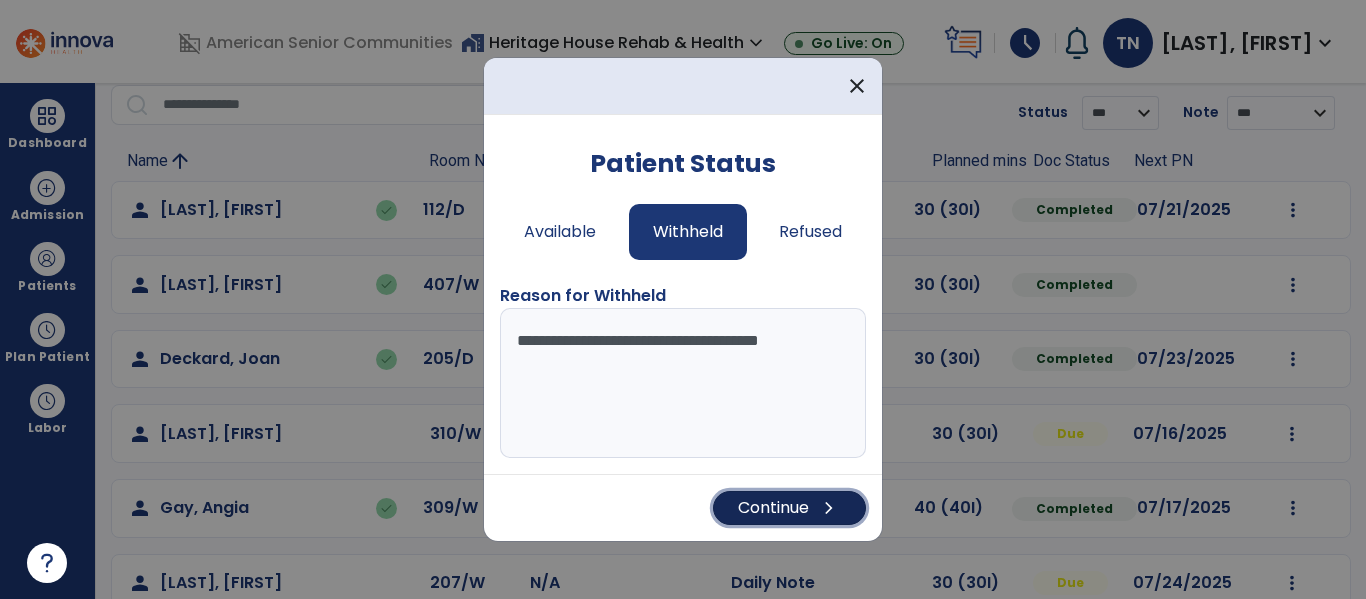 click on "Continue   chevron_right" at bounding box center [789, 508] 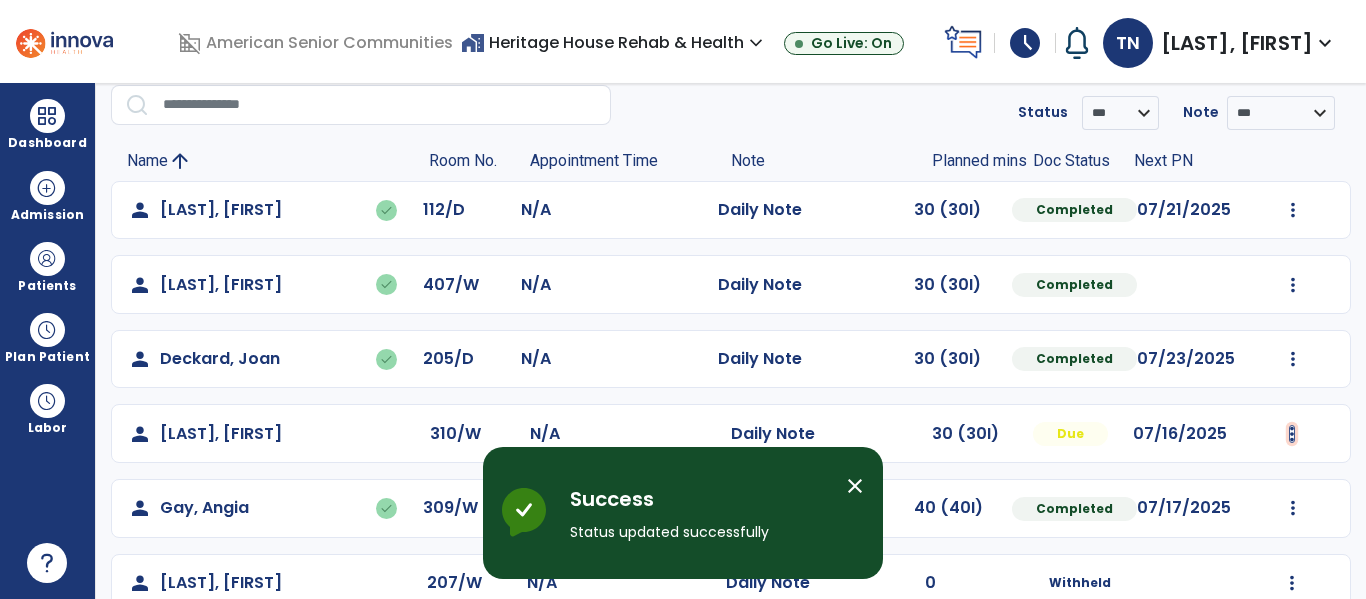 click at bounding box center [1293, 210] 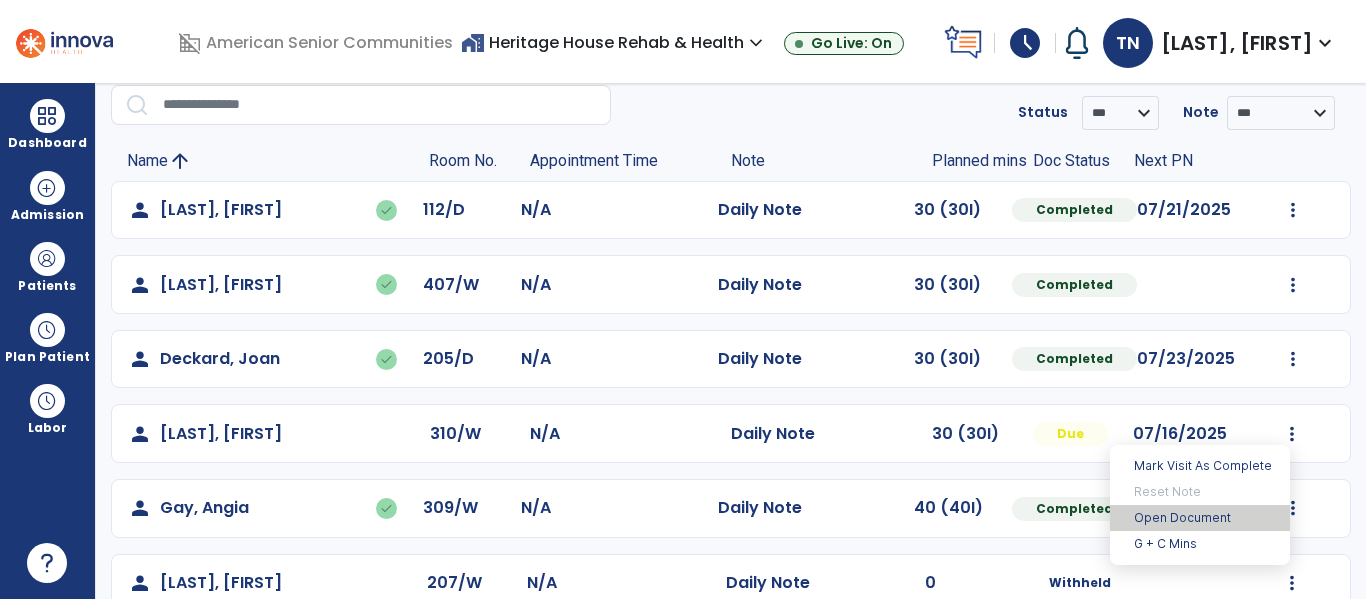 click on "Open Document" at bounding box center (1200, 518) 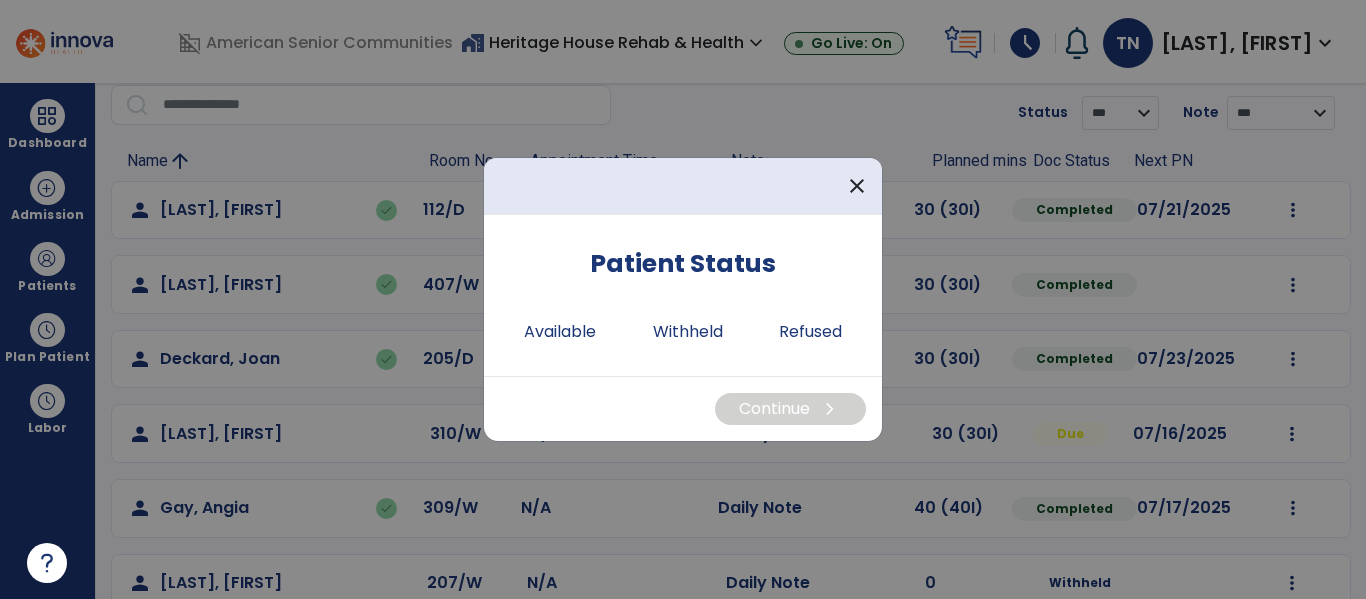 click at bounding box center (683, 299) 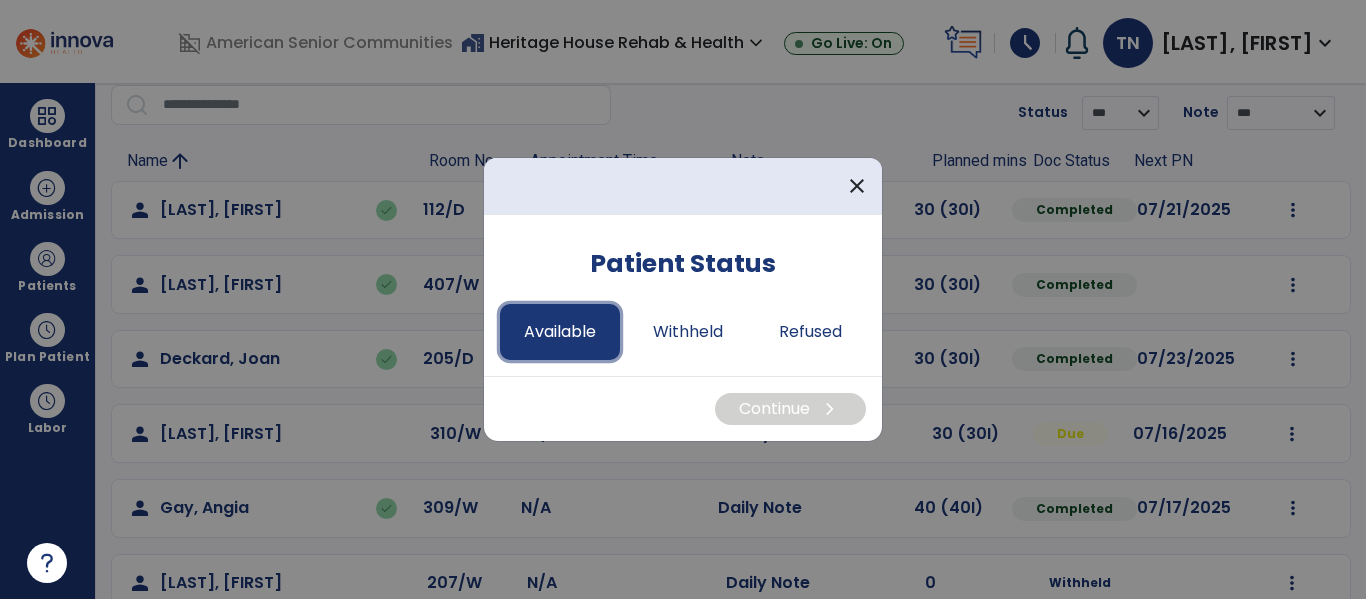 click on "Available" at bounding box center [560, 332] 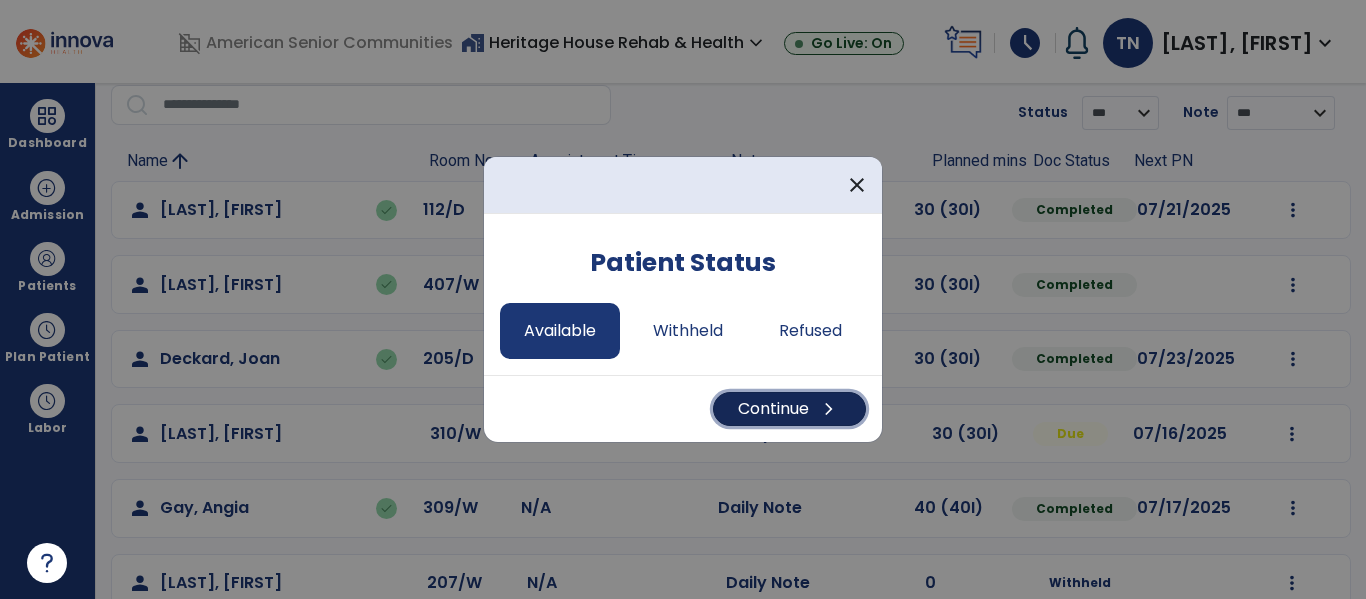 click on "chevron_right" at bounding box center [829, 409] 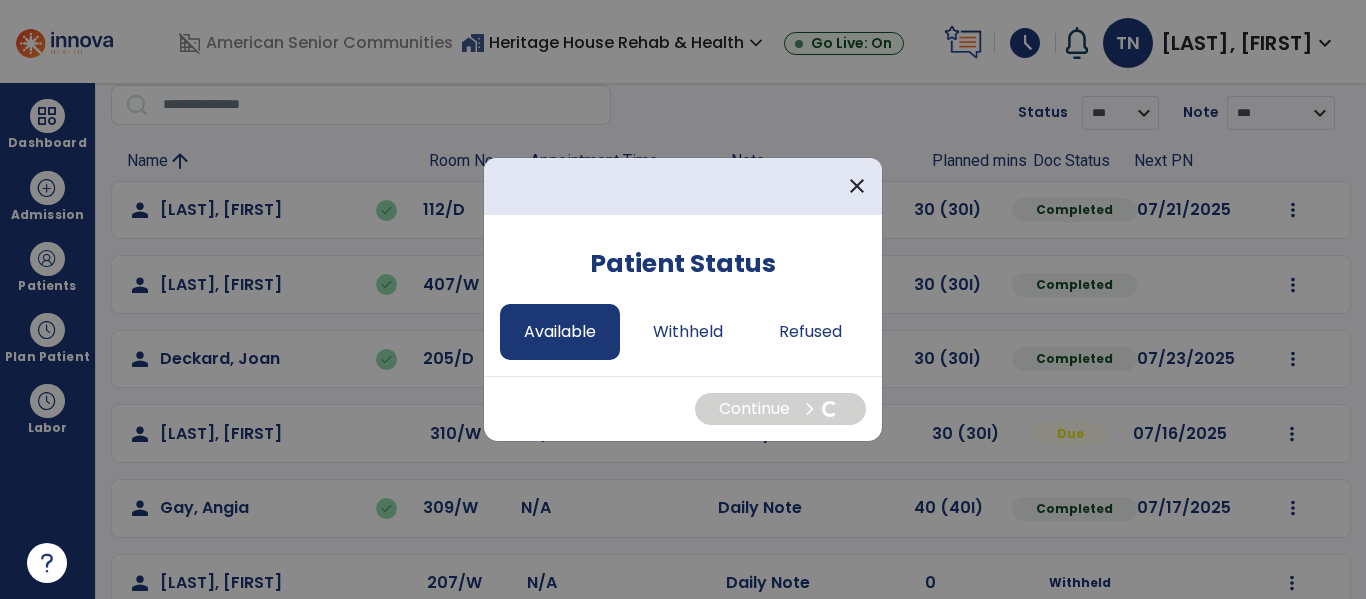 select on "*" 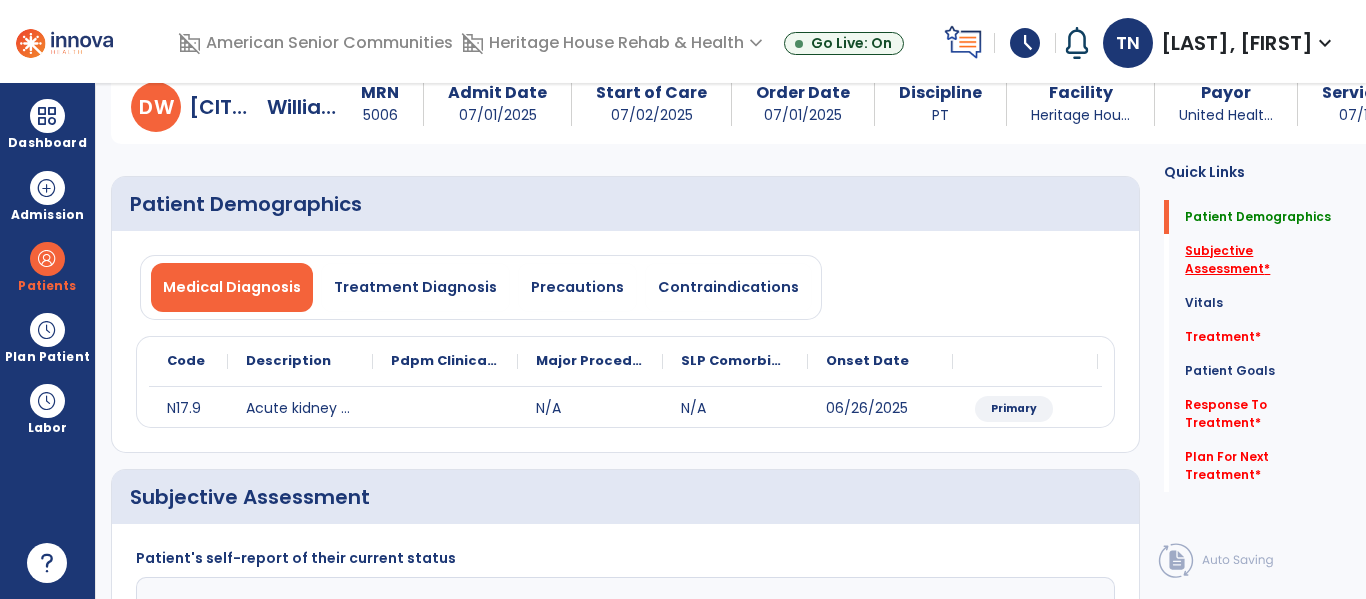 click on "Subjective Assessment   *" 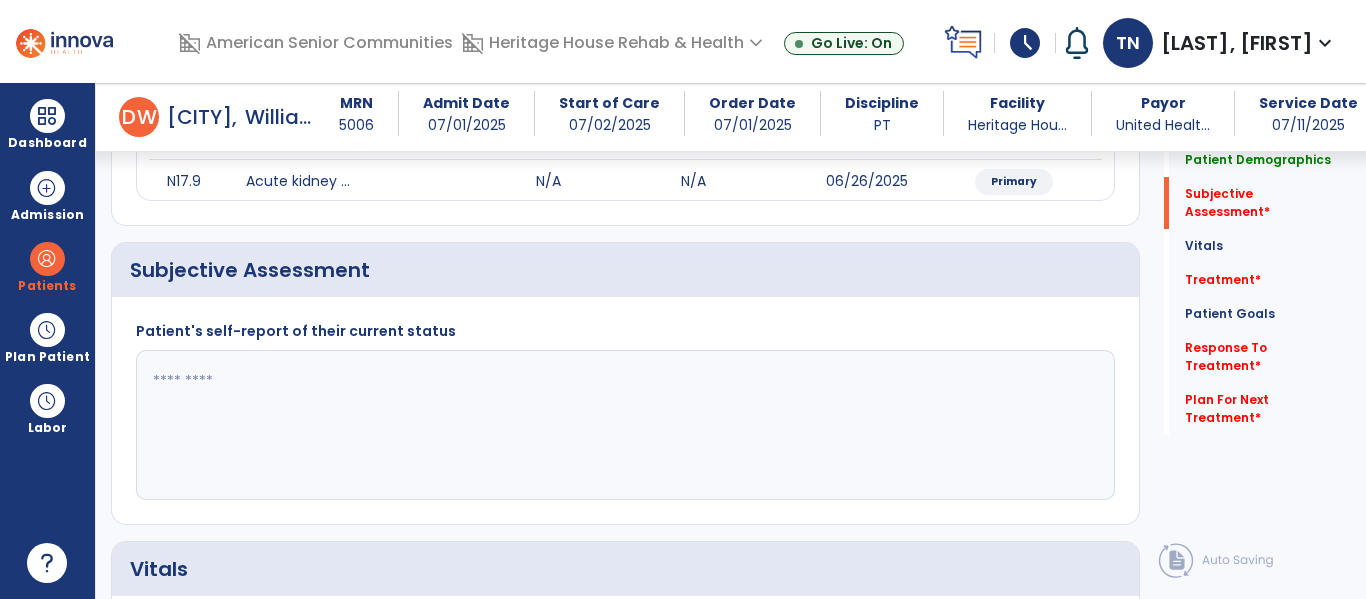 scroll, scrollTop: 347, scrollLeft: 0, axis: vertical 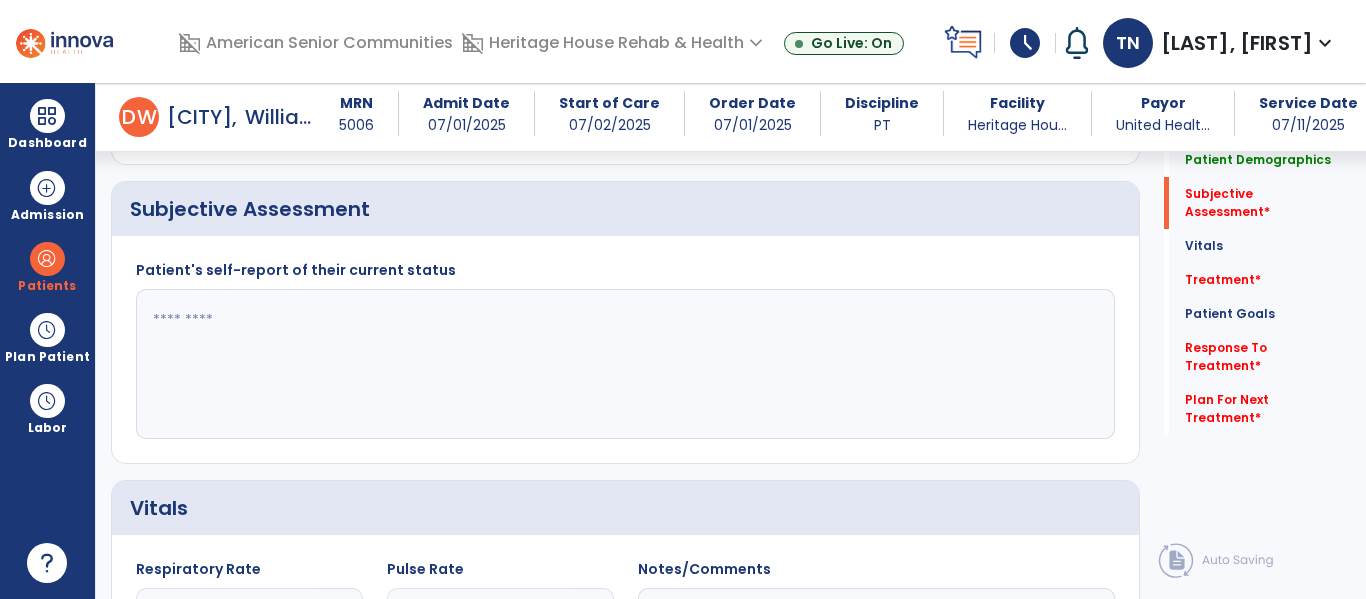 click 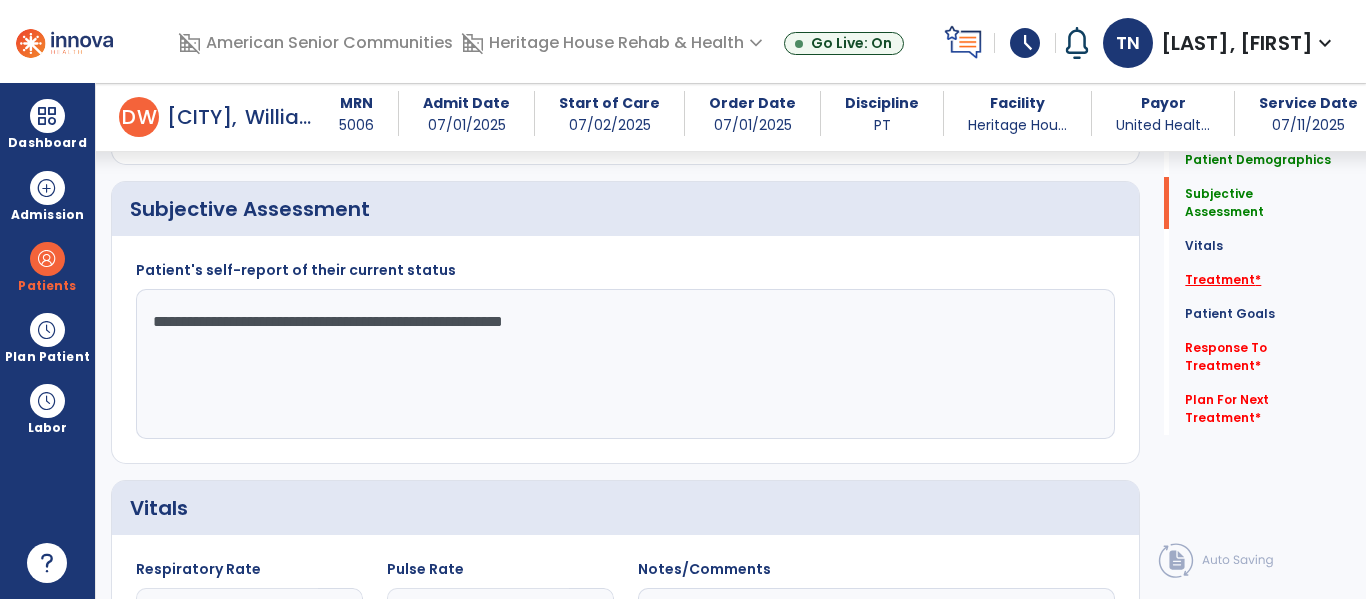 type on "**********" 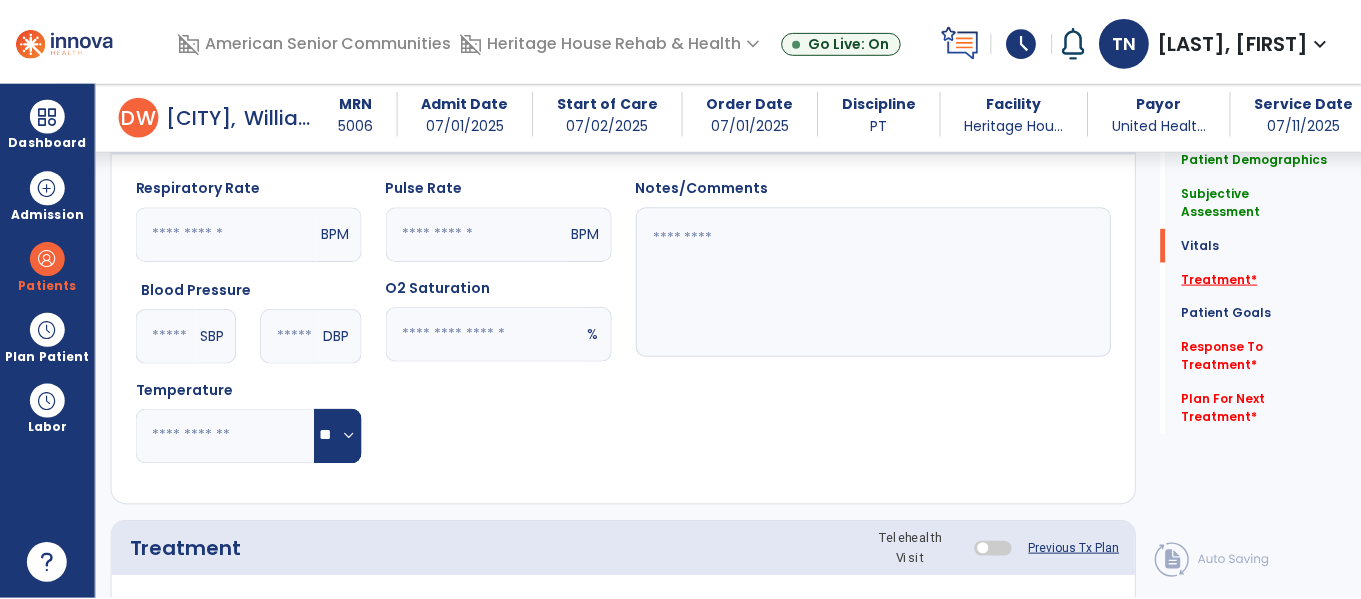 scroll, scrollTop: 1036, scrollLeft: 0, axis: vertical 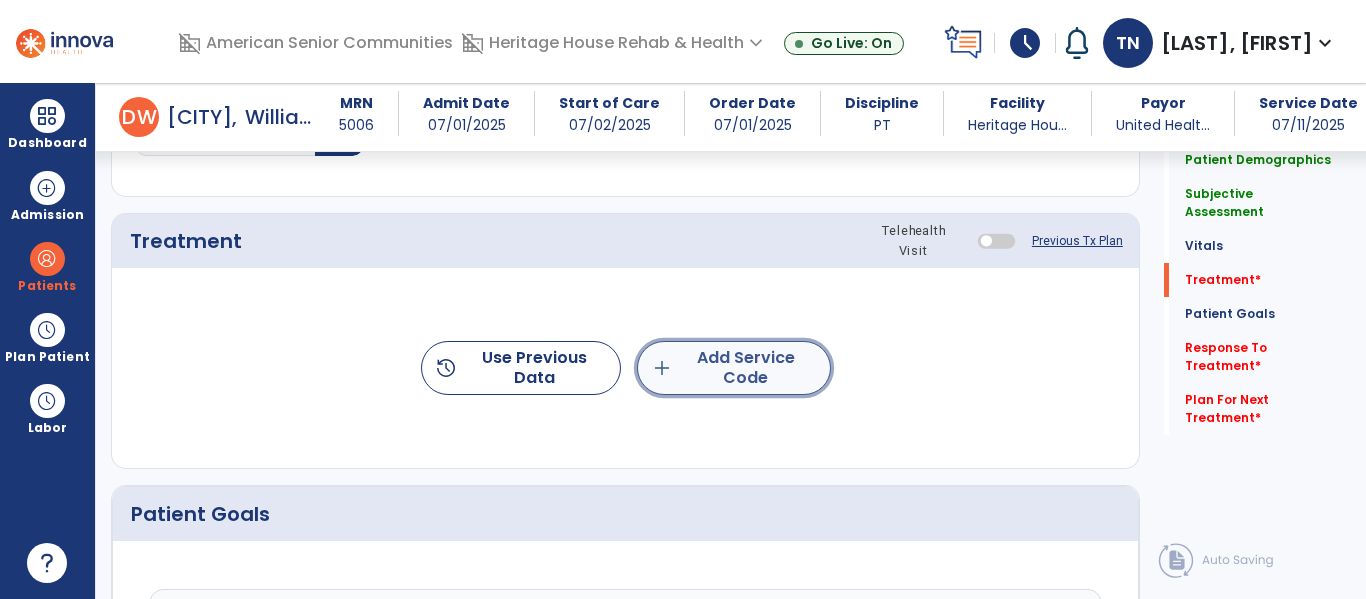 click on "add" 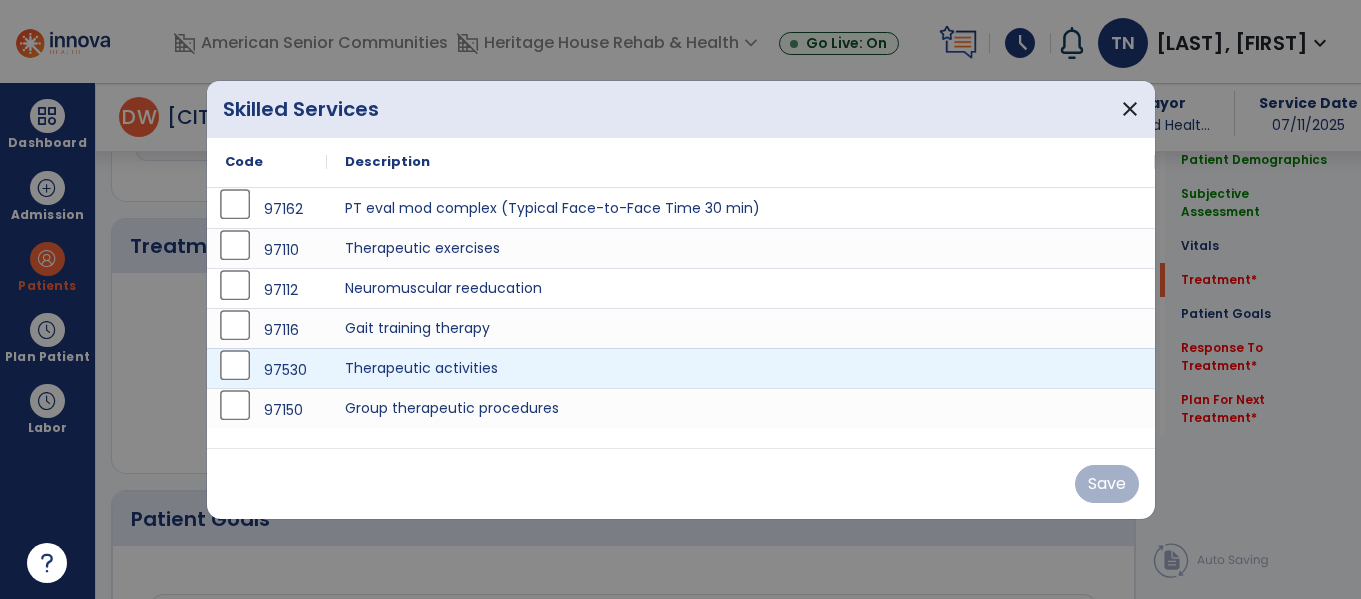 scroll, scrollTop: 1036, scrollLeft: 0, axis: vertical 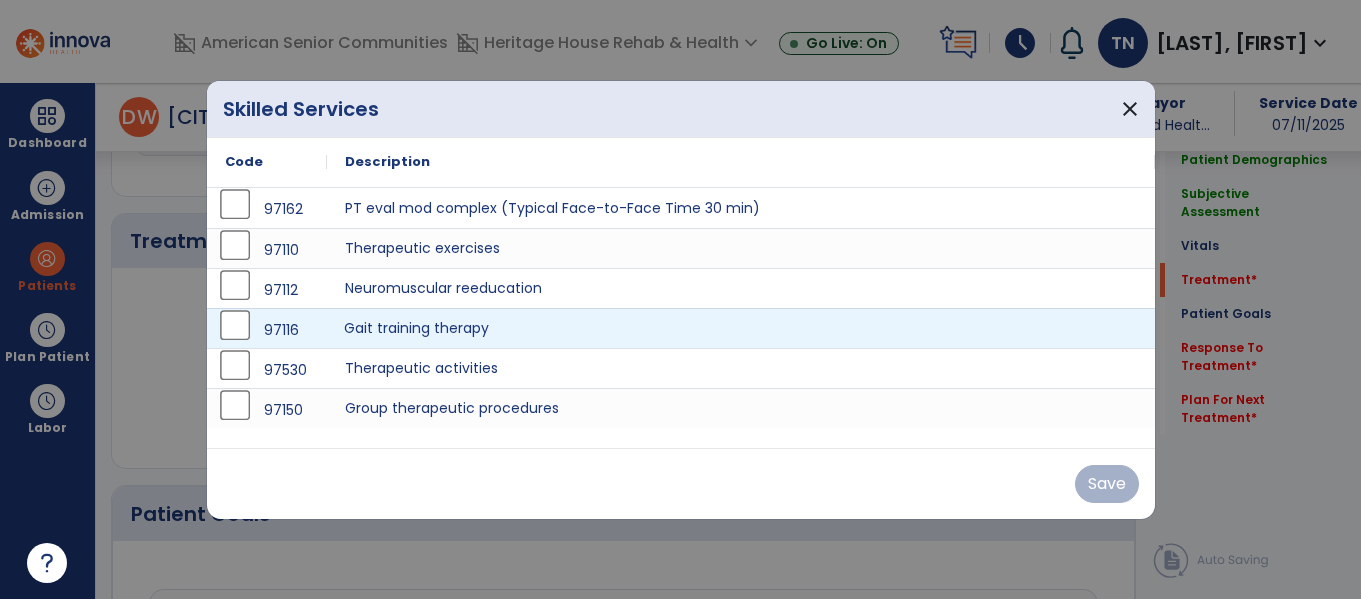 click on "Gait training therapy" at bounding box center [741, 328] 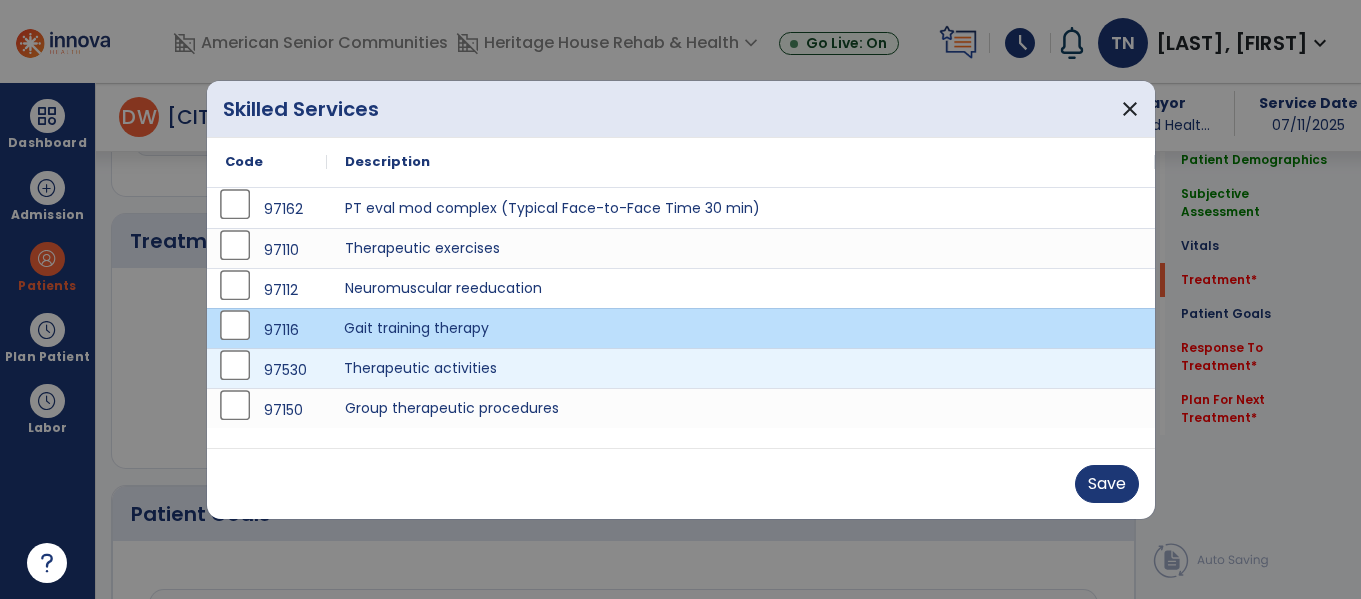 click on "Therapeutic activities" at bounding box center (741, 368) 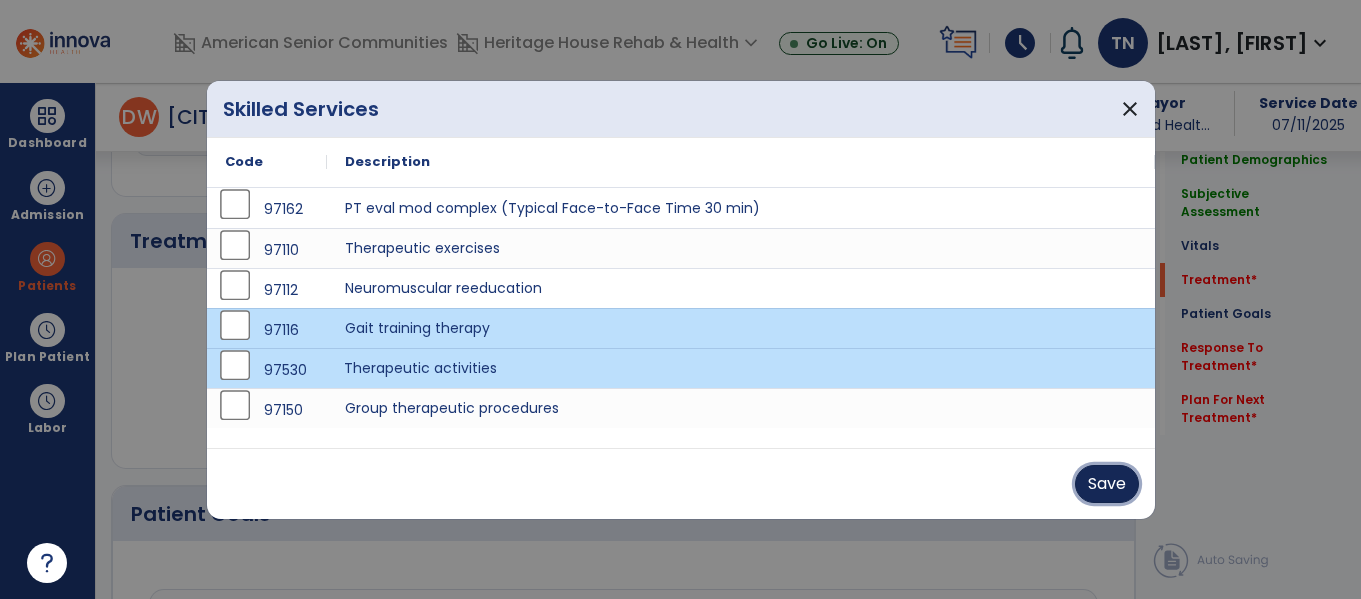 click on "Save" at bounding box center [1107, 484] 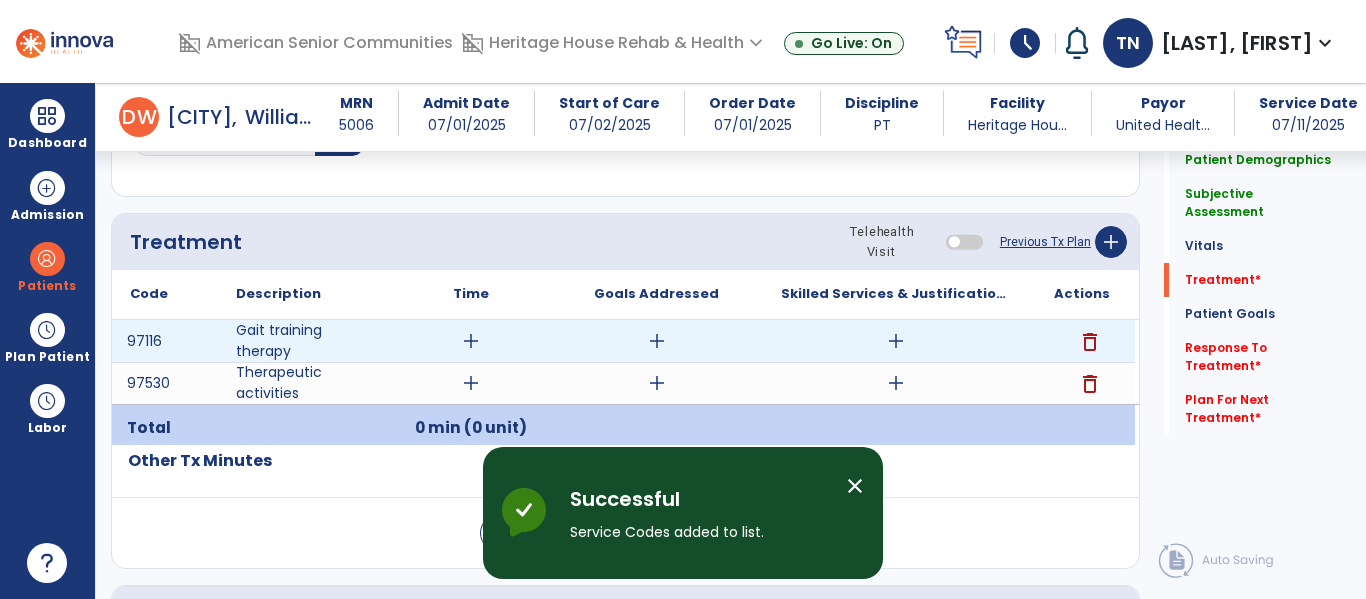 click on "add" at bounding box center [471, 341] 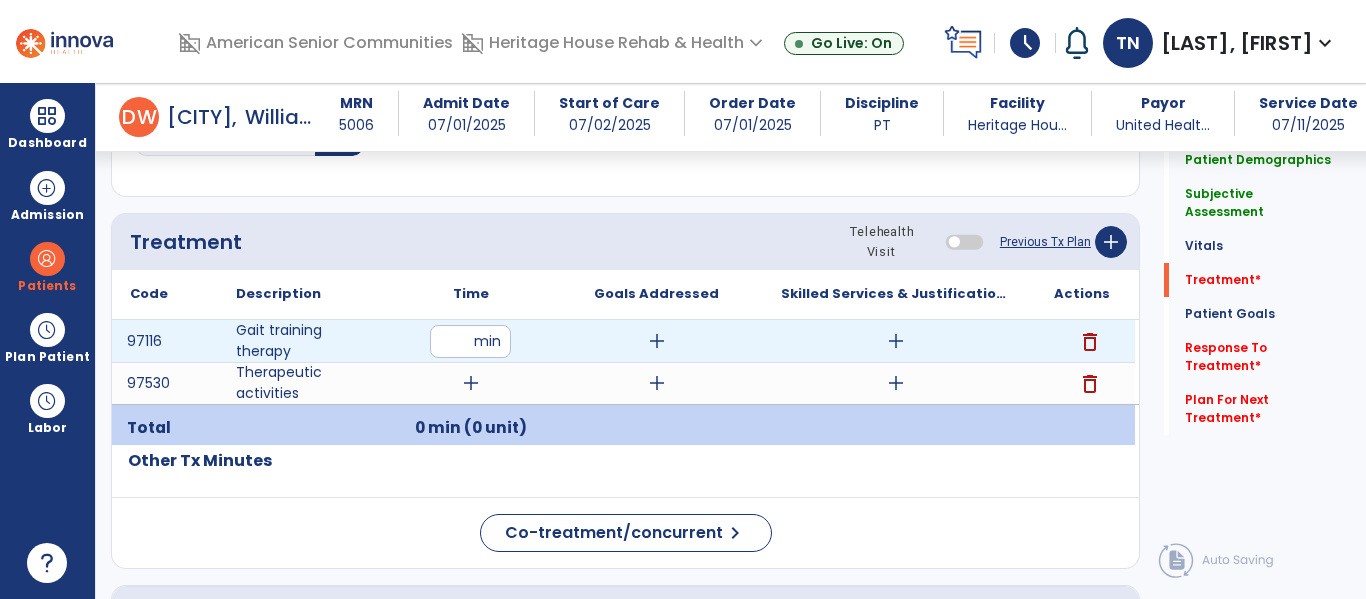 type on "**" 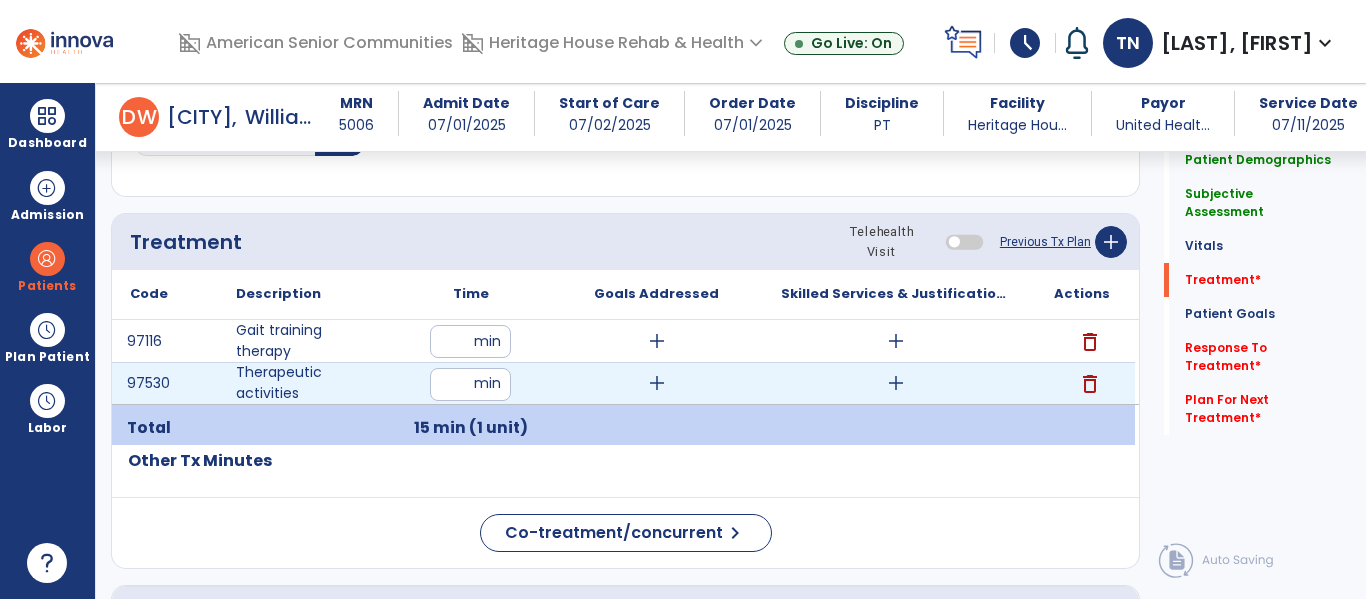 type on "**" 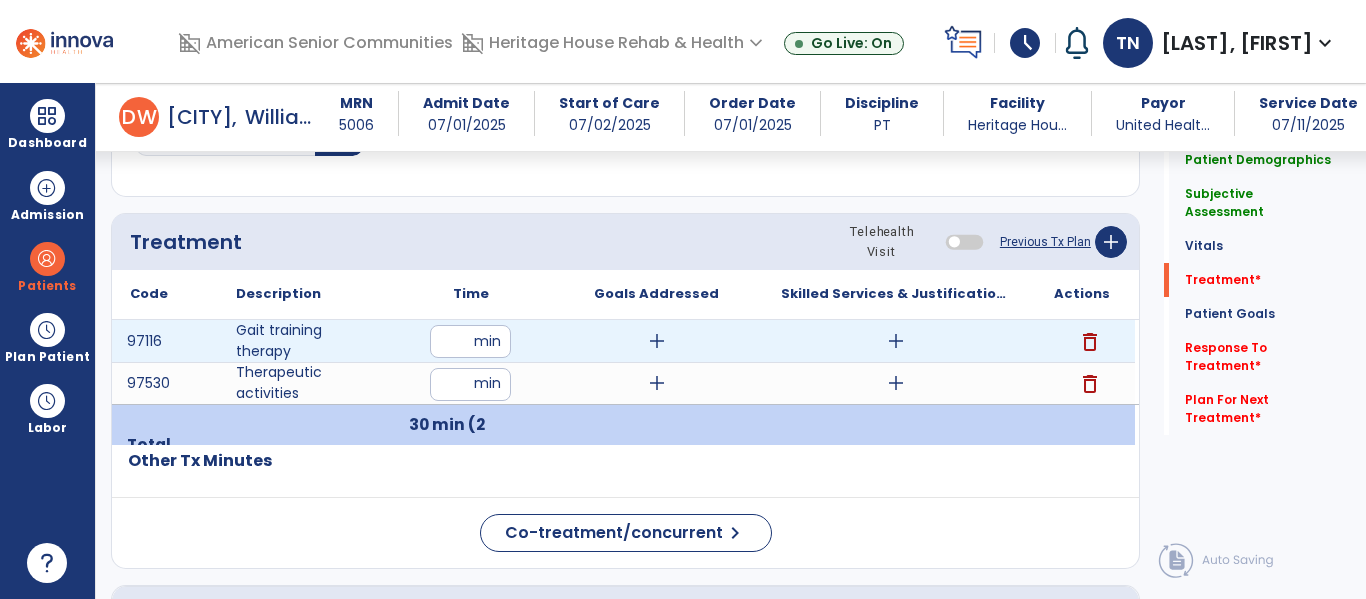 click on "add" at bounding box center (657, 341) 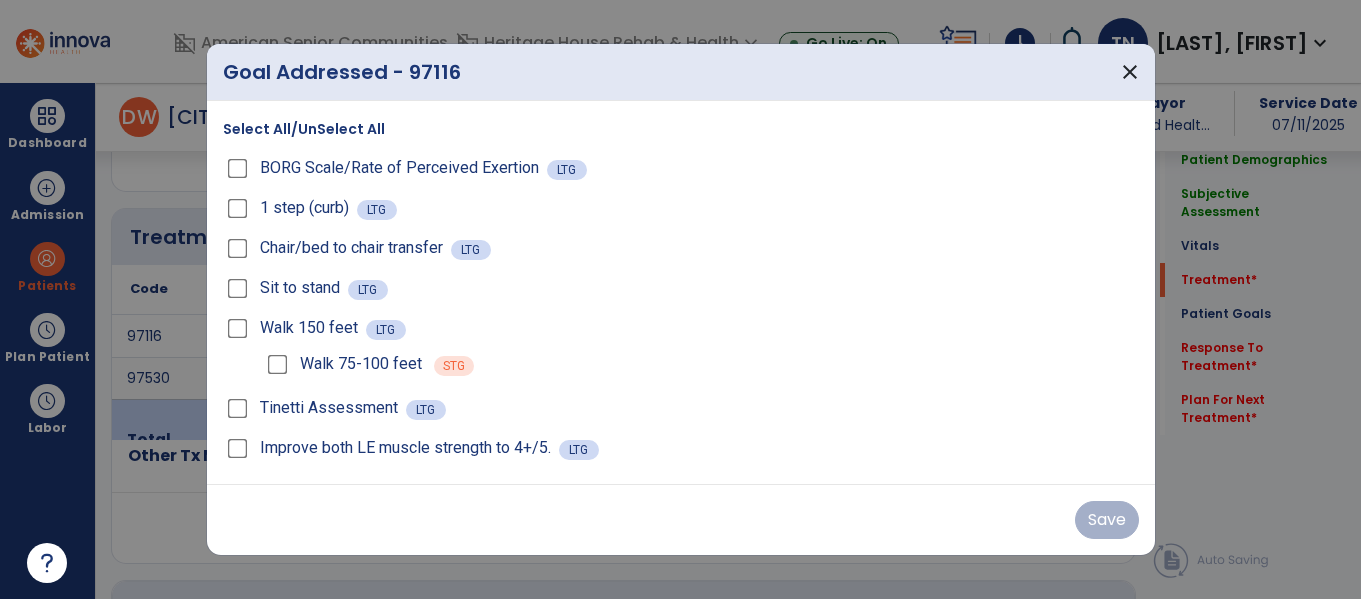 scroll, scrollTop: 1036, scrollLeft: 0, axis: vertical 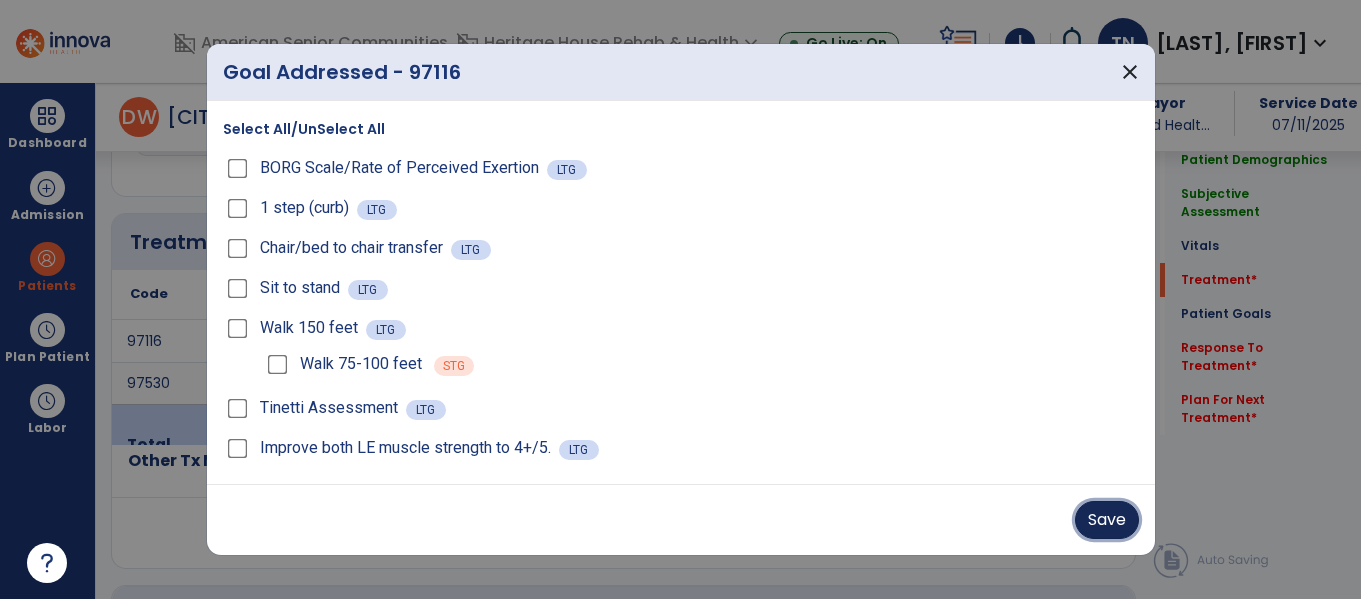 click on "Save" at bounding box center (1107, 520) 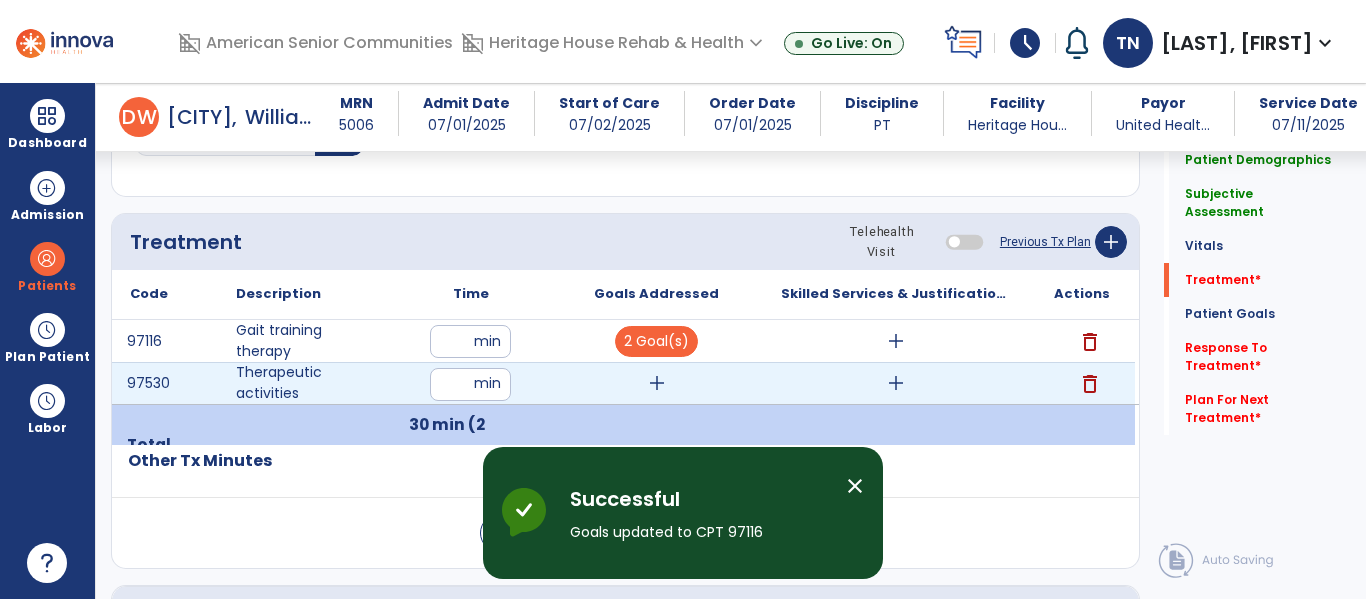 click on "add" at bounding box center (657, 383) 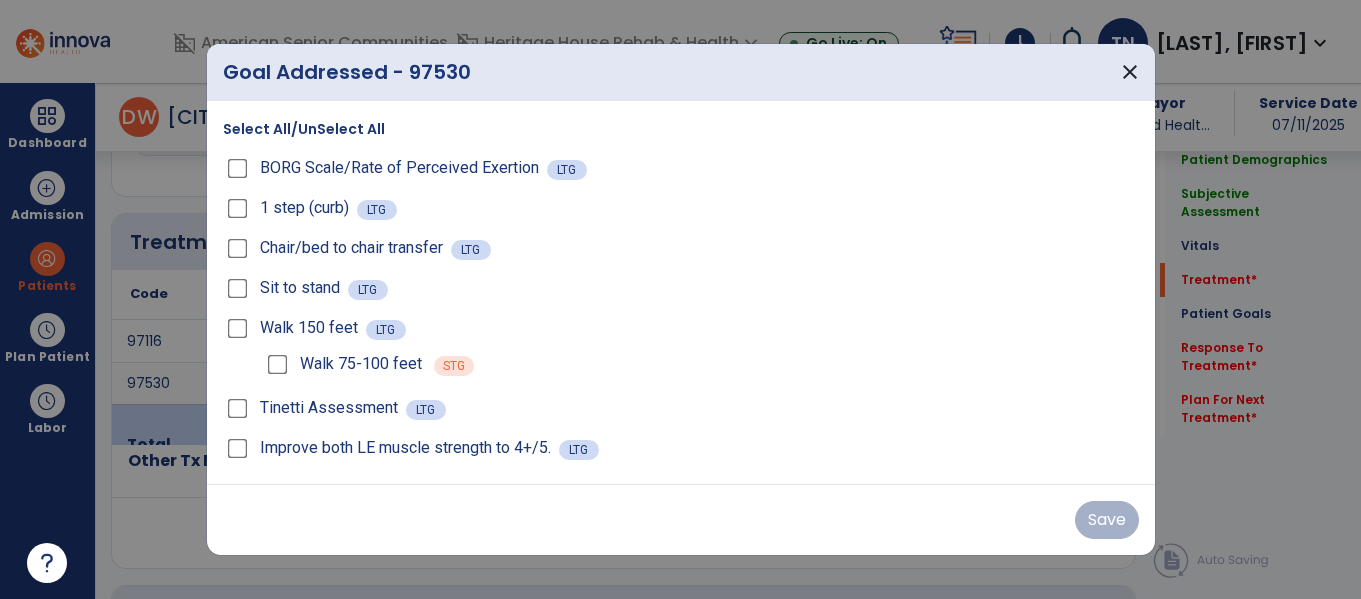 scroll, scrollTop: 1036, scrollLeft: 0, axis: vertical 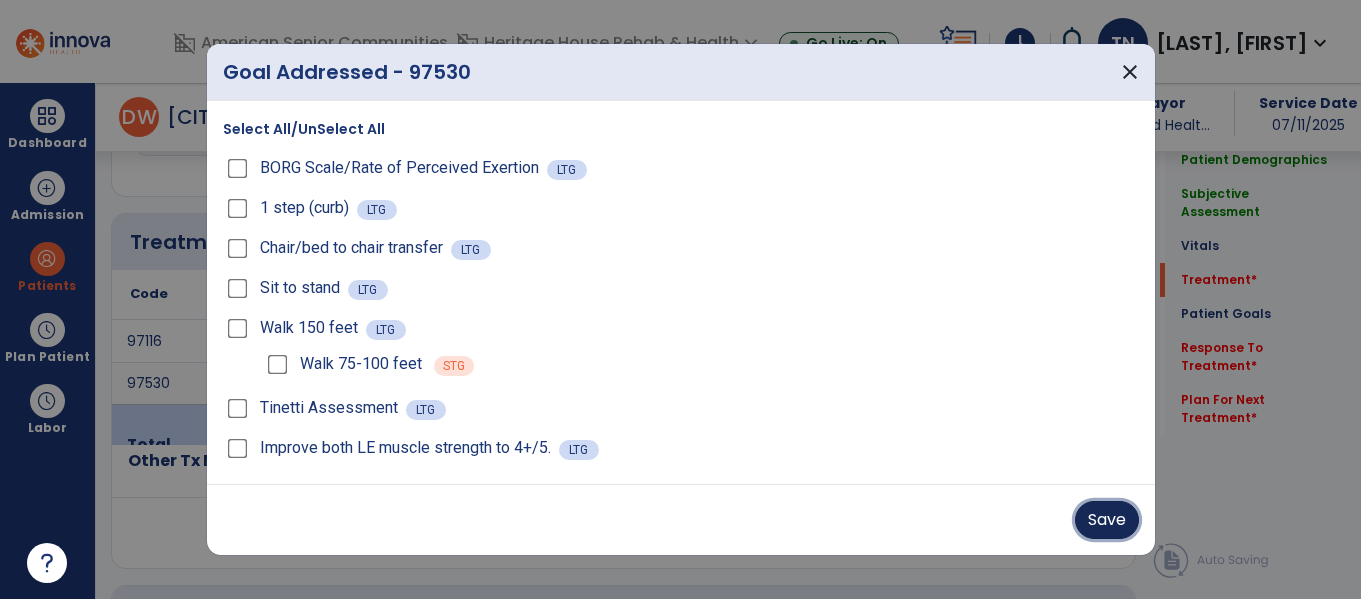 click on "Save" at bounding box center [1107, 520] 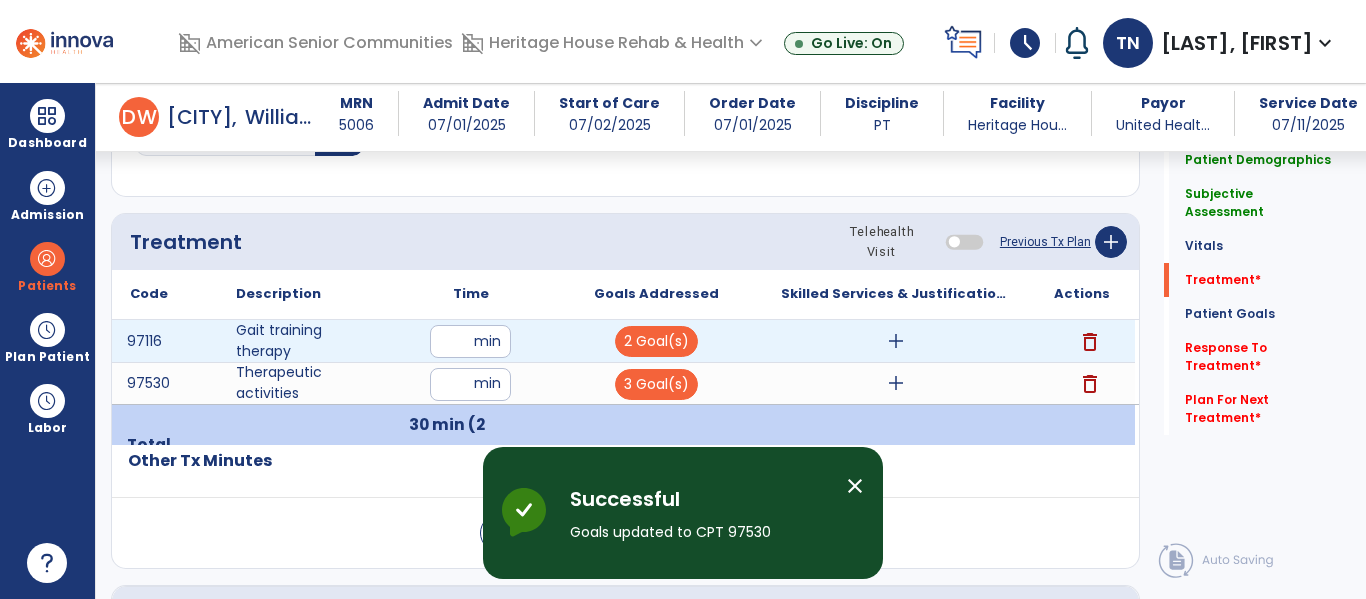 click on "add" at bounding box center [896, 341] 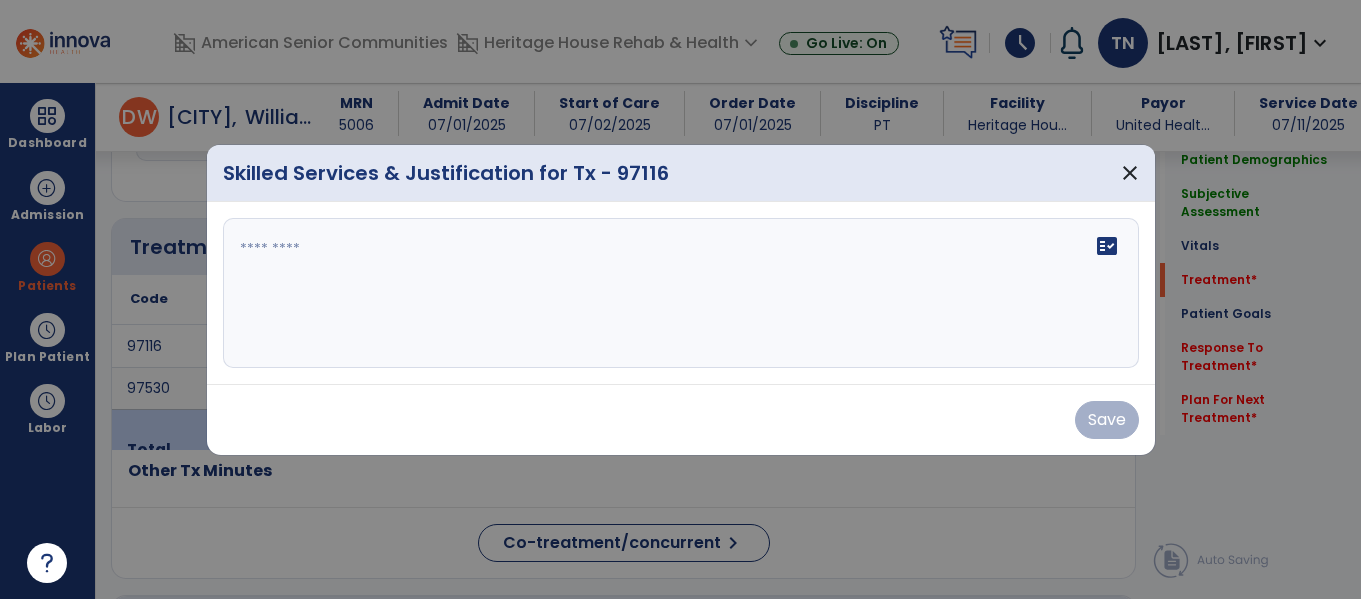 scroll, scrollTop: 1036, scrollLeft: 0, axis: vertical 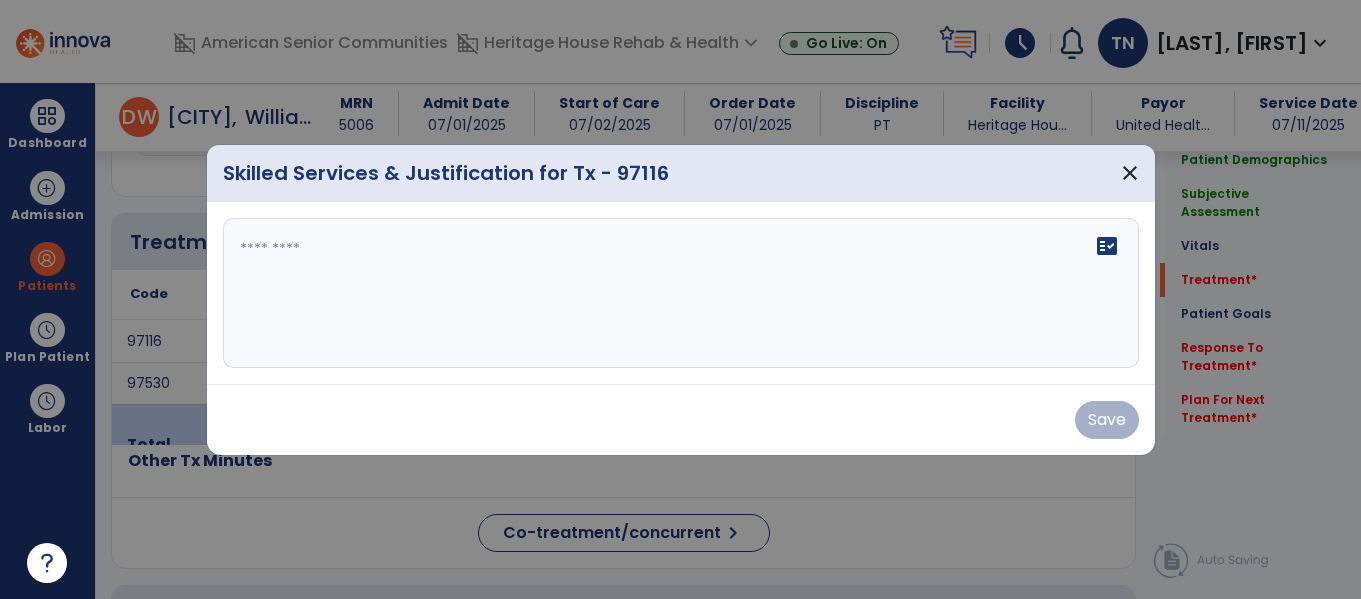 click on "fact_check" at bounding box center (681, 293) 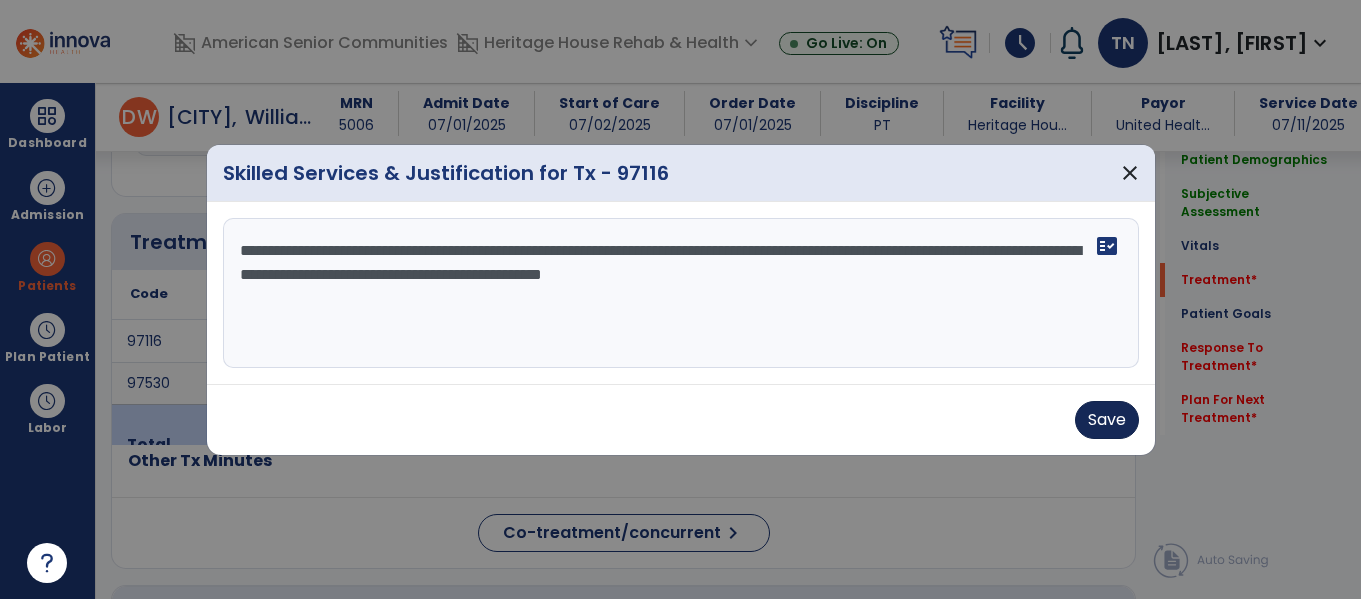type on "**********" 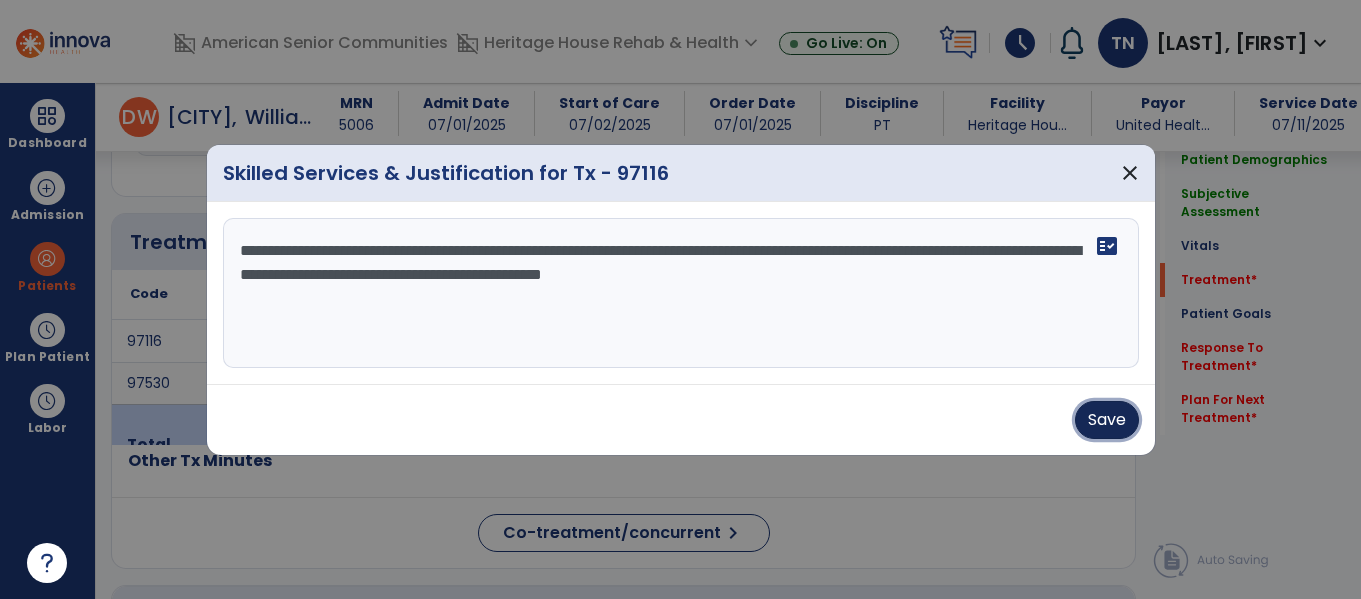 click on "Save" at bounding box center [1107, 420] 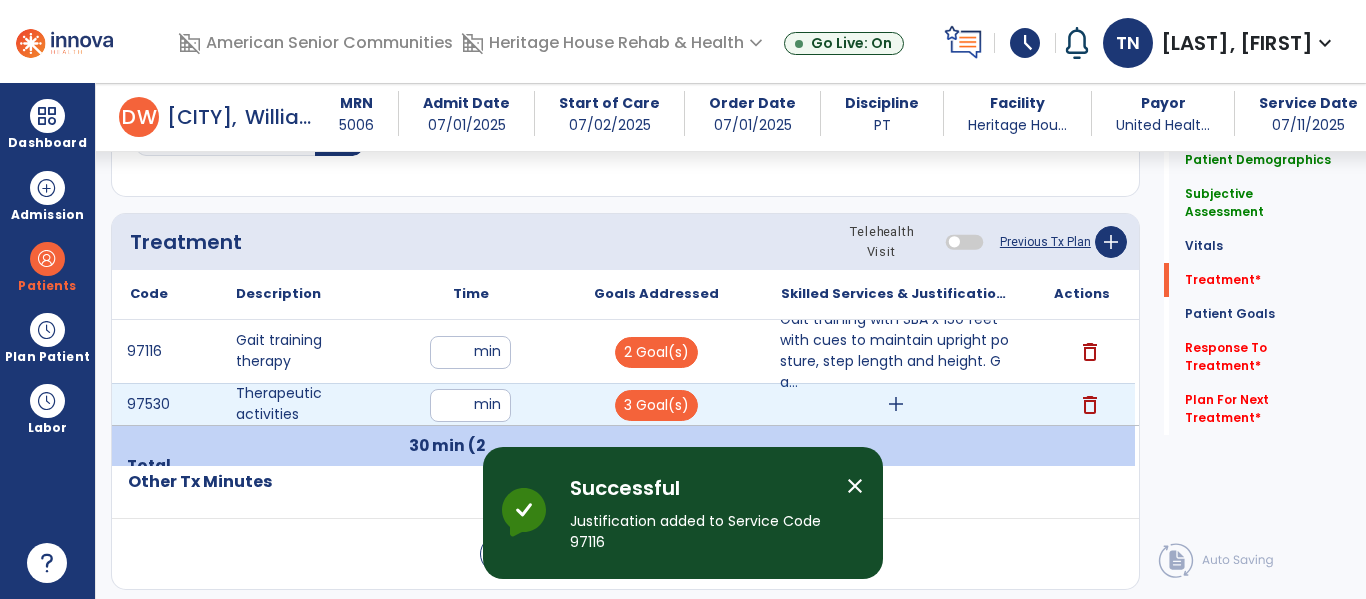 click on "add" at bounding box center [896, 404] 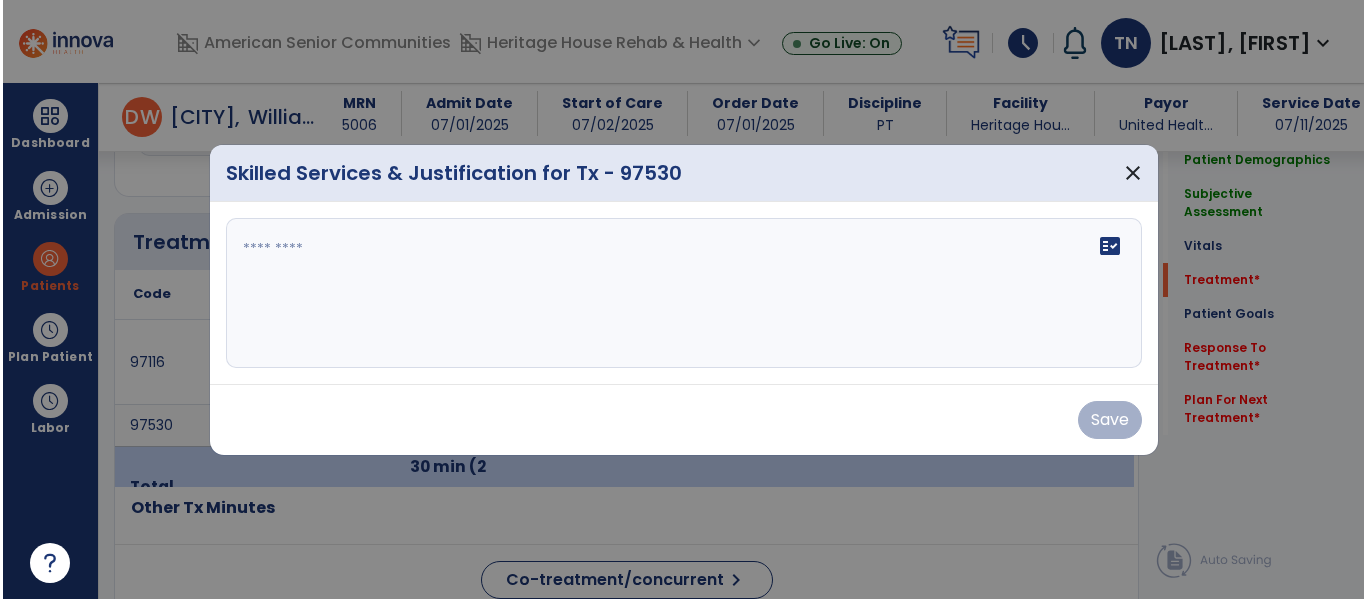 scroll, scrollTop: 1036, scrollLeft: 0, axis: vertical 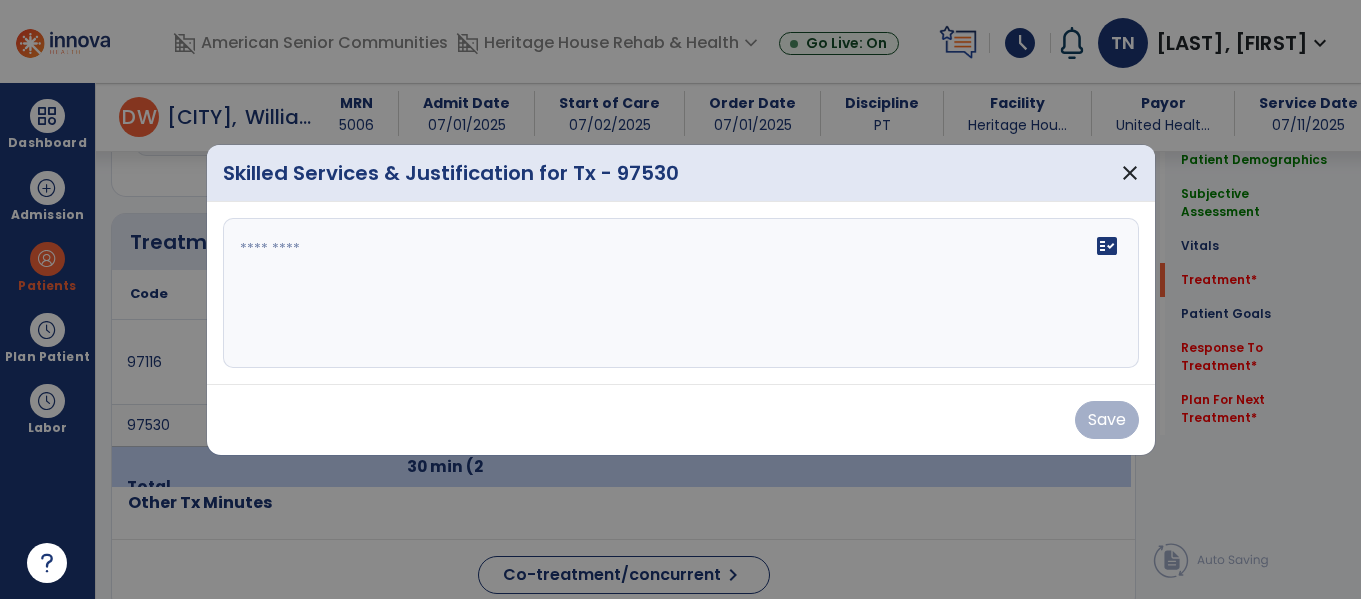 click on "fact_check" at bounding box center [681, 293] 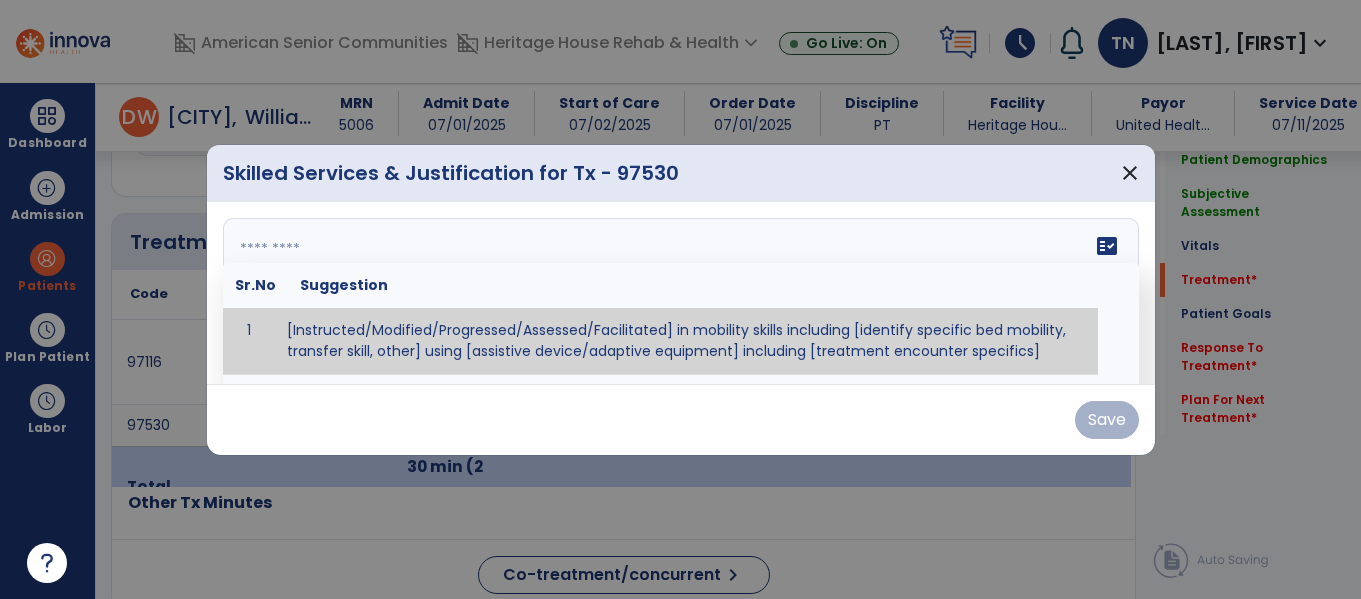 type on "*" 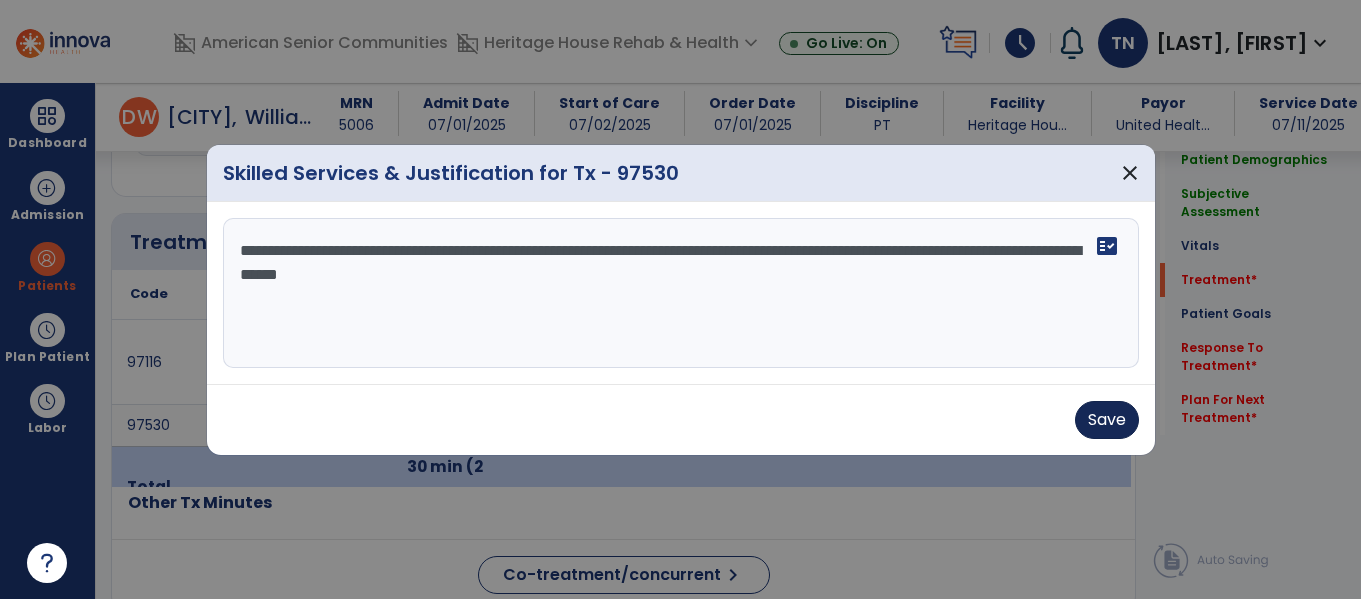 type on "**********" 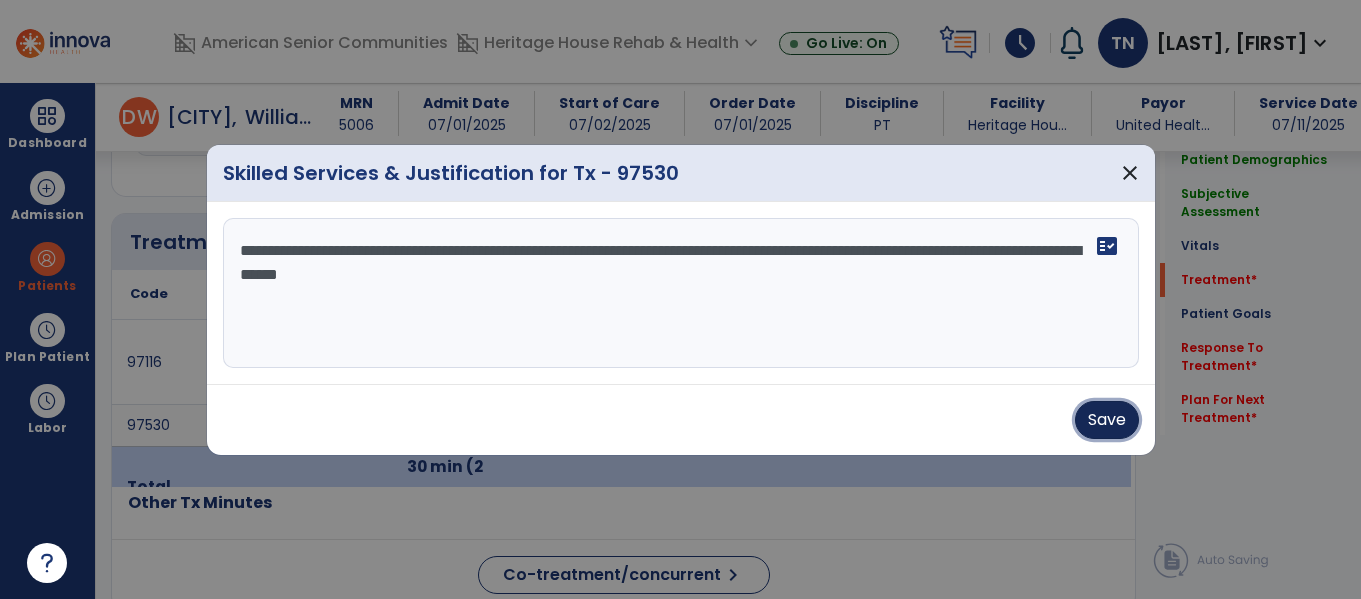 click on "Save" at bounding box center [1107, 420] 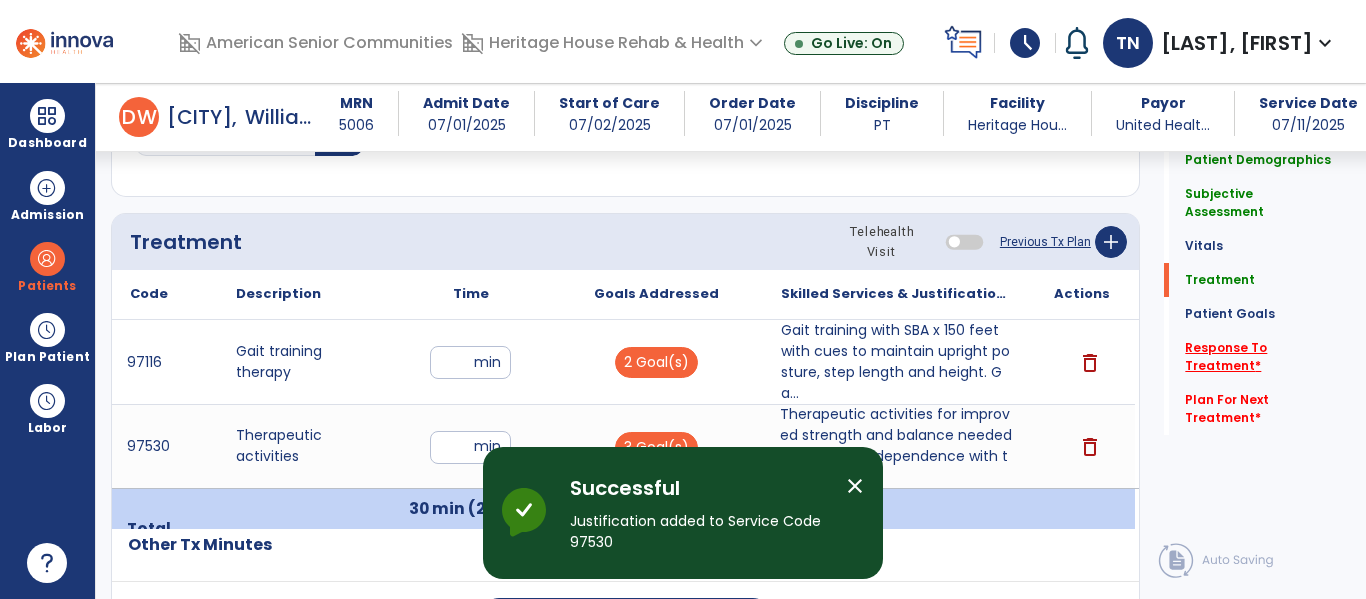 click on "Response To Treatment   *" 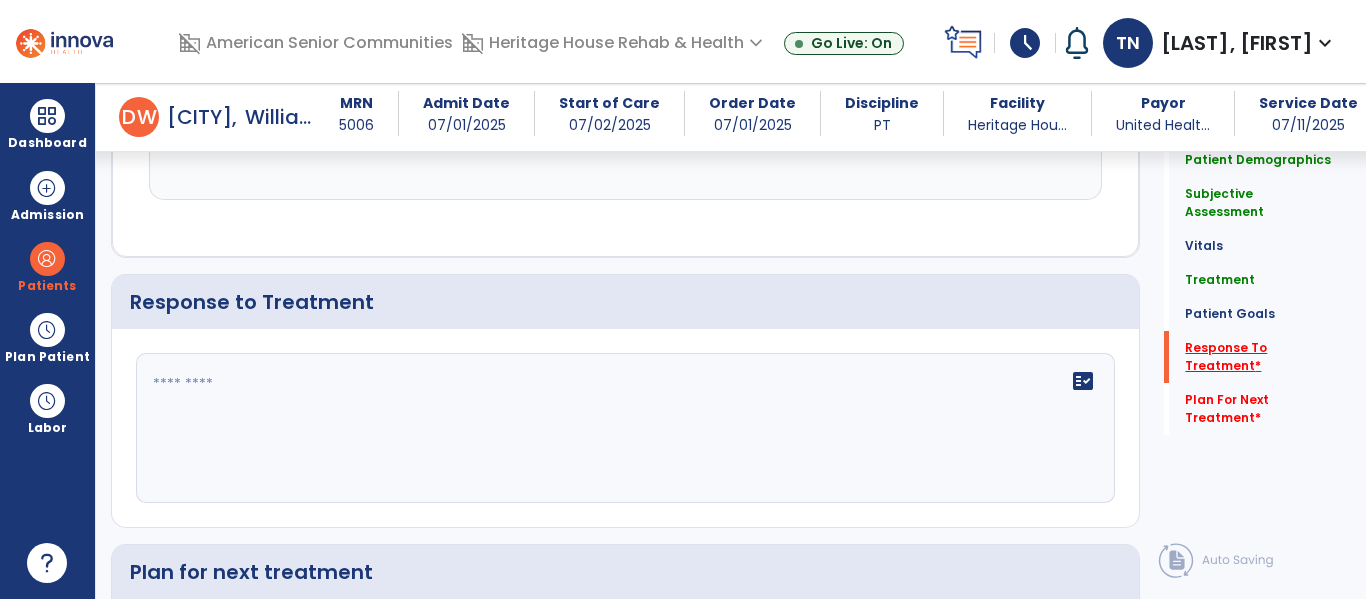 scroll, scrollTop: 3109, scrollLeft: 0, axis: vertical 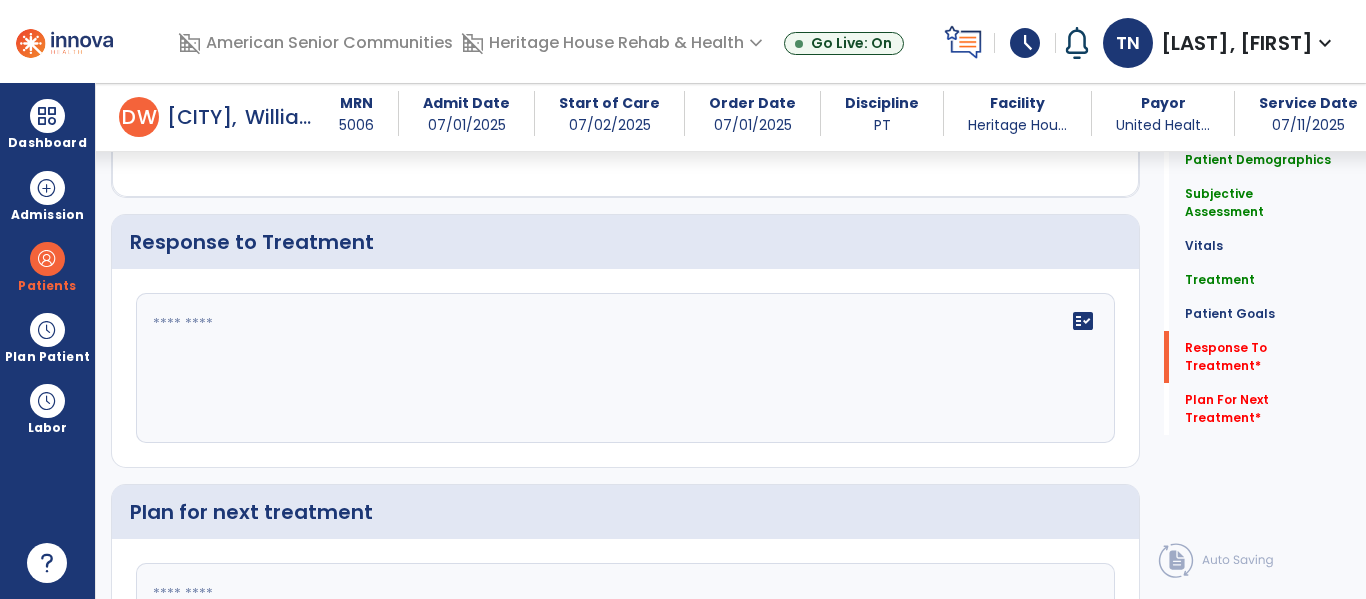 click on "fact_check" 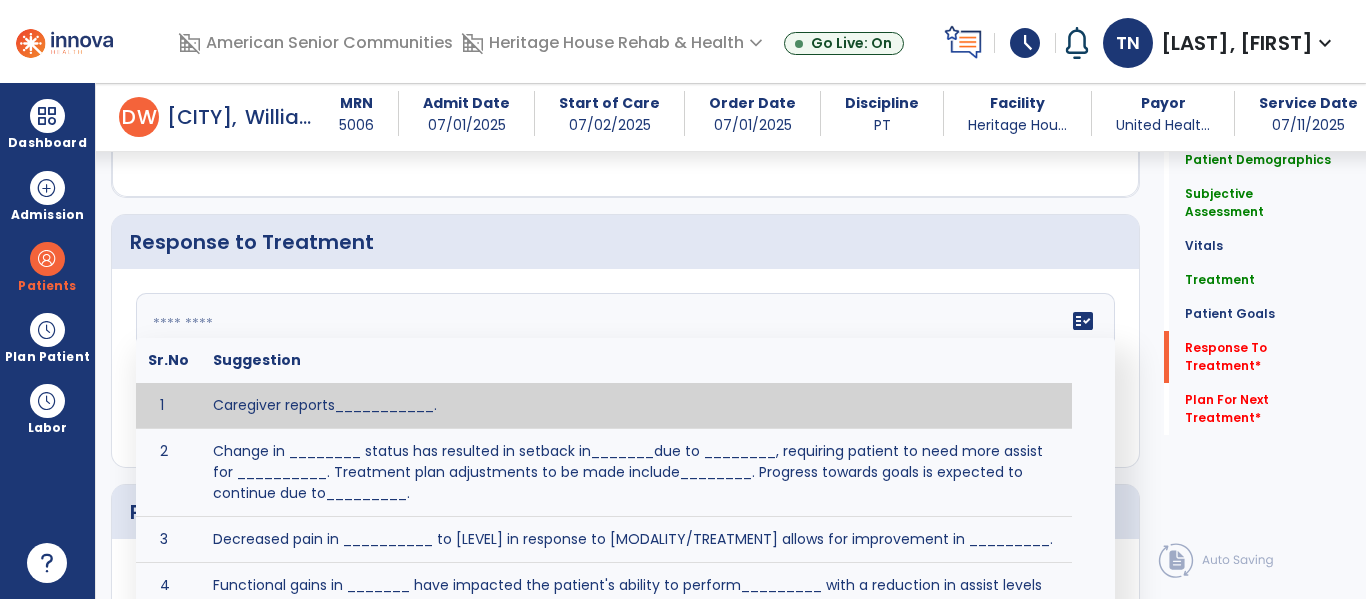 type on "*" 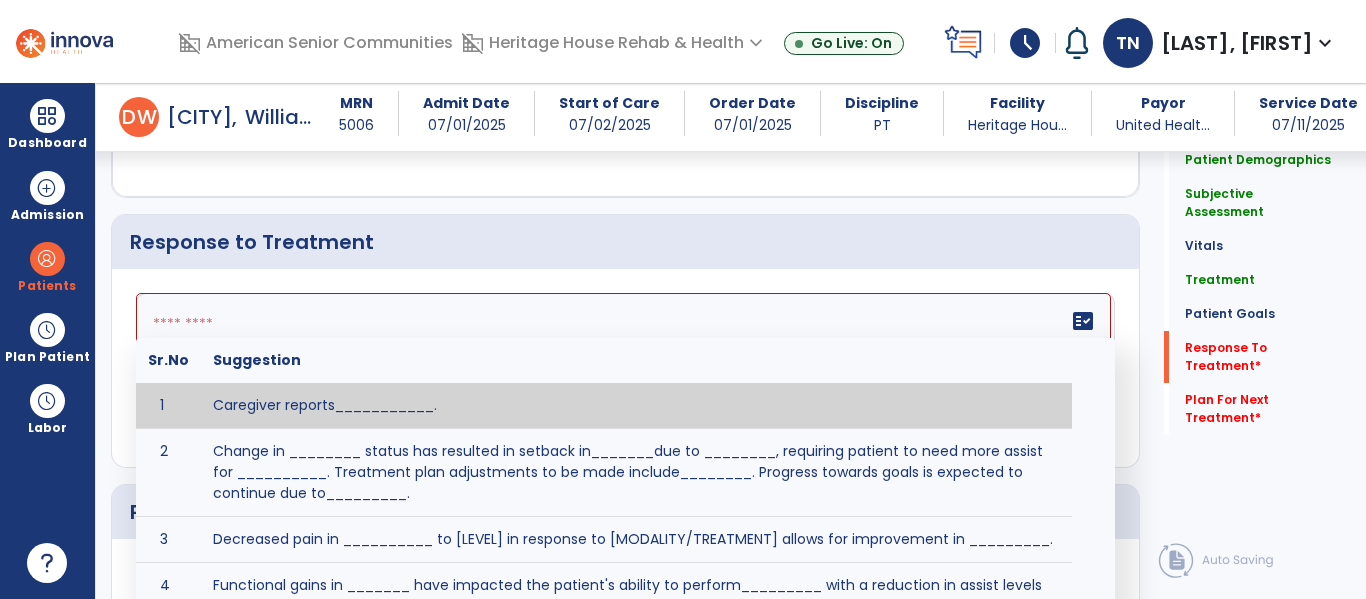 click 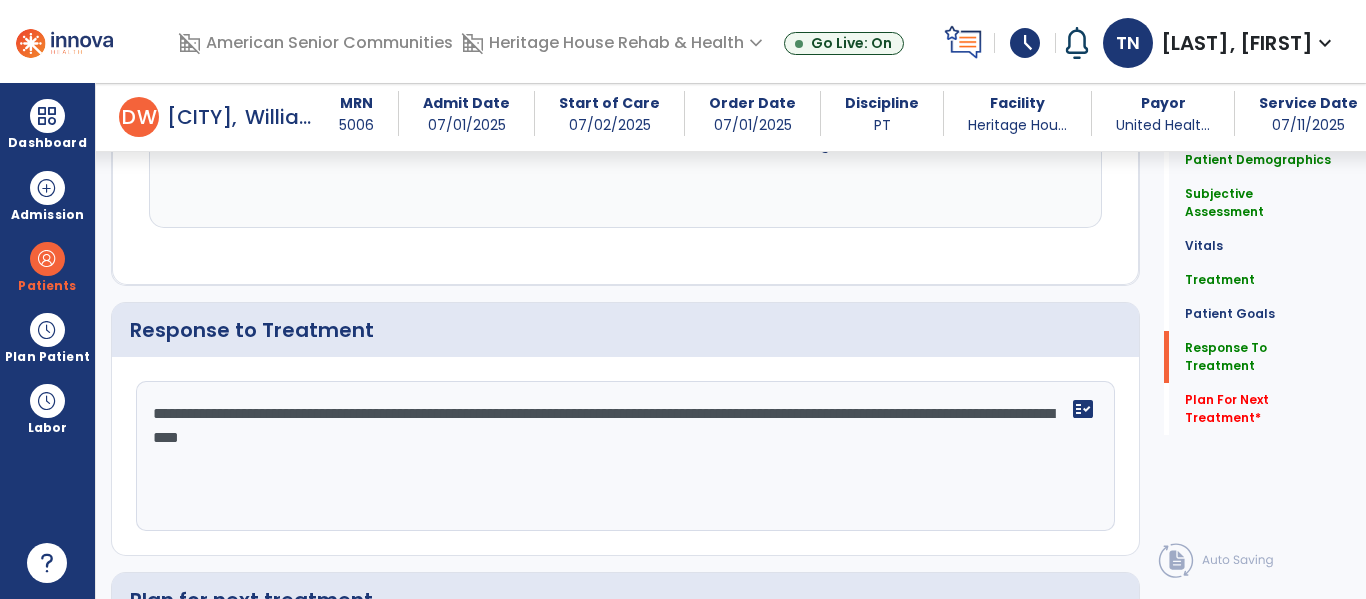 scroll, scrollTop: 3109, scrollLeft: 0, axis: vertical 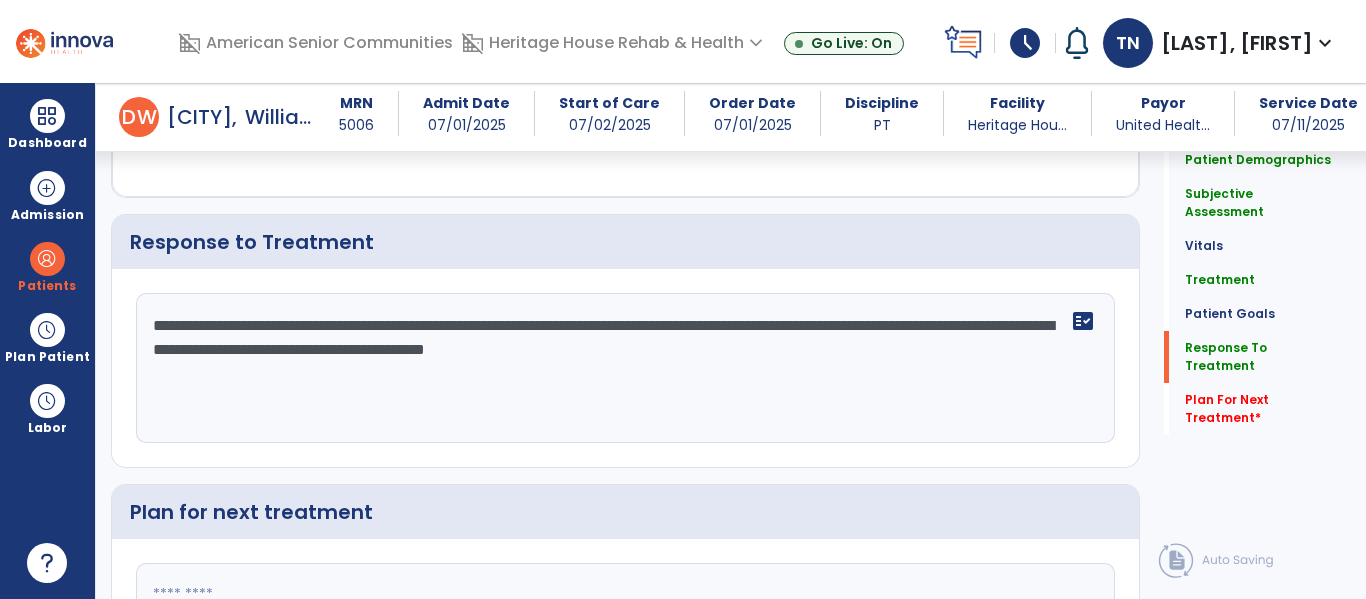 type on "**********" 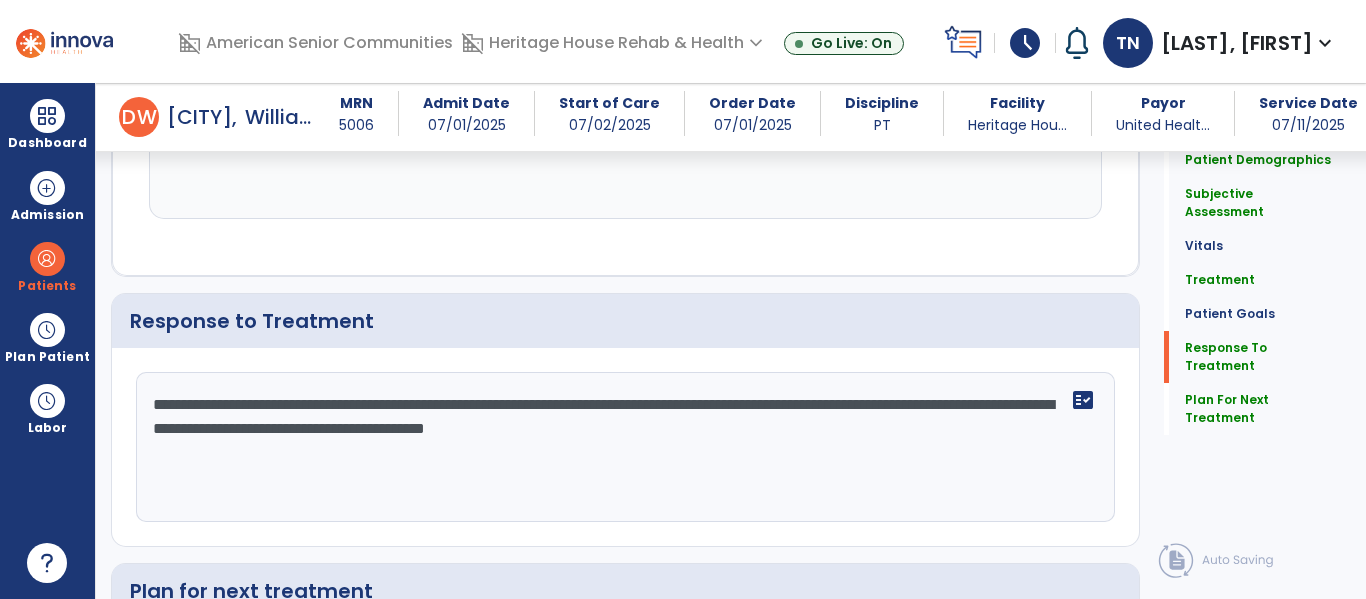 scroll, scrollTop: 3118, scrollLeft: 0, axis: vertical 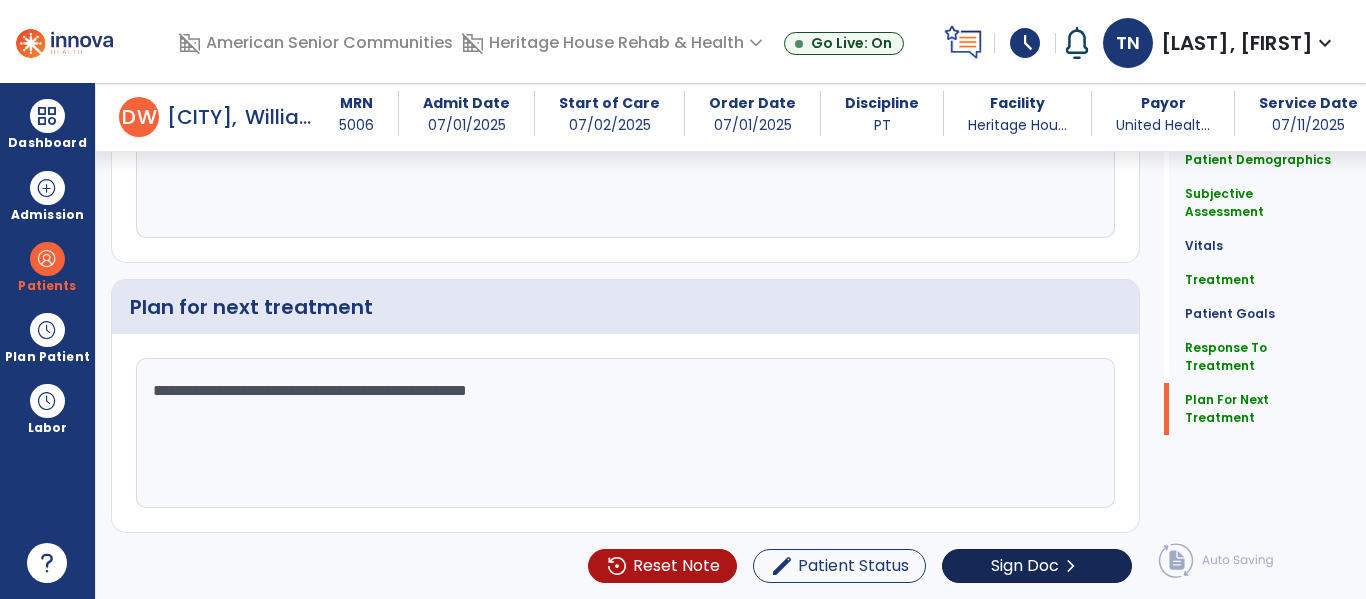 type on "**********" 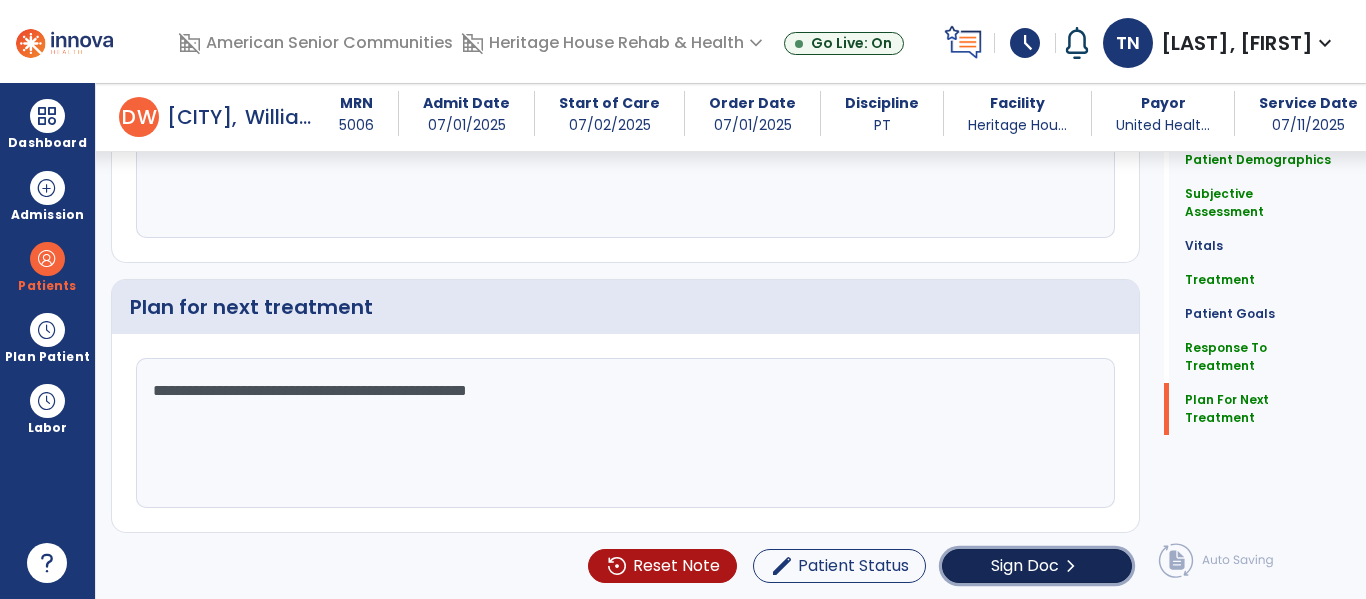 click on "Sign Doc  chevron_right" 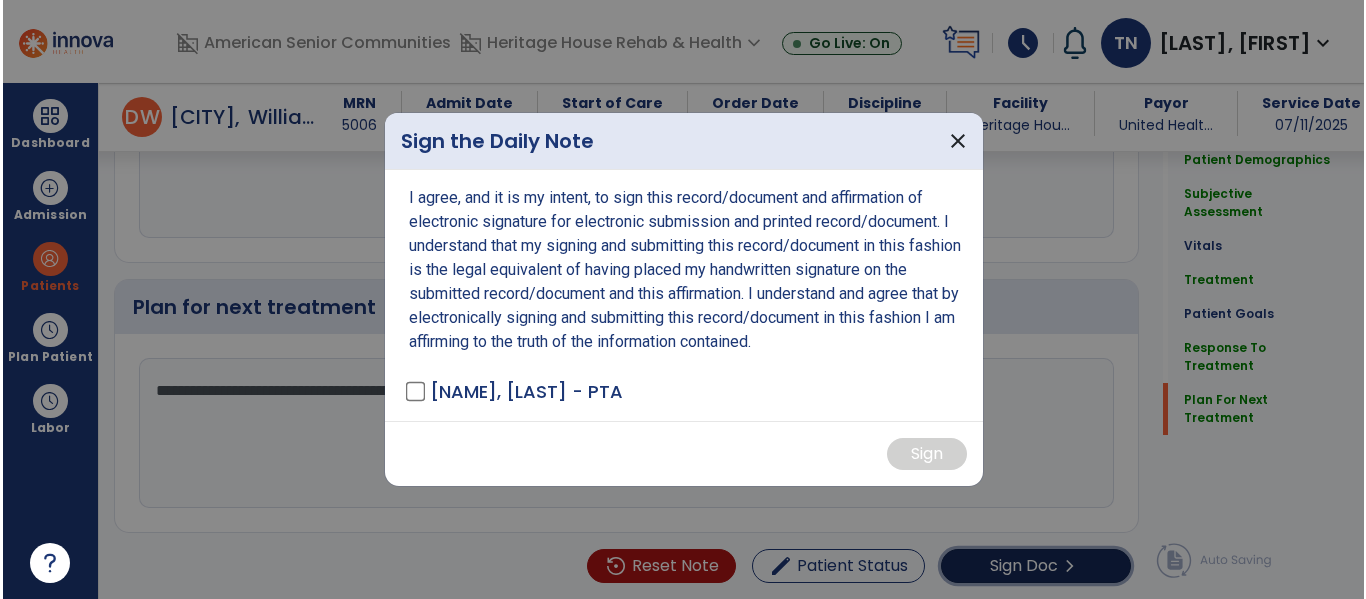 scroll, scrollTop: 3314, scrollLeft: 0, axis: vertical 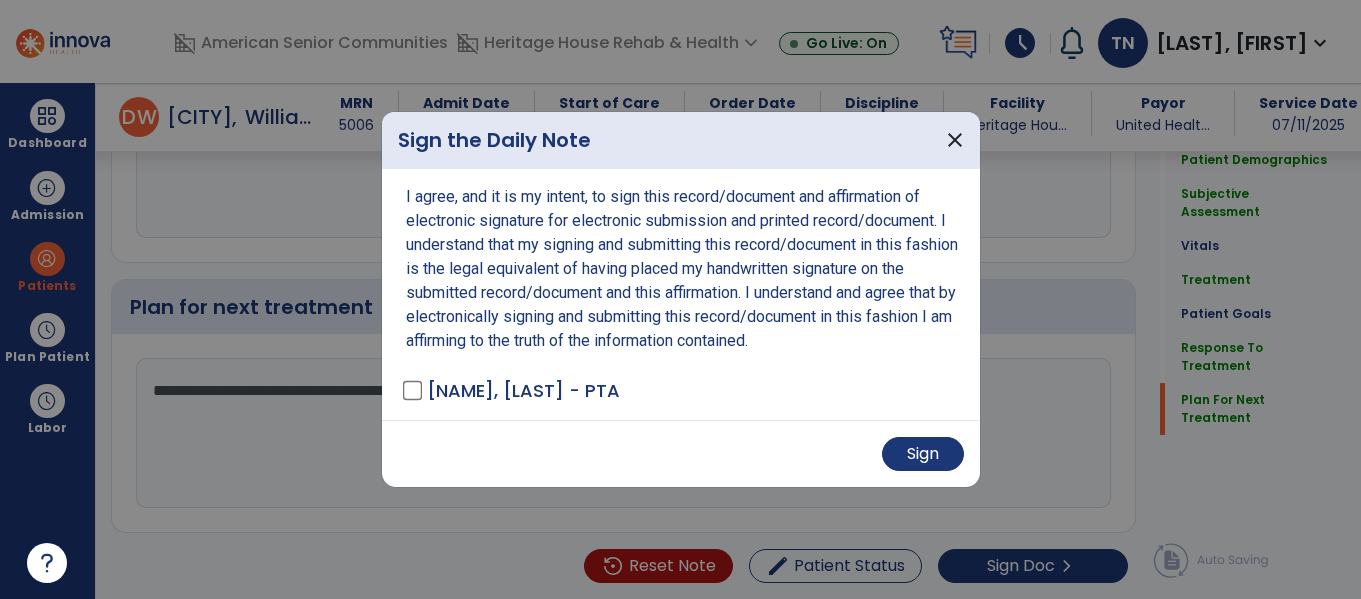 click on "Sign" at bounding box center [681, 454] 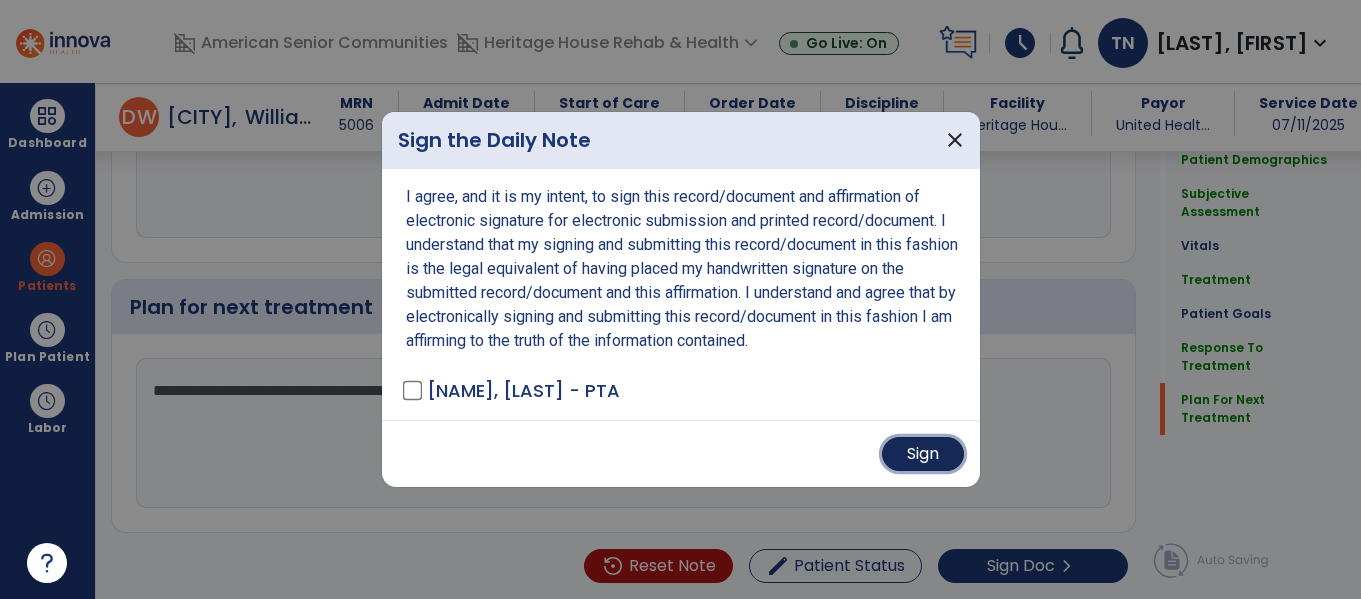 click on "Sign" at bounding box center [923, 454] 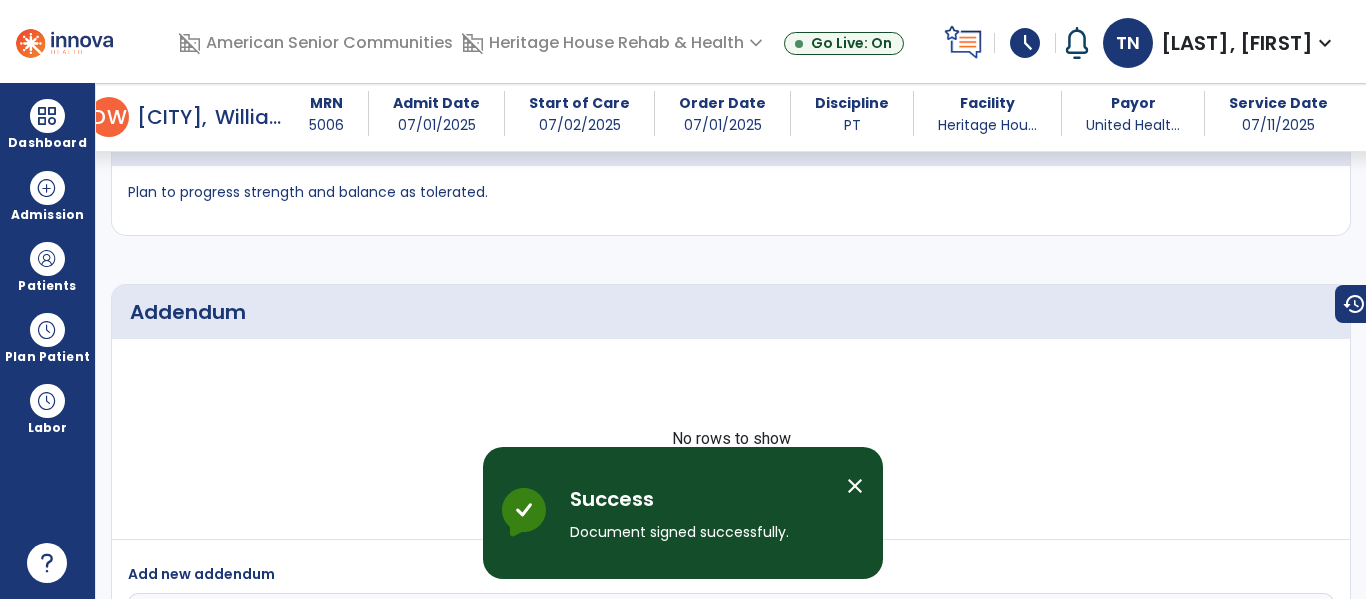 scroll, scrollTop: 4215, scrollLeft: 0, axis: vertical 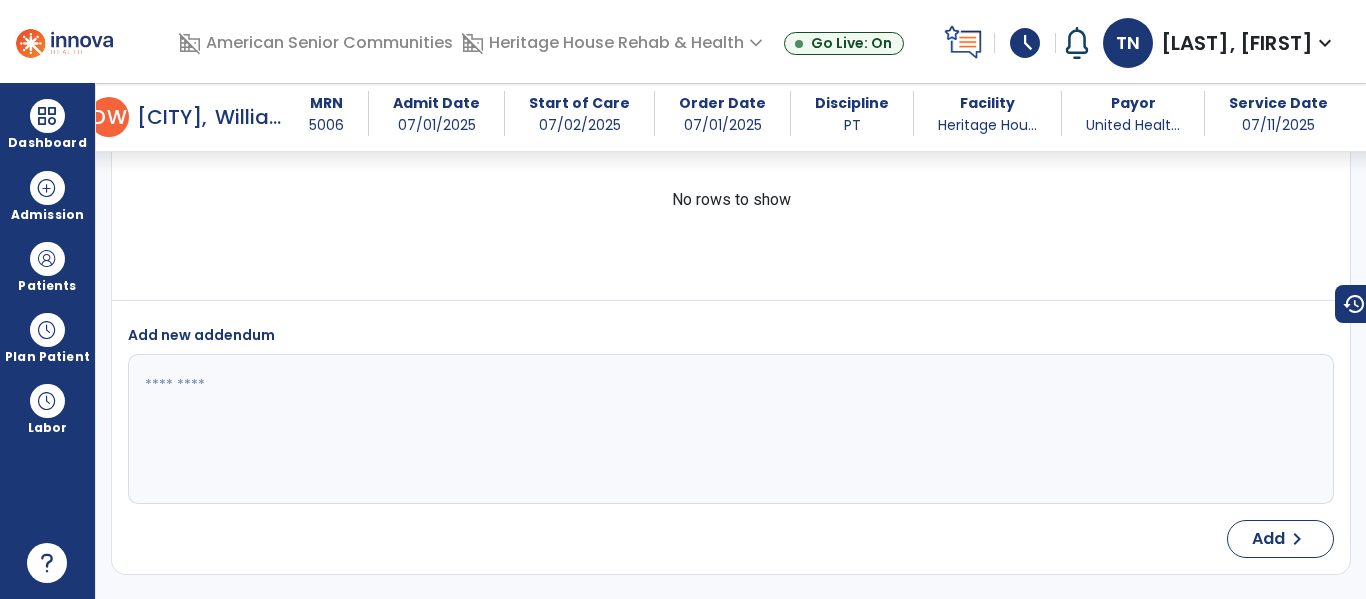 click at bounding box center [728, 429] 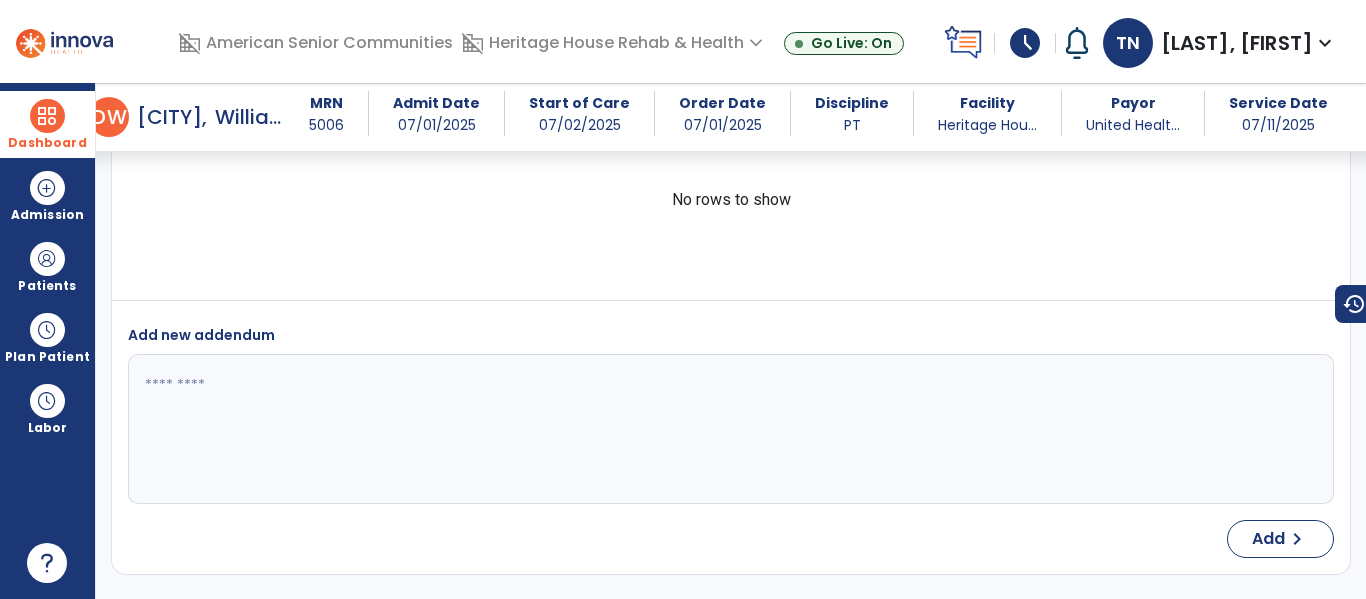 click on "Dashboard" at bounding box center (47, 124) 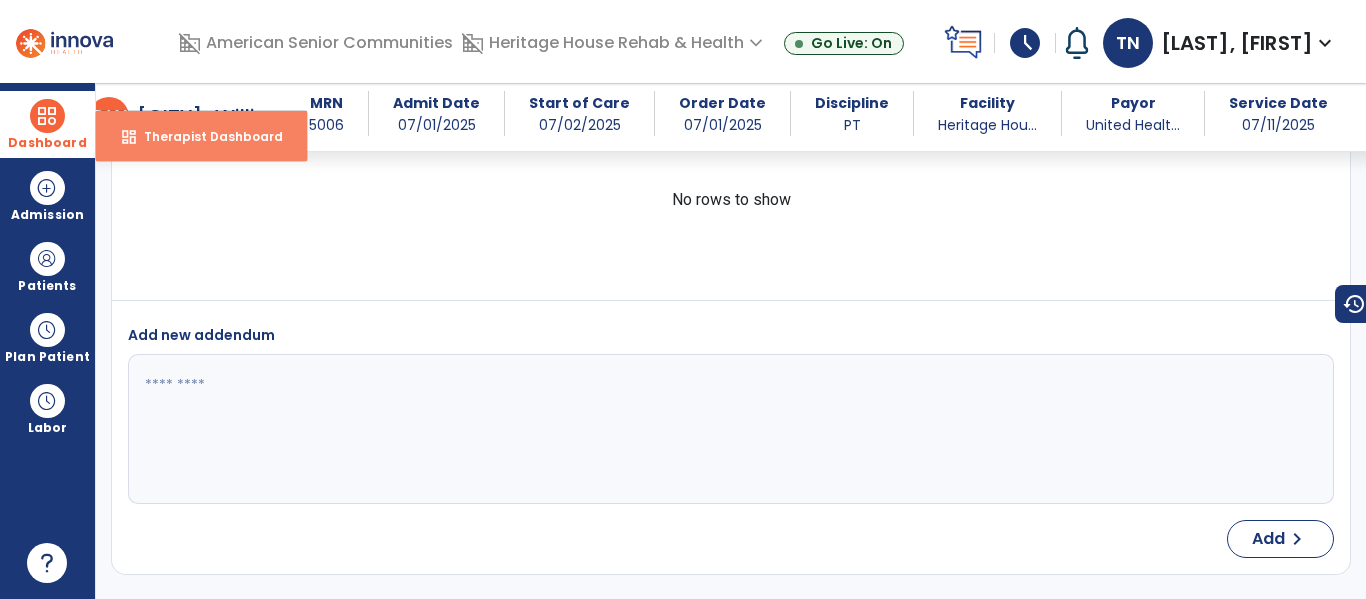 click on "Therapist Dashboard" at bounding box center (205, 136) 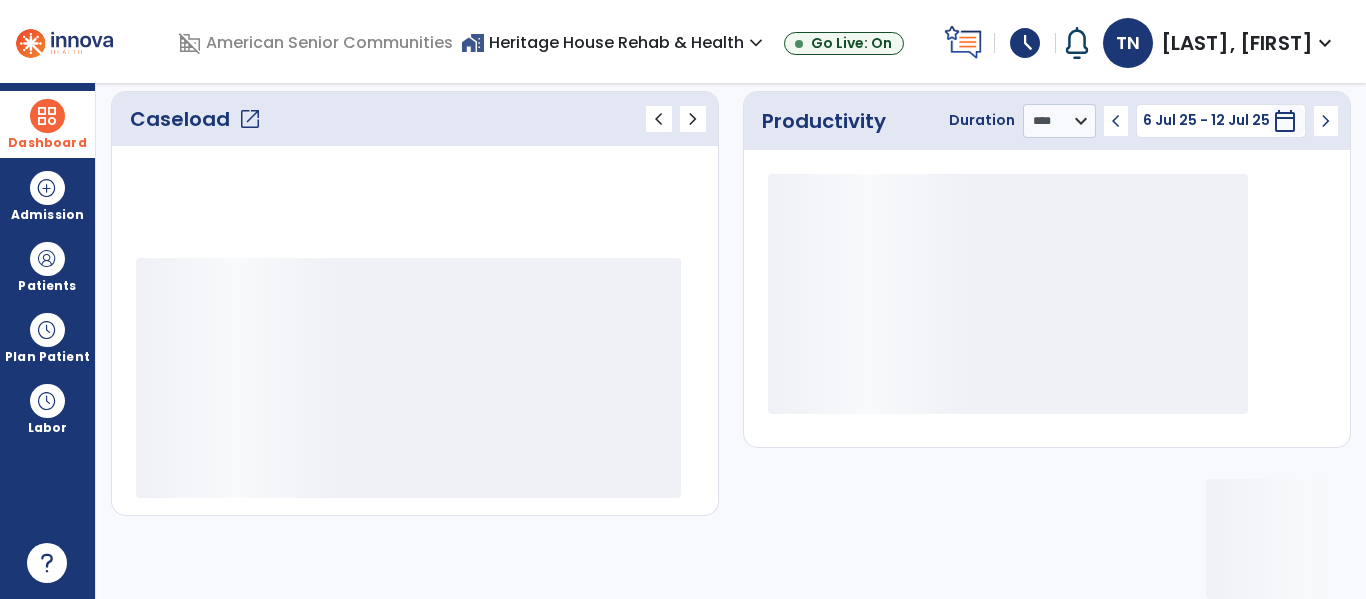 scroll, scrollTop: 276, scrollLeft: 0, axis: vertical 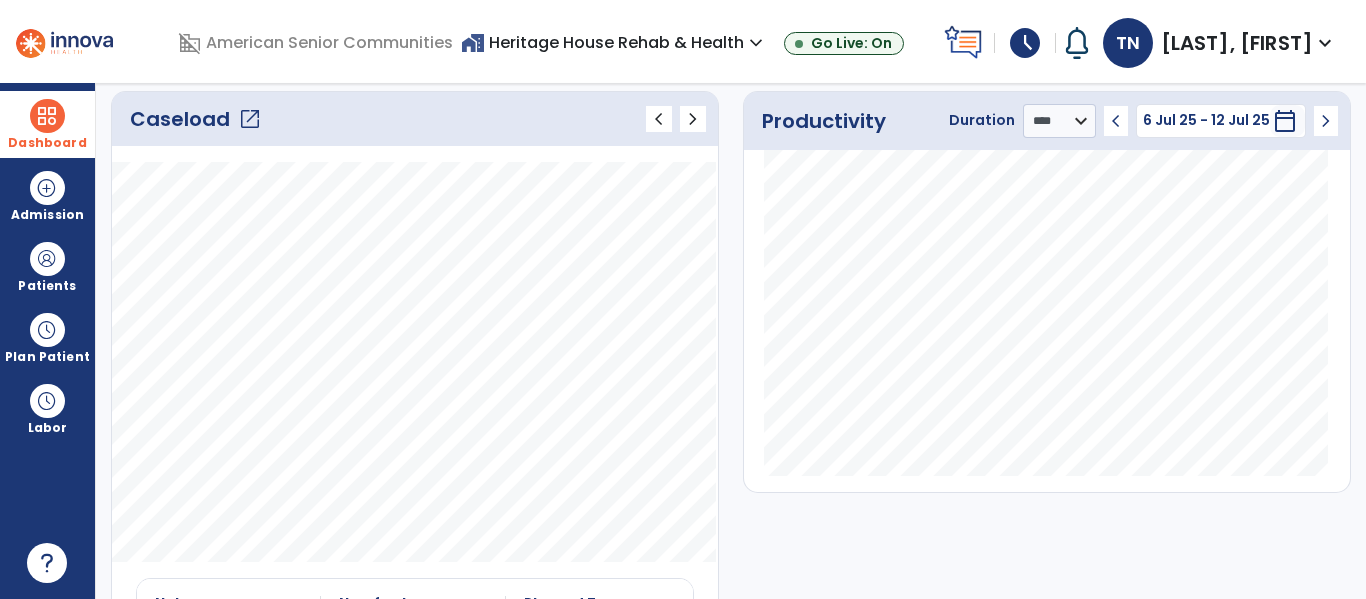 click on "open_in_new" 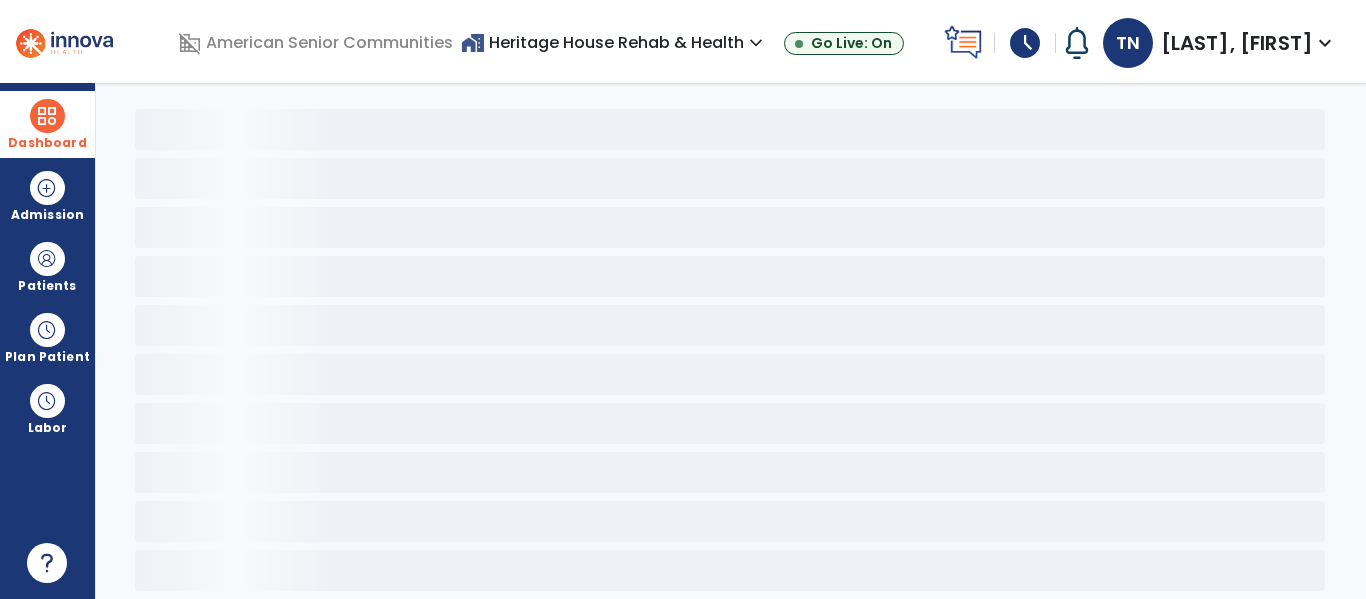 scroll, scrollTop: 78, scrollLeft: 0, axis: vertical 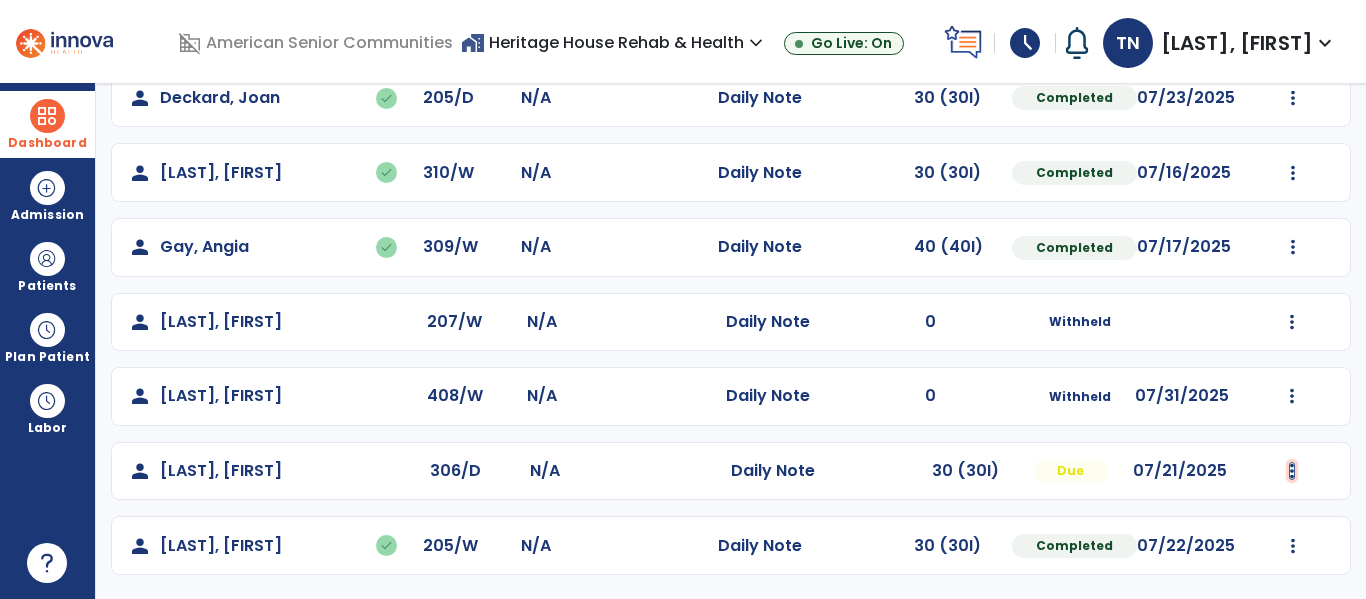 click at bounding box center (1293, -51) 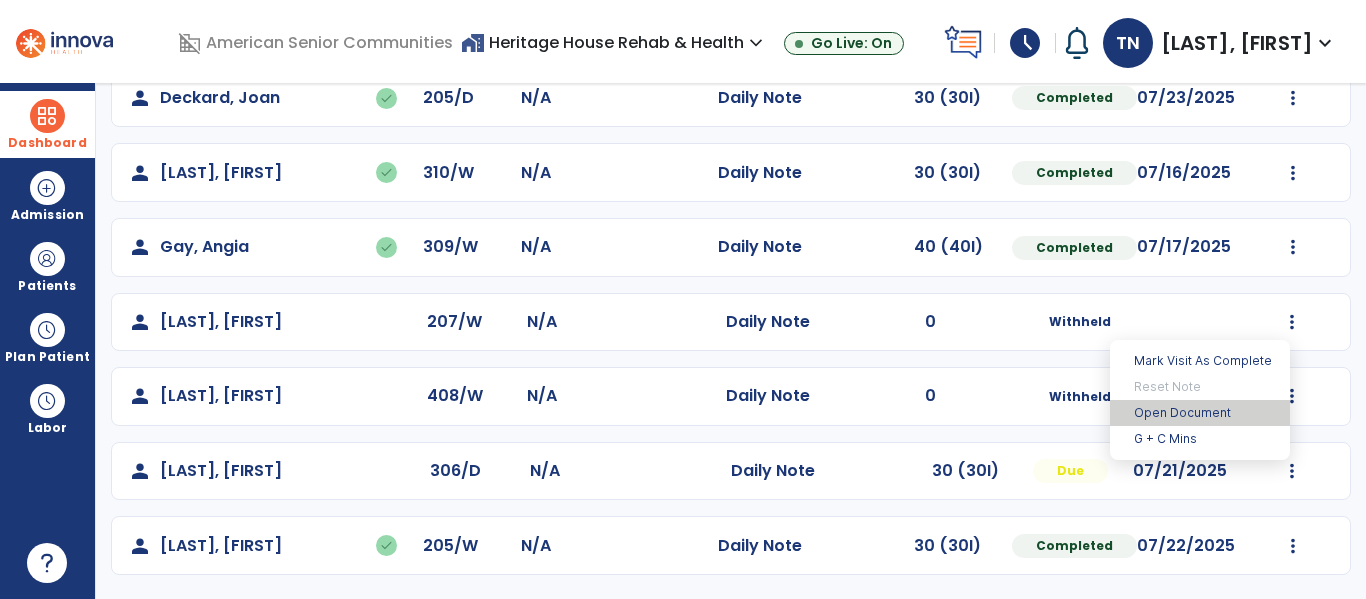 click on "Open Document" at bounding box center (1200, 413) 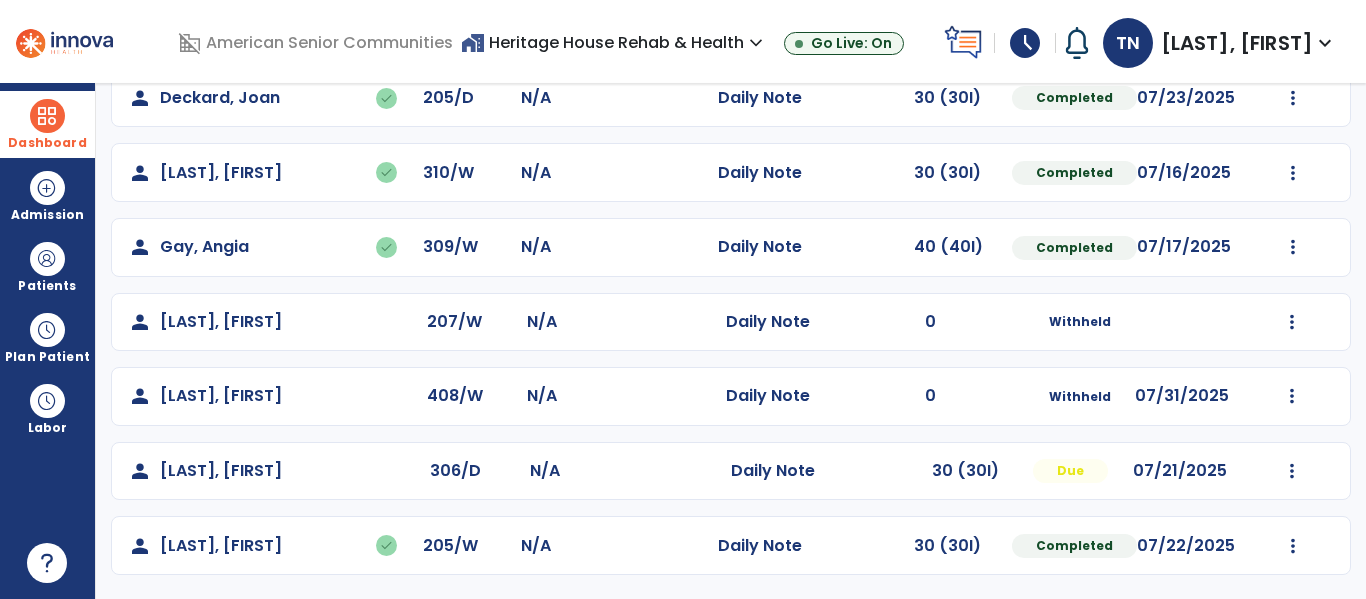 click on "person [LAST], [FIRST] 408/W N/A Daily Note 0 Withheld 07/31/2025 Mark Visit As Complete Reset Note Open Document G + C Mins" 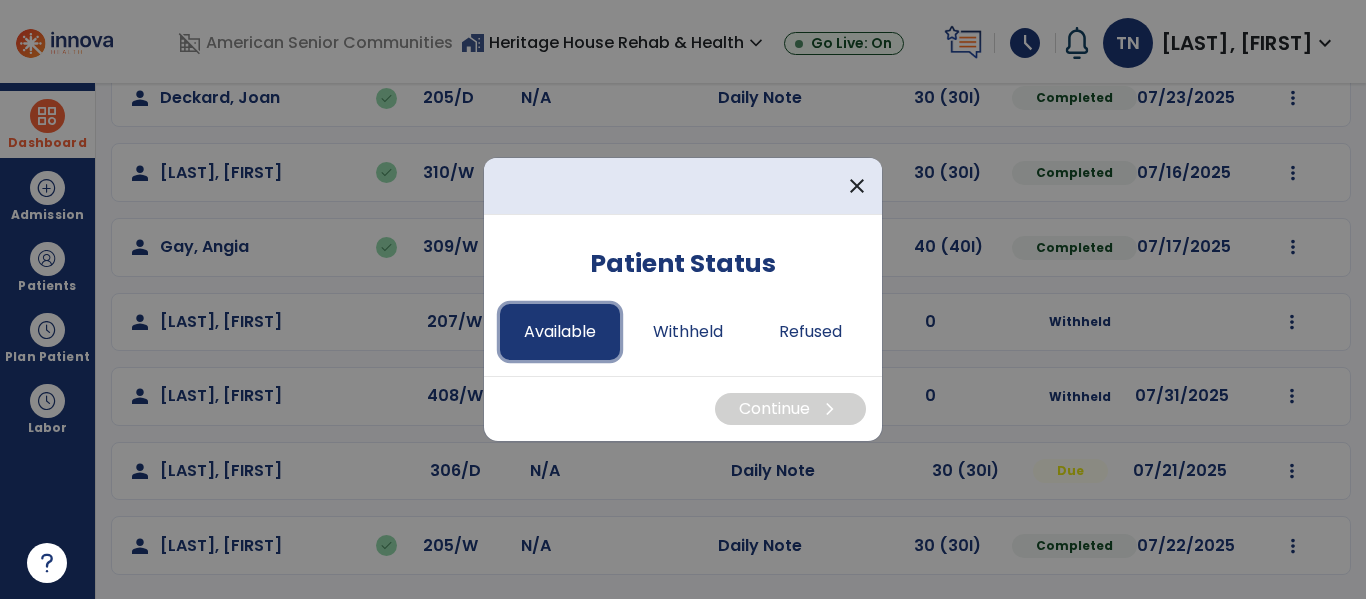 click on "Available" at bounding box center (560, 332) 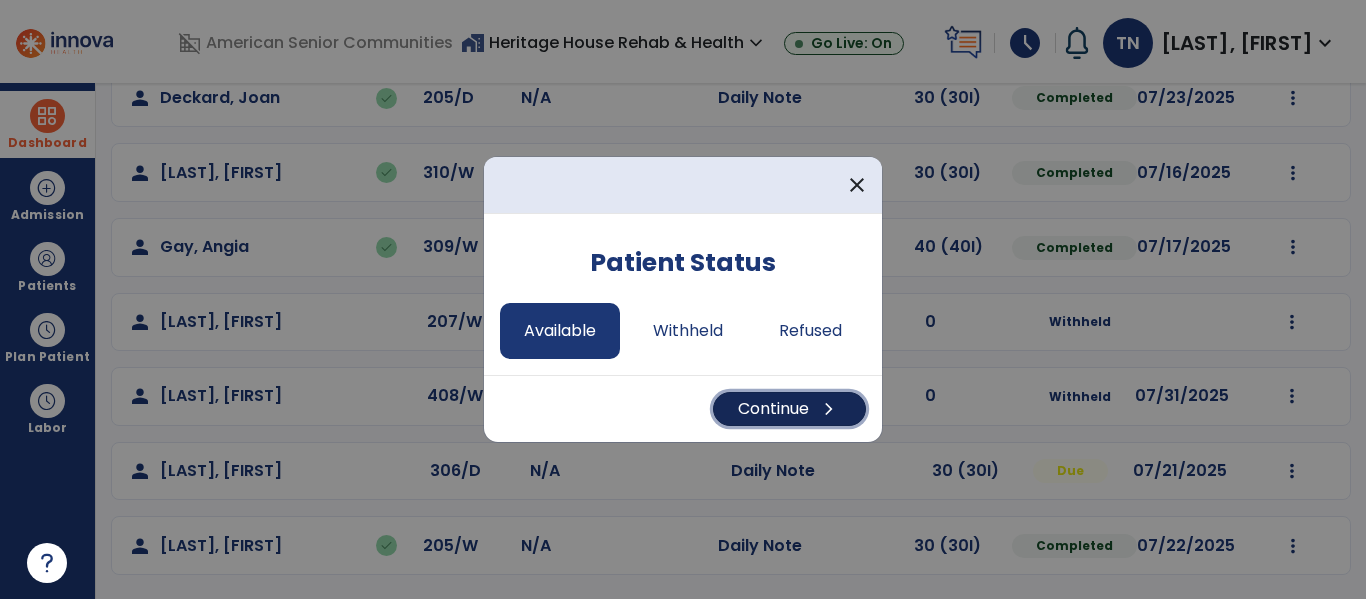 click on "chevron_right" at bounding box center [829, 409] 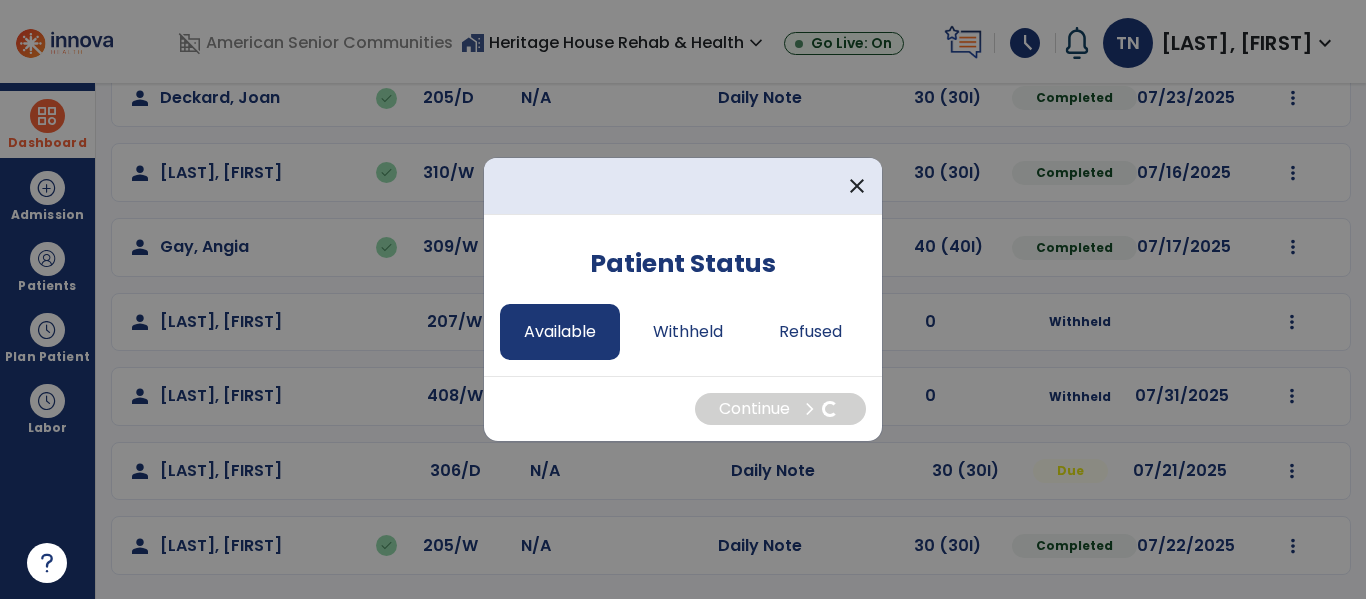 select on "*" 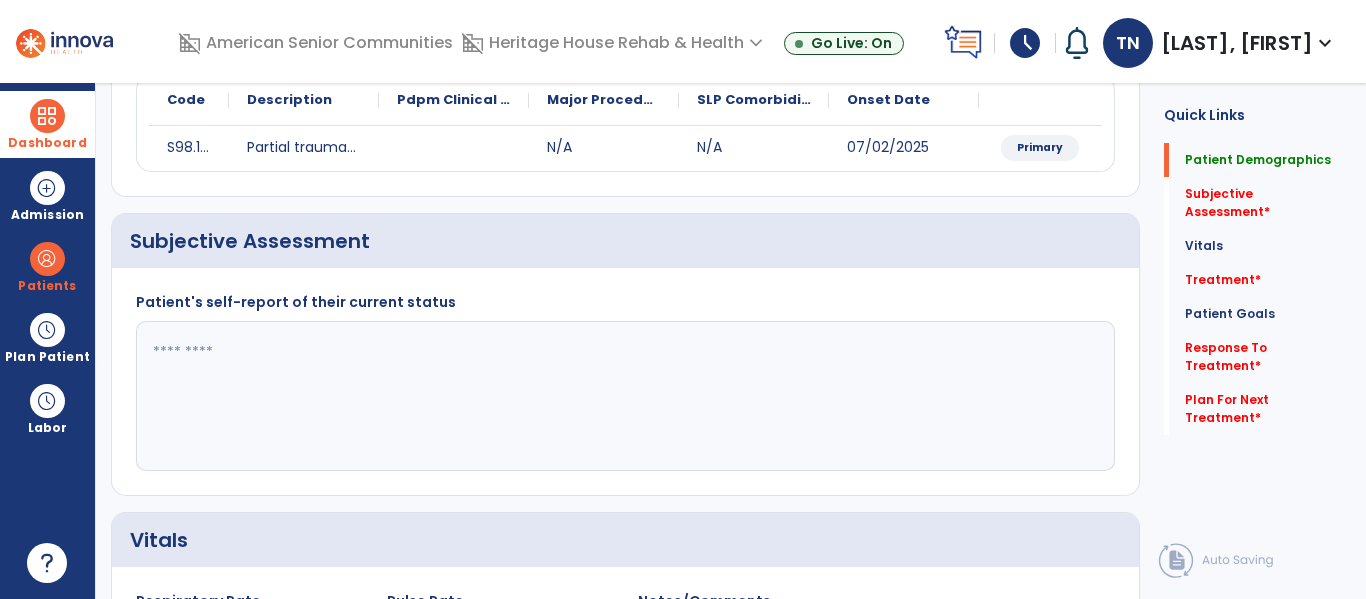 scroll, scrollTop: 0, scrollLeft: 0, axis: both 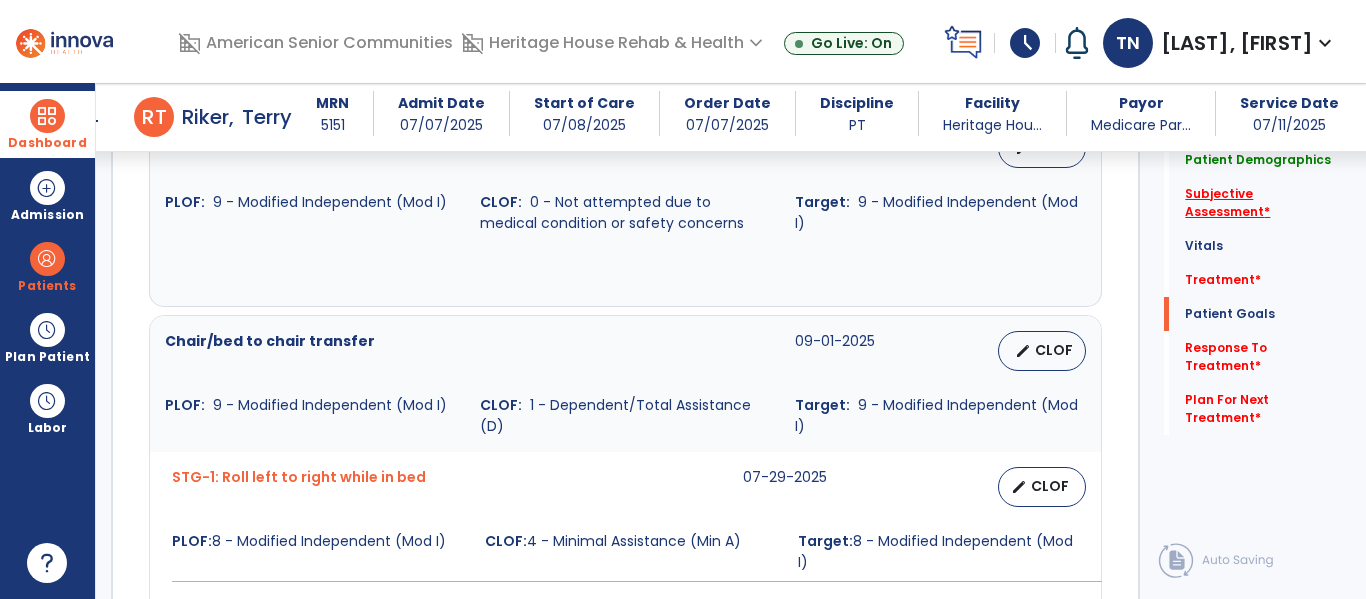click on "Subjective Assessment   *" 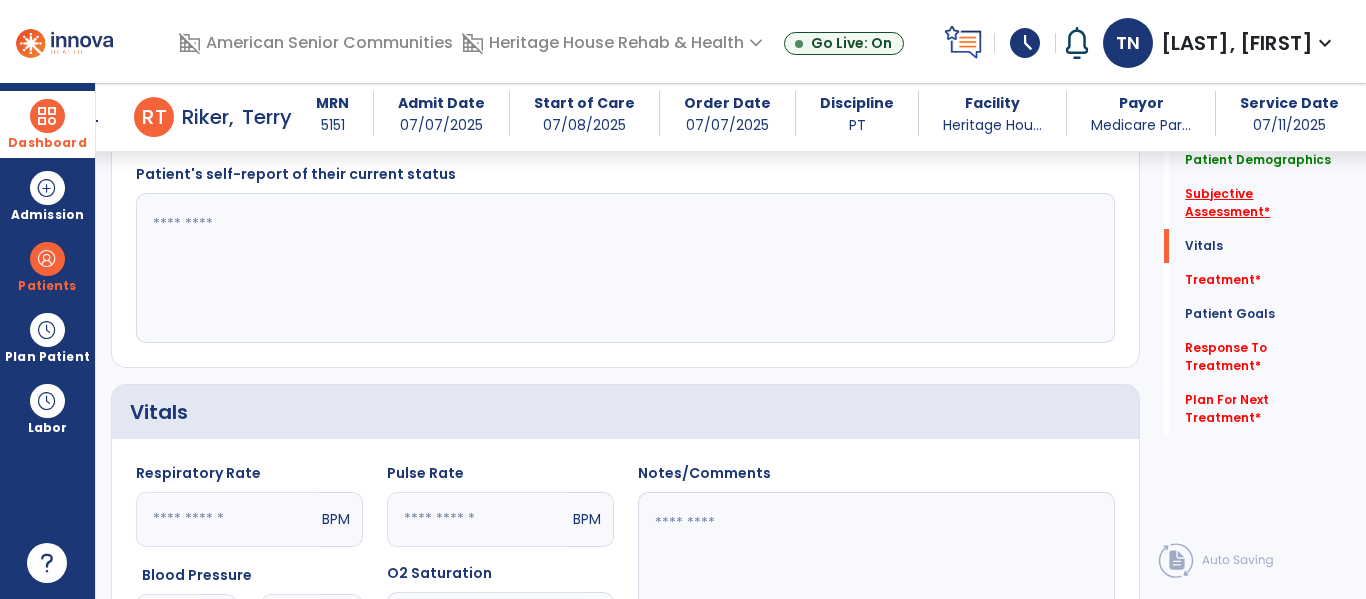 scroll, scrollTop: 328, scrollLeft: 0, axis: vertical 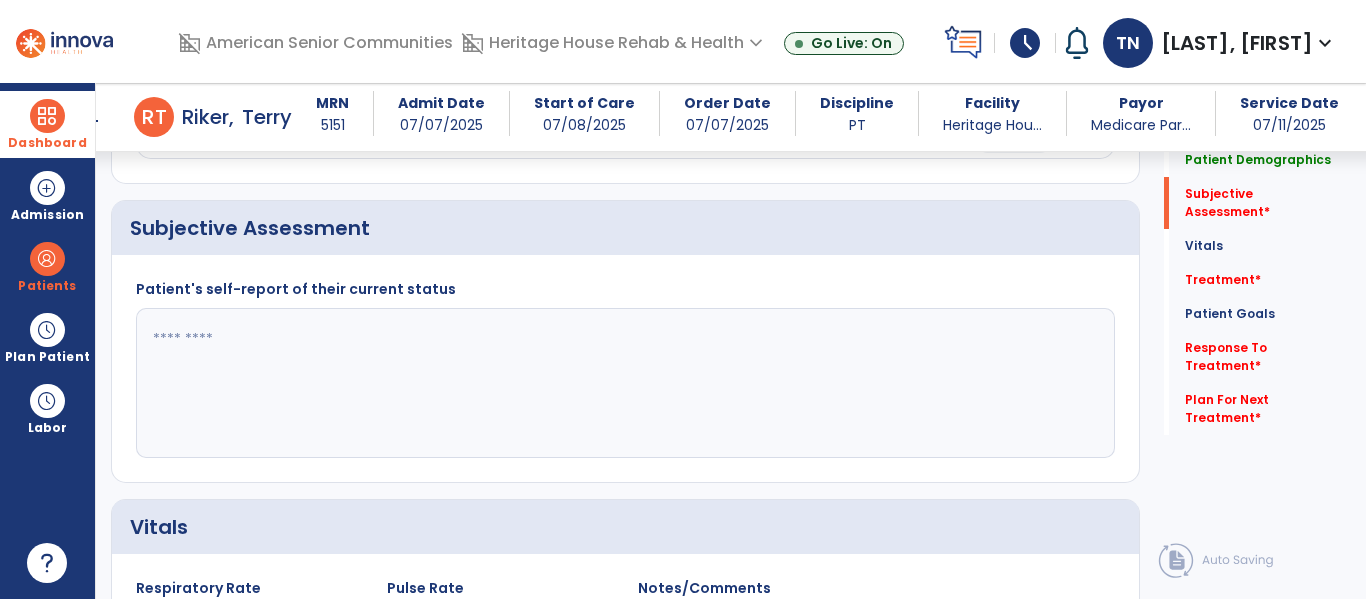 click 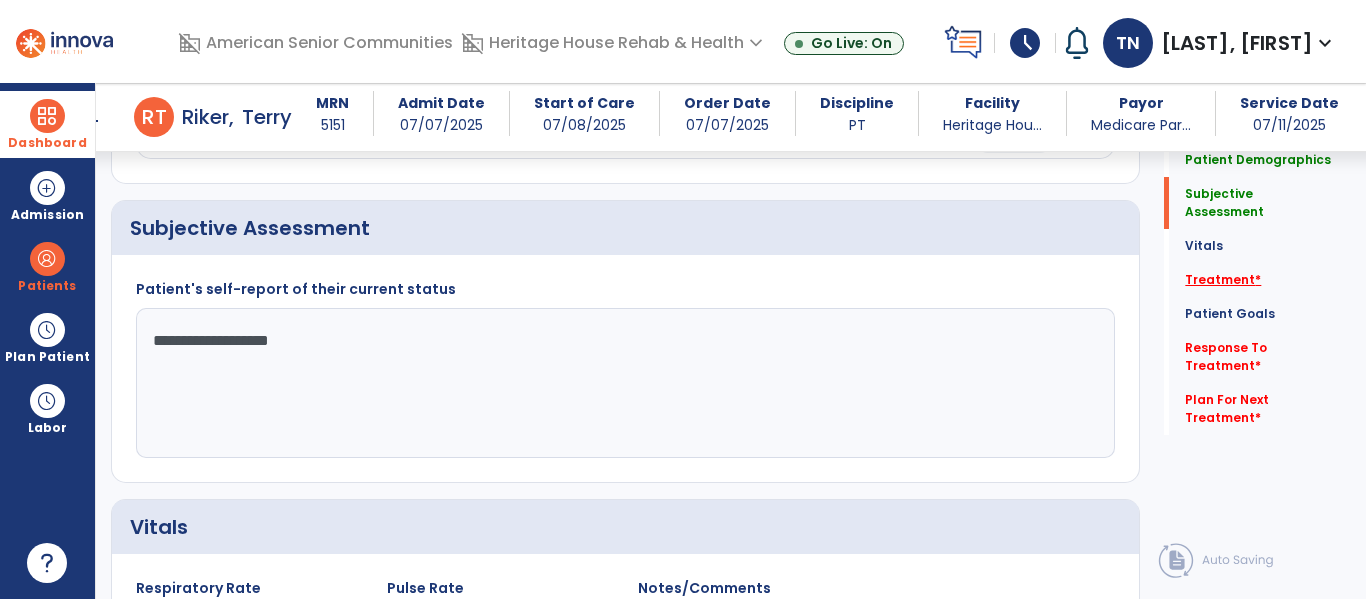 type on "**********" 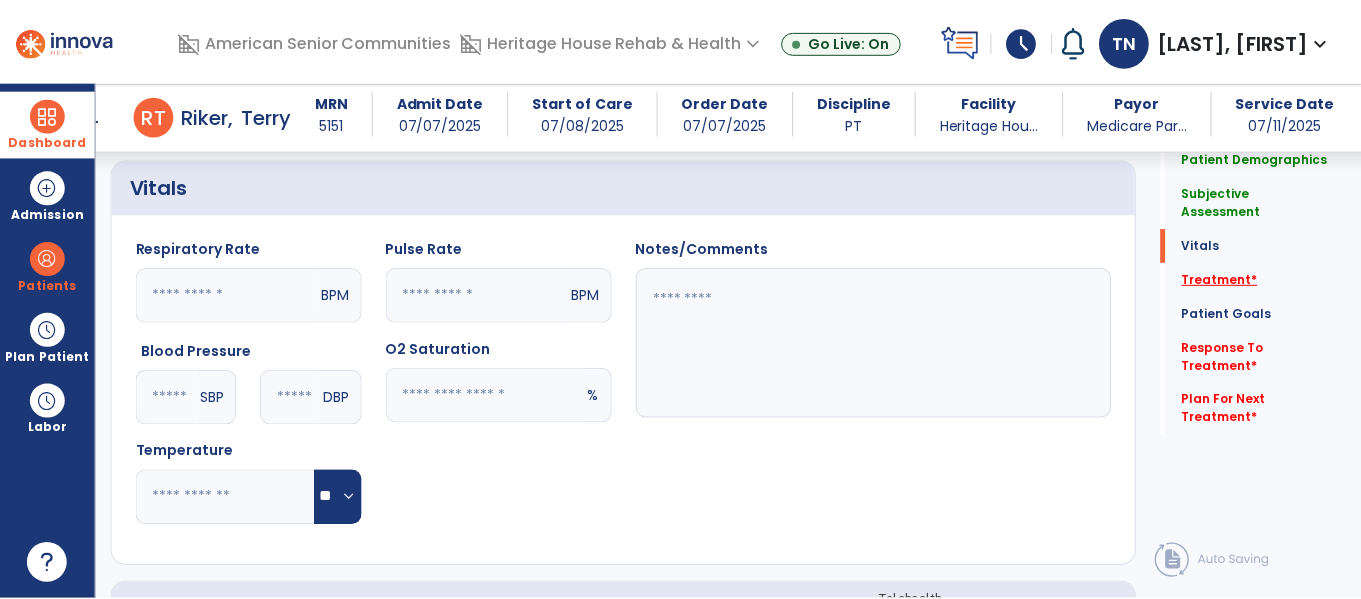 scroll, scrollTop: 1036, scrollLeft: 0, axis: vertical 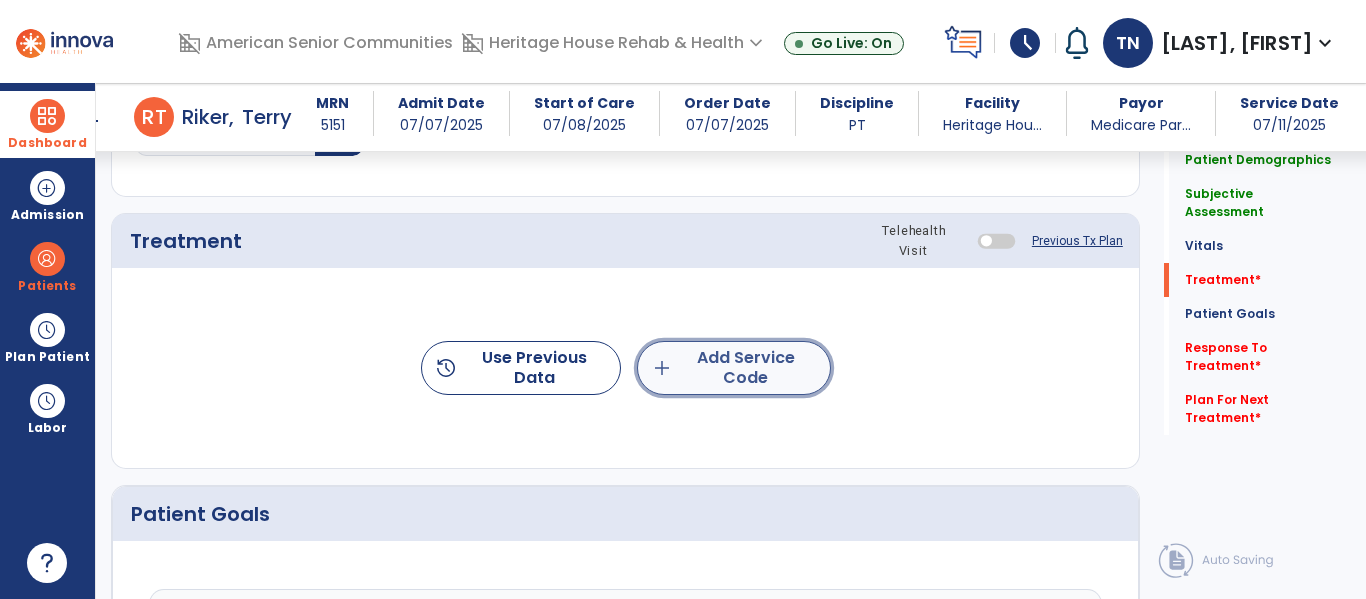 click on "add  Add Service Code" 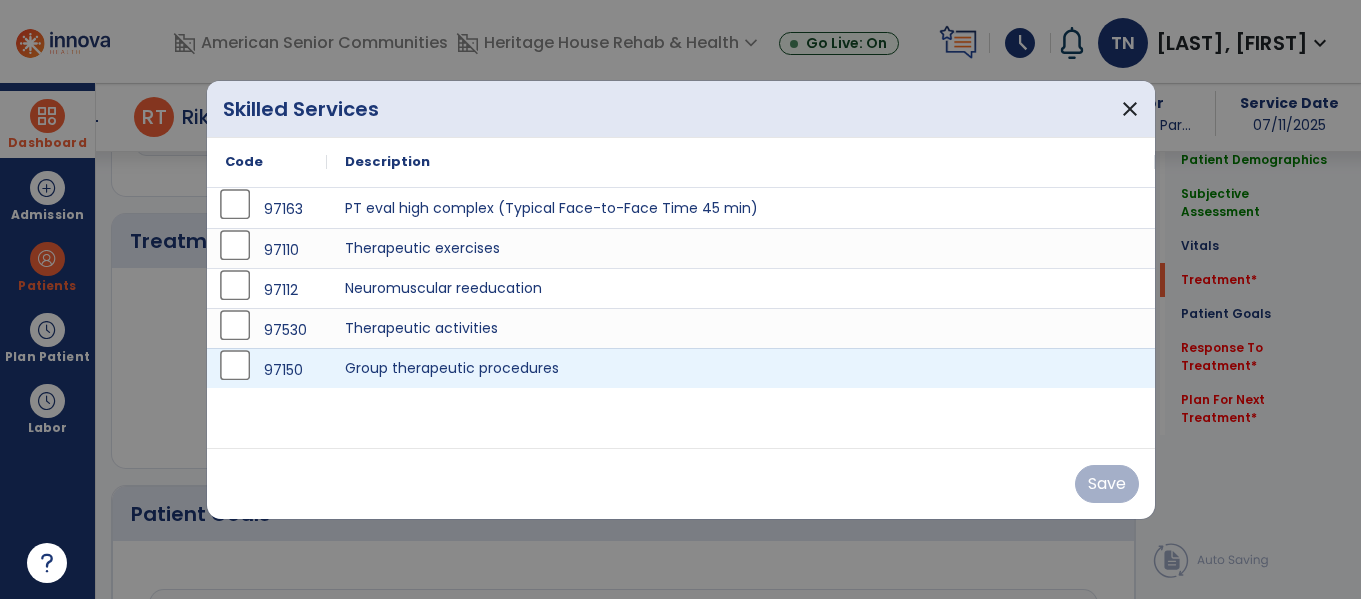 scroll, scrollTop: 1036, scrollLeft: 0, axis: vertical 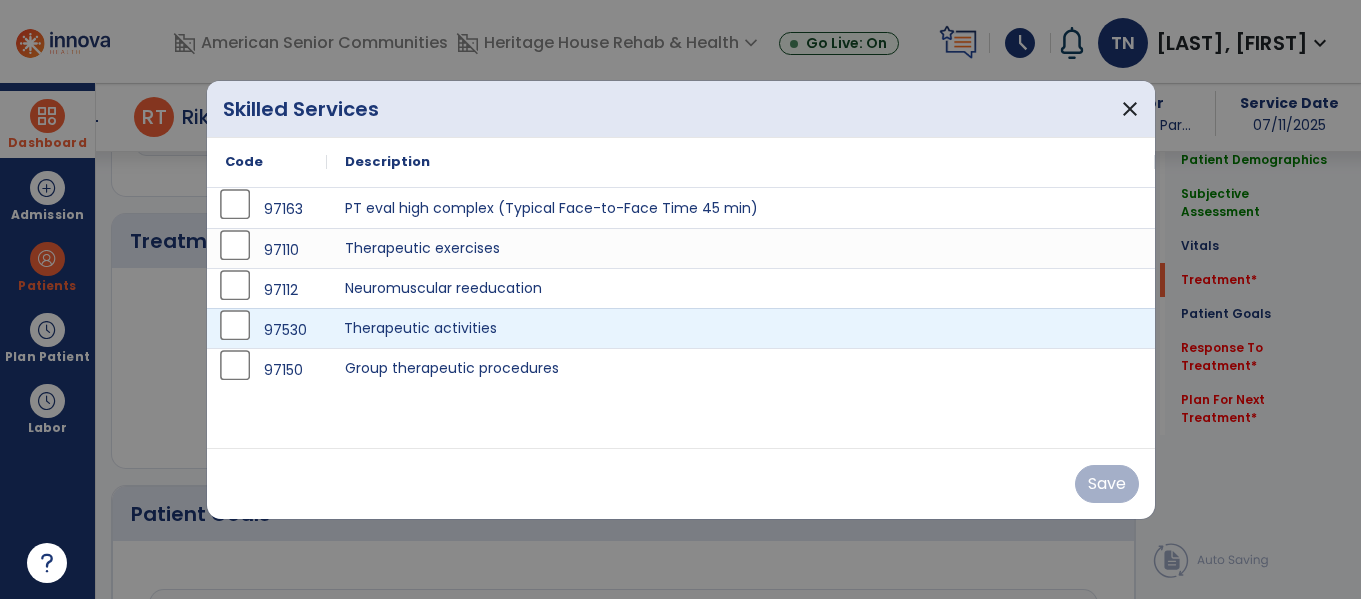 click on "Therapeutic activities" at bounding box center (741, 328) 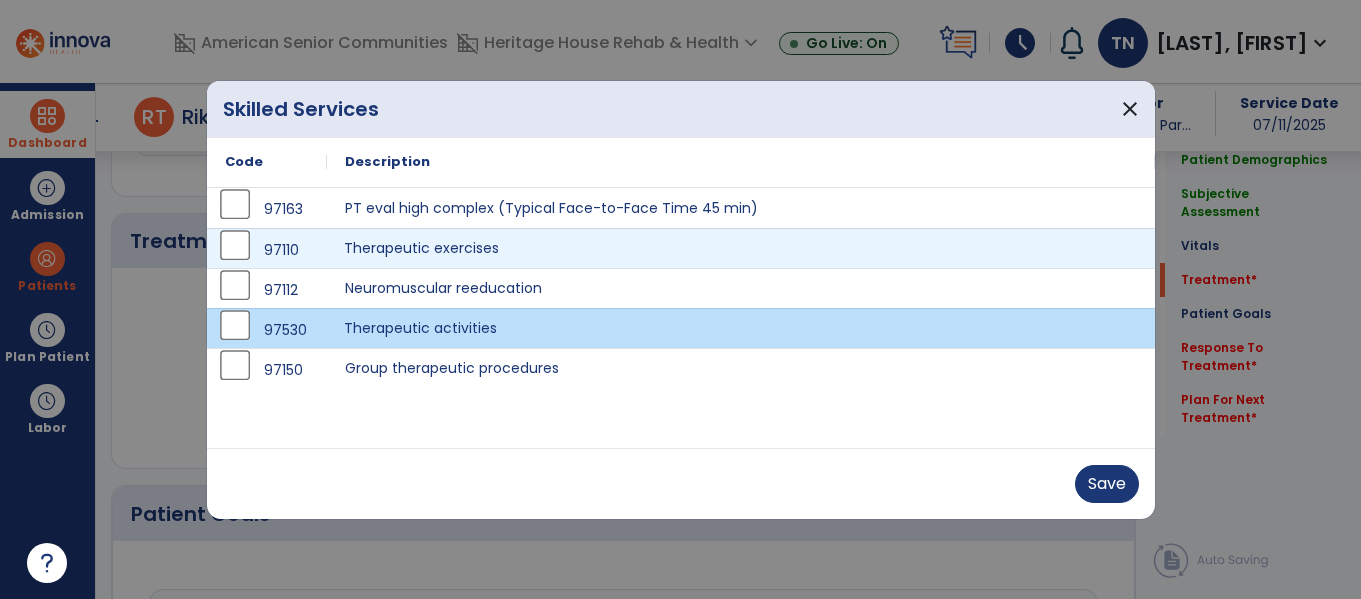 click on "Therapeutic exercises" at bounding box center [741, 248] 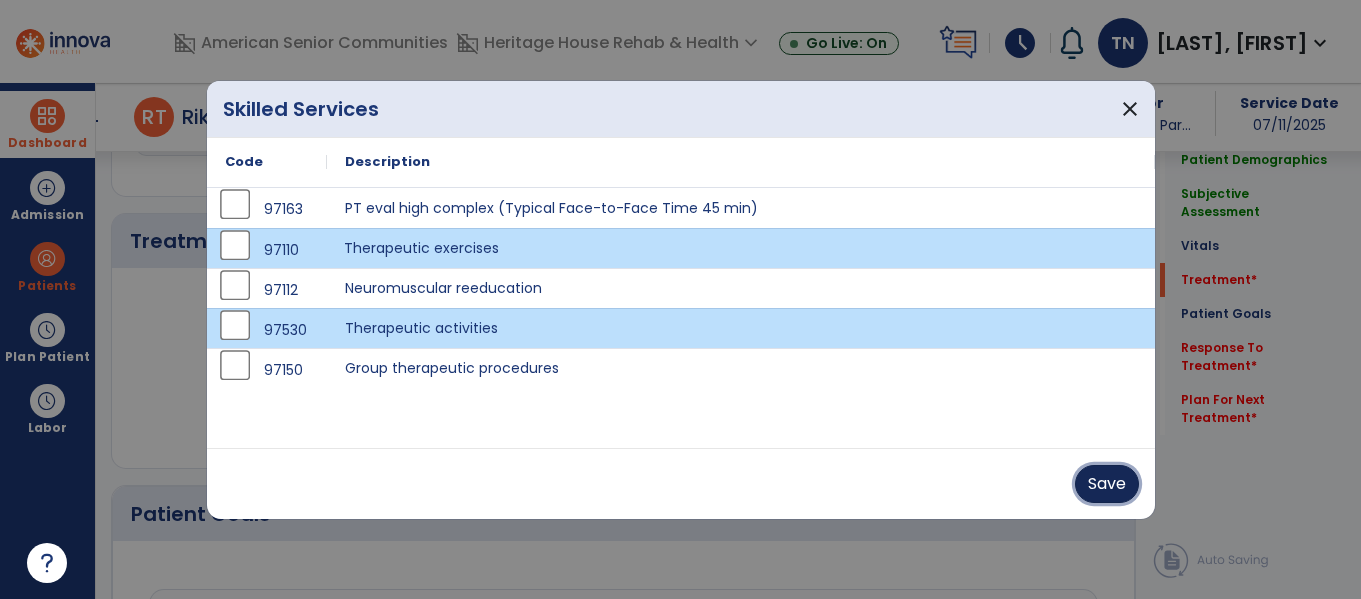 click on "Save" at bounding box center [1107, 484] 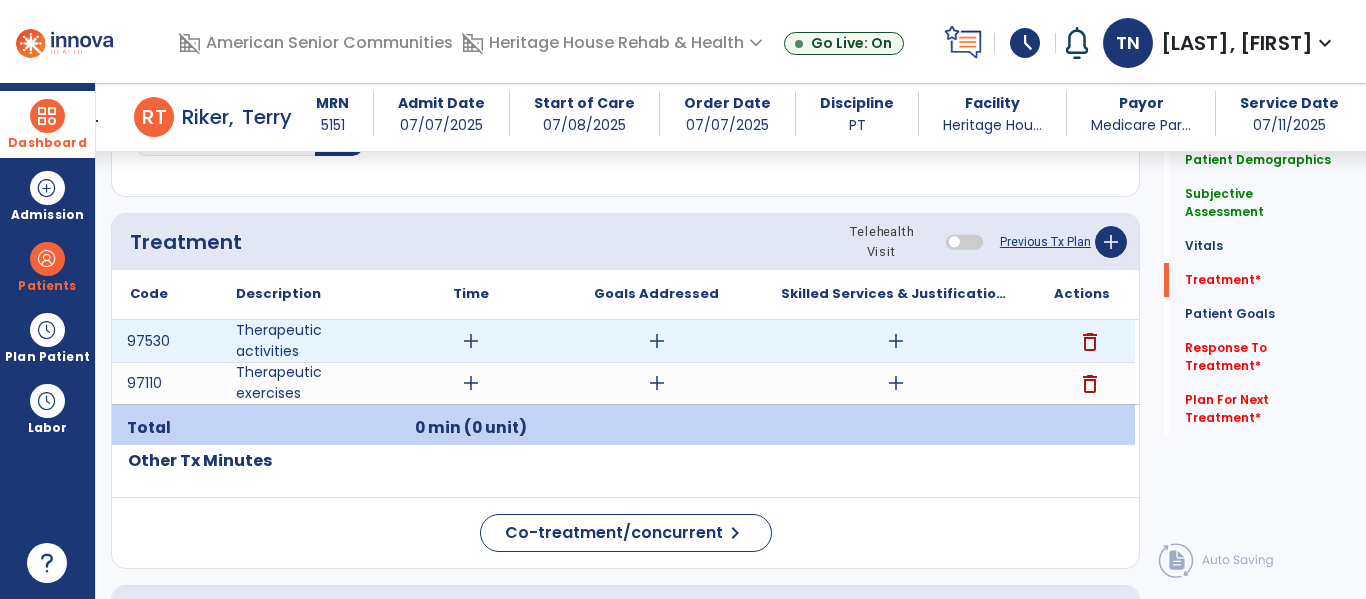 click on "add" at bounding box center [471, 341] 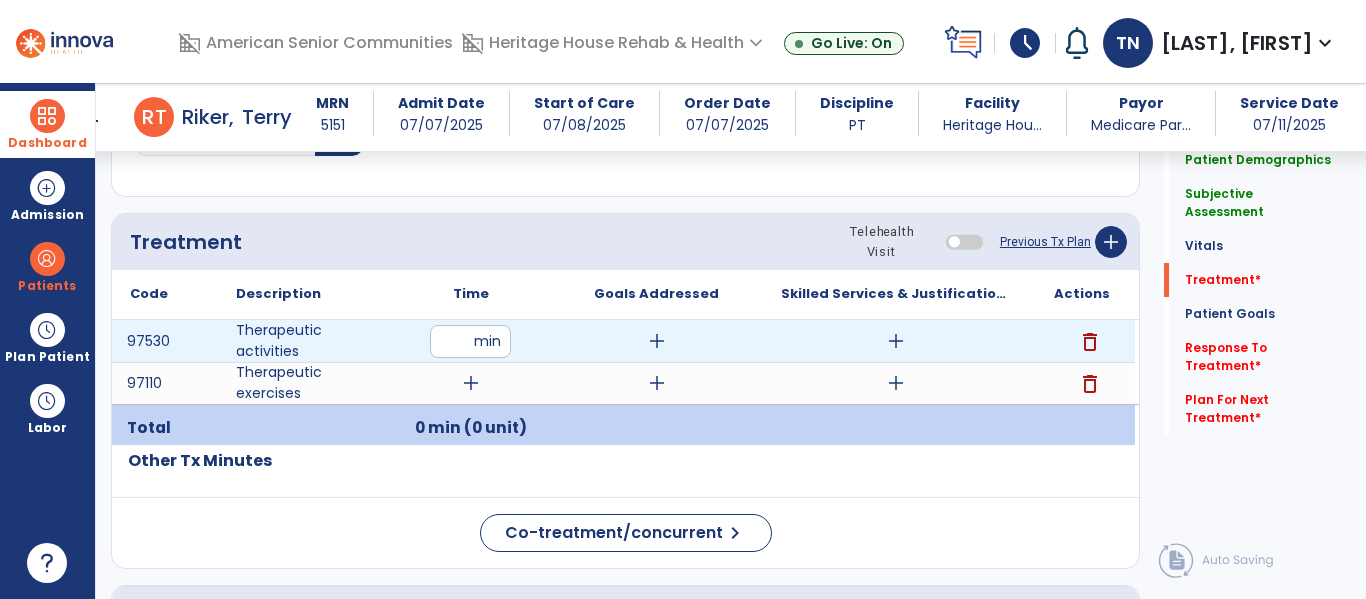 type on "**" 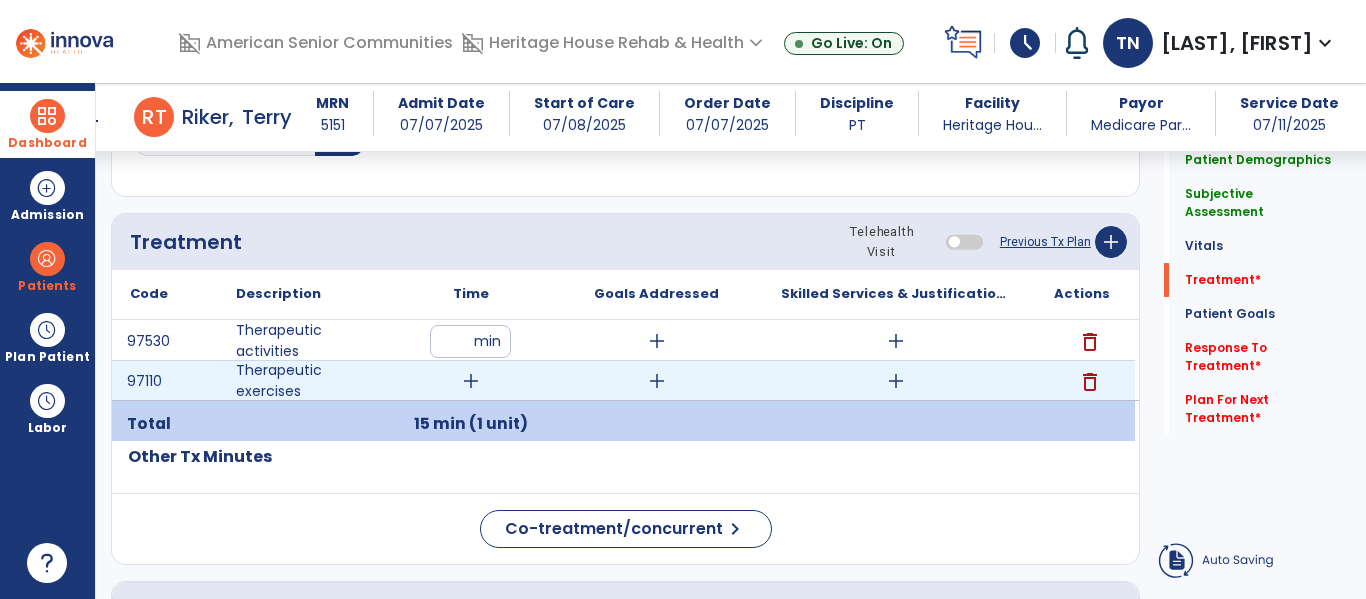 click on "add" at bounding box center [471, 381] 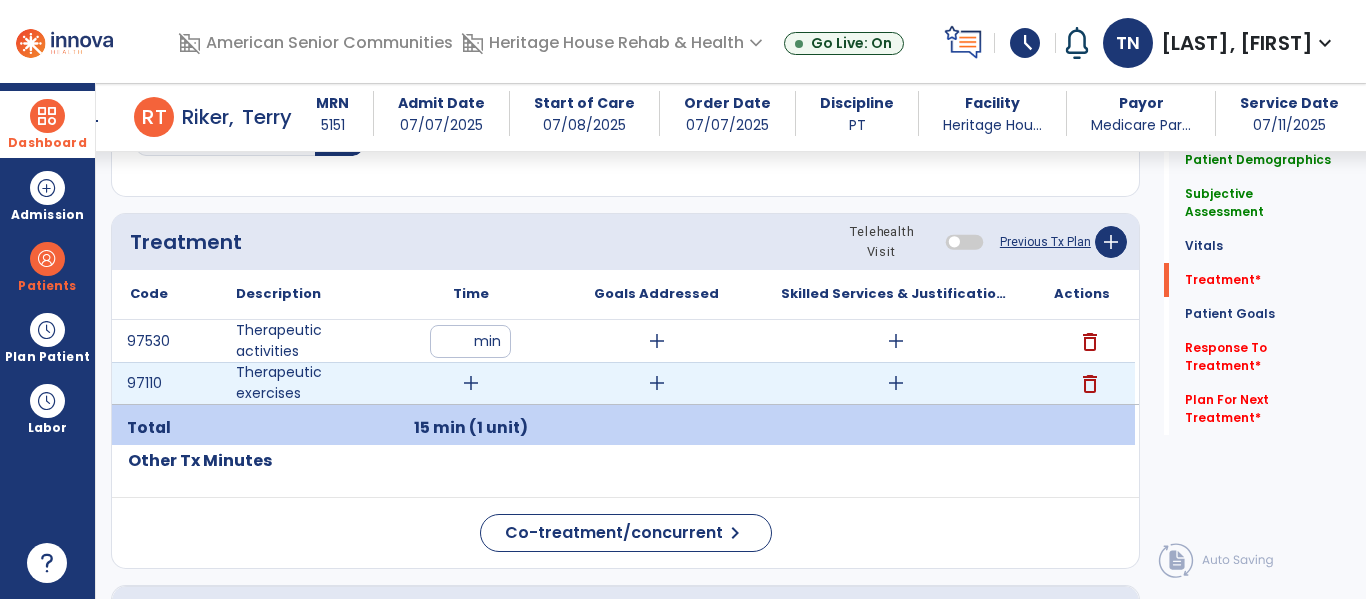 click on "add" at bounding box center (471, 383) 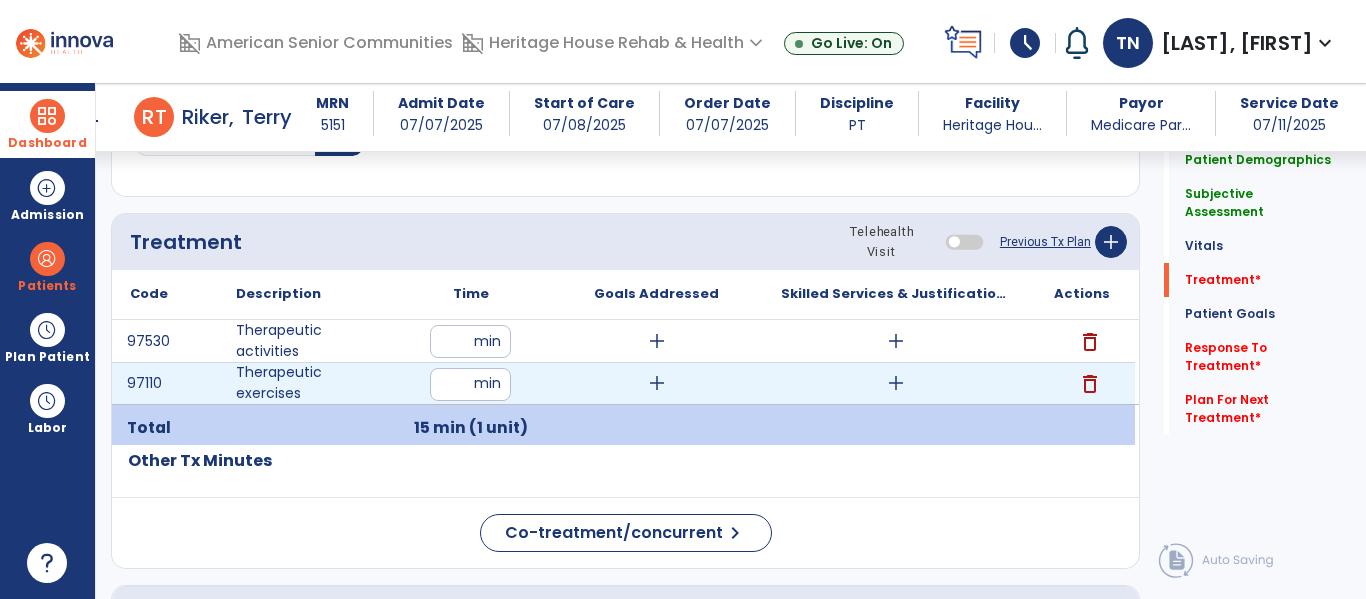 type on "**" 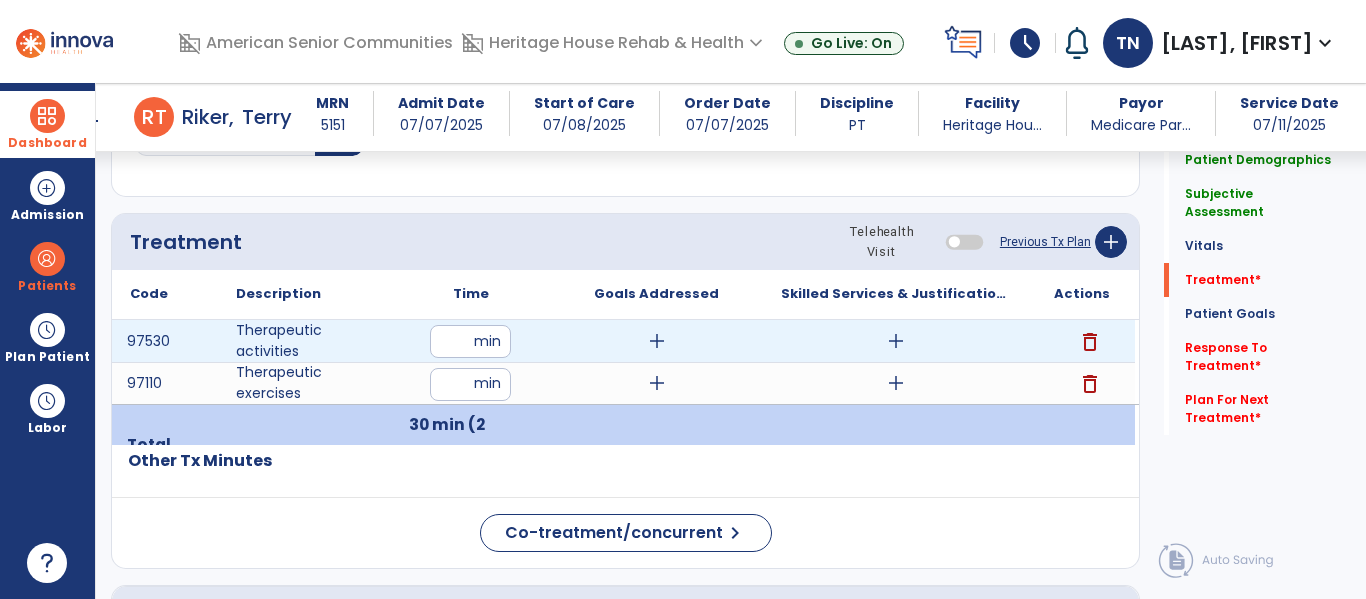 click on "add" at bounding box center [657, 341] 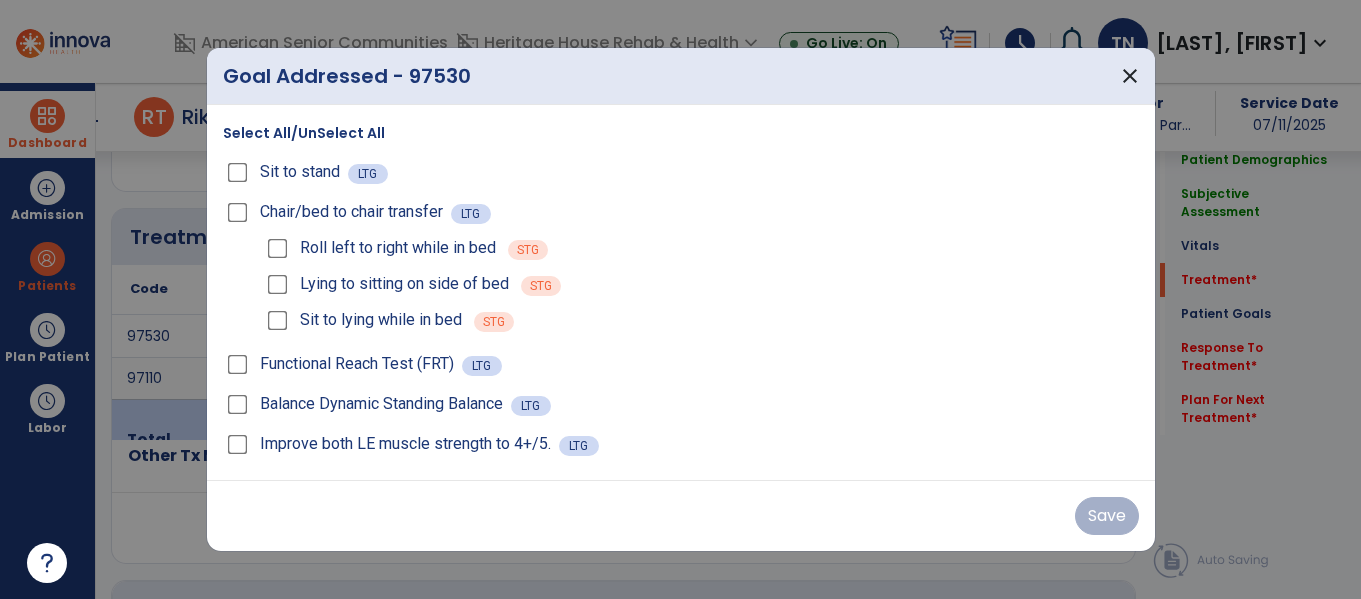 scroll, scrollTop: 1036, scrollLeft: 0, axis: vertical 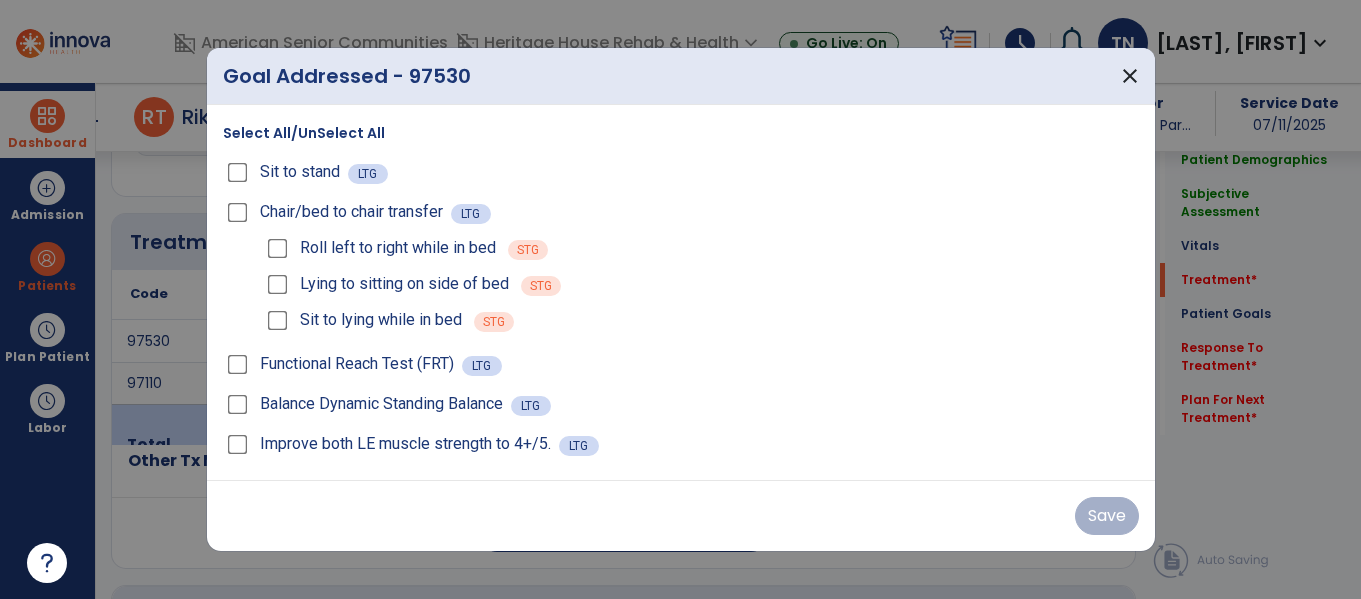 click on "Select All/UnSelect All" at bounding box center [304, 133] 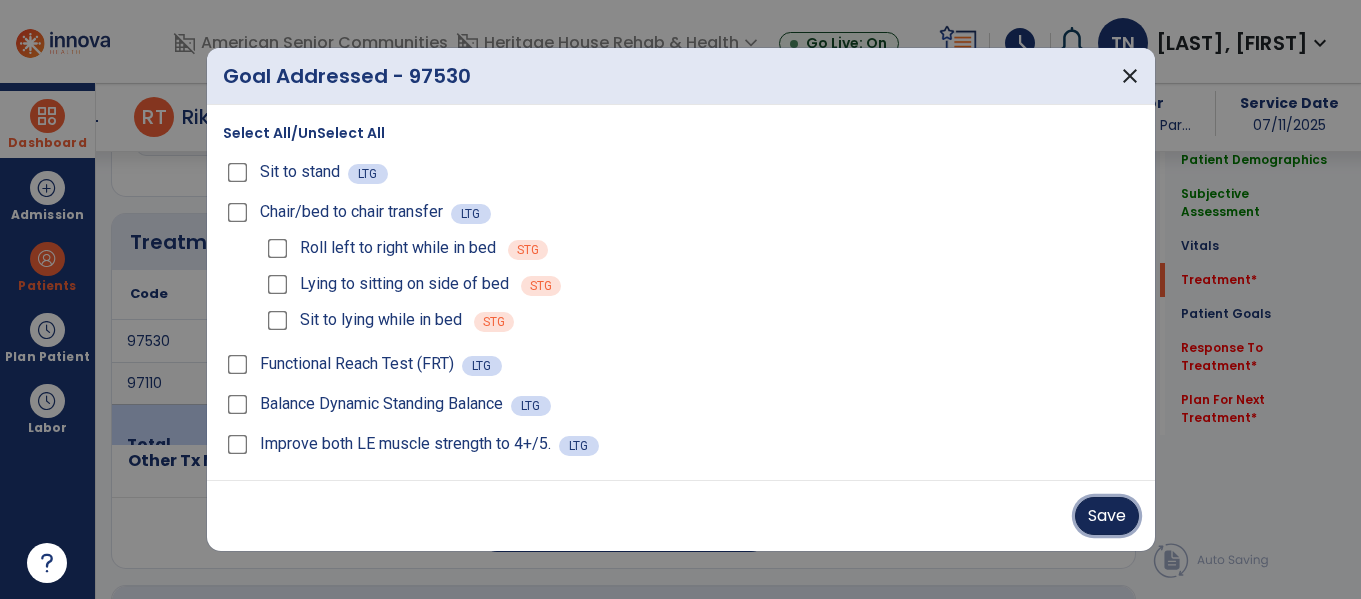 click on "Save" at bounding box center [1107, 516] 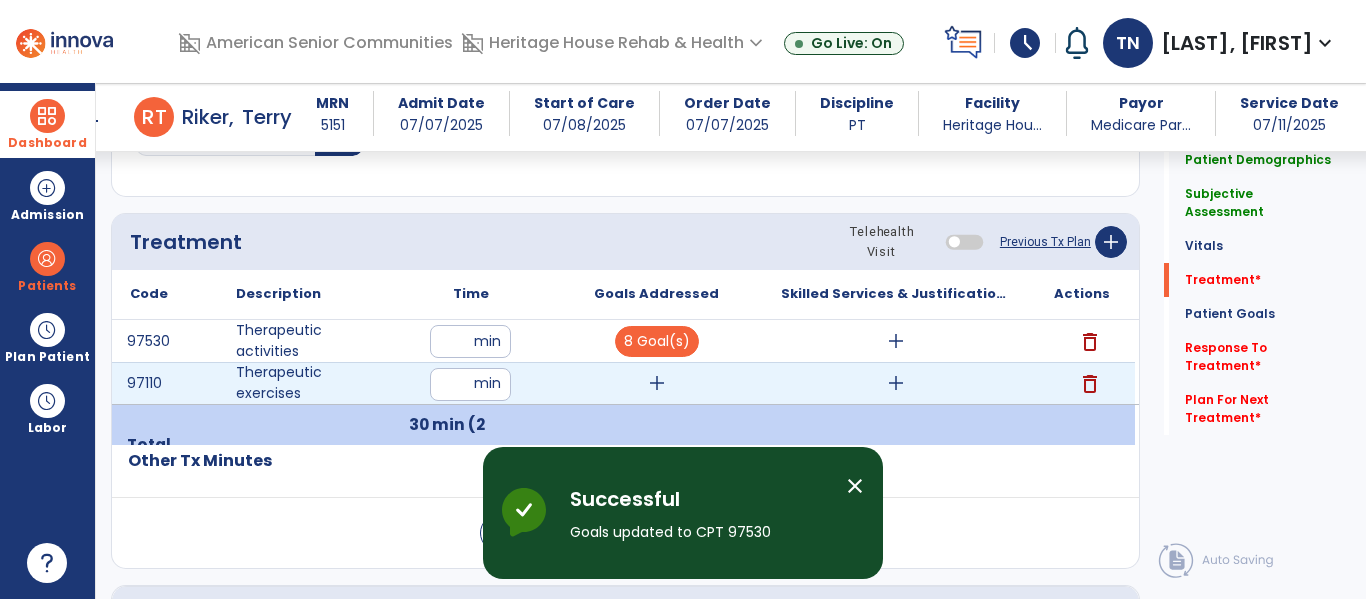 click on "add" at bounding box center (657, 383) 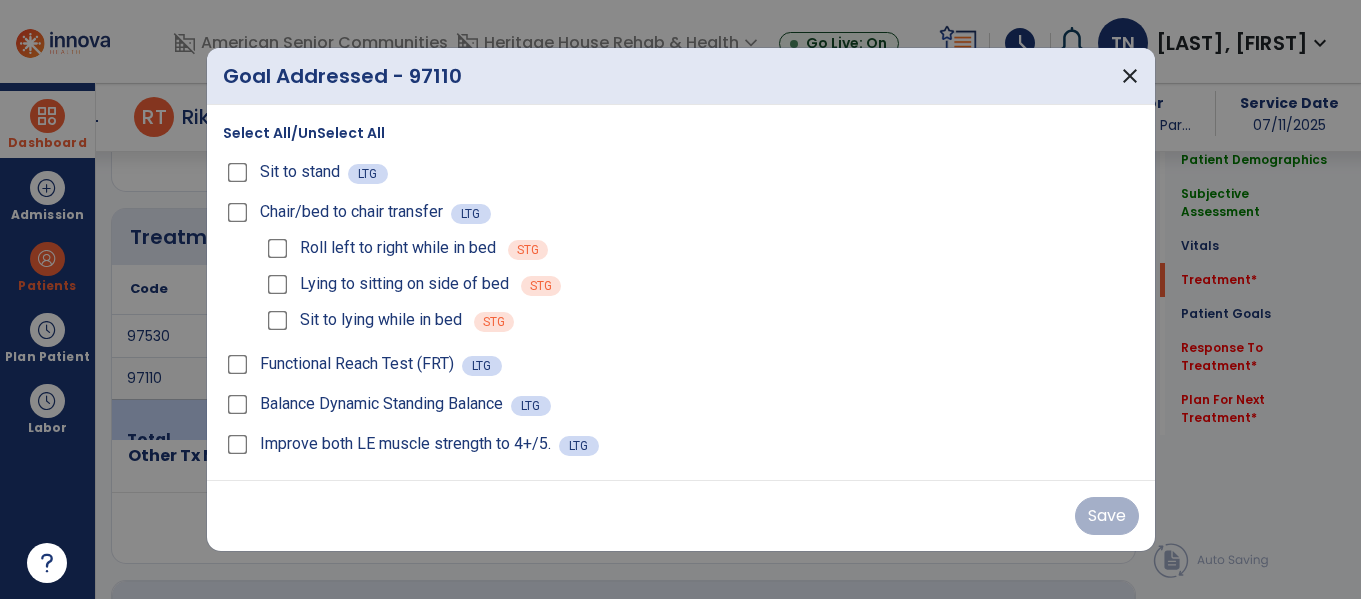 scroll, scrollTop: 1036, scrollLeft: 0, axis: vertical 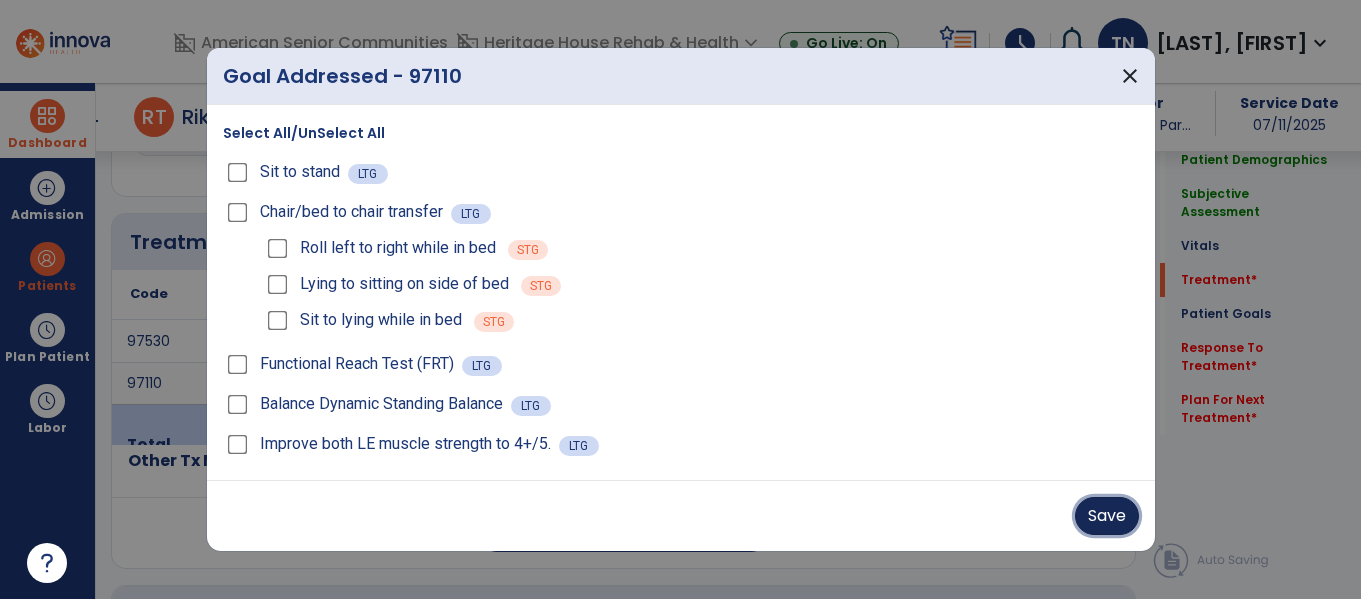 click on "Save" at bounding box center (1107, 516) 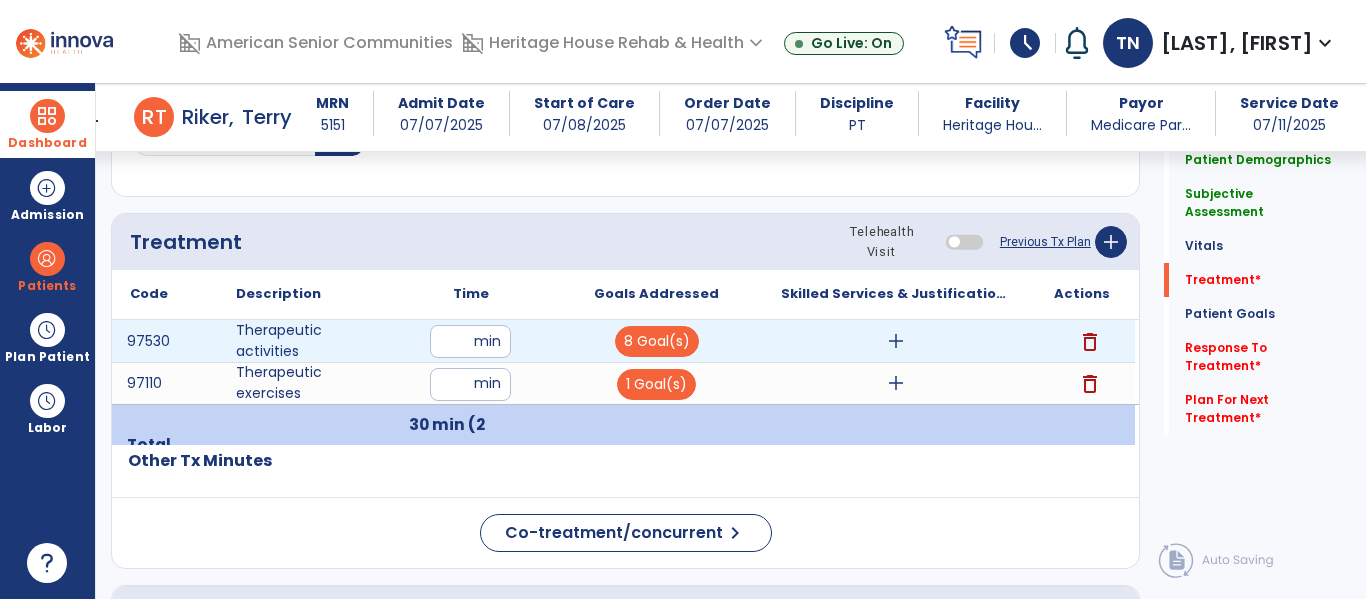 click on "add" at bounding box center (896, 341) 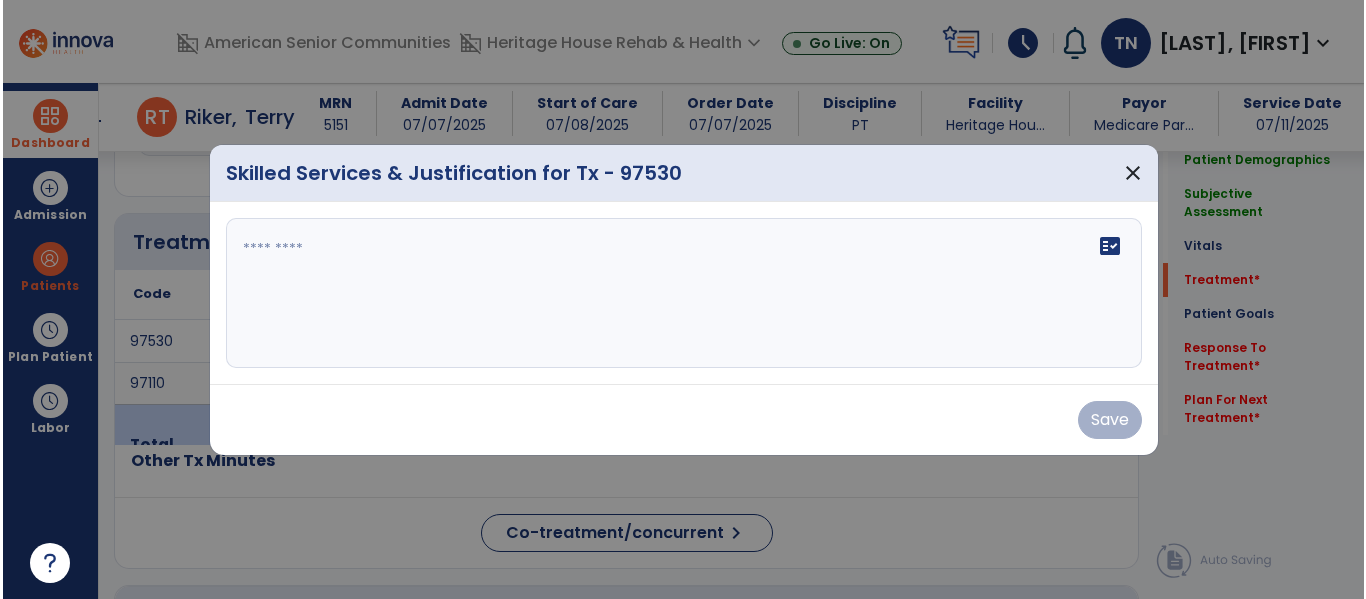 scroll, scrollTop: 1036, scrollLeft: 0, axis: vertical 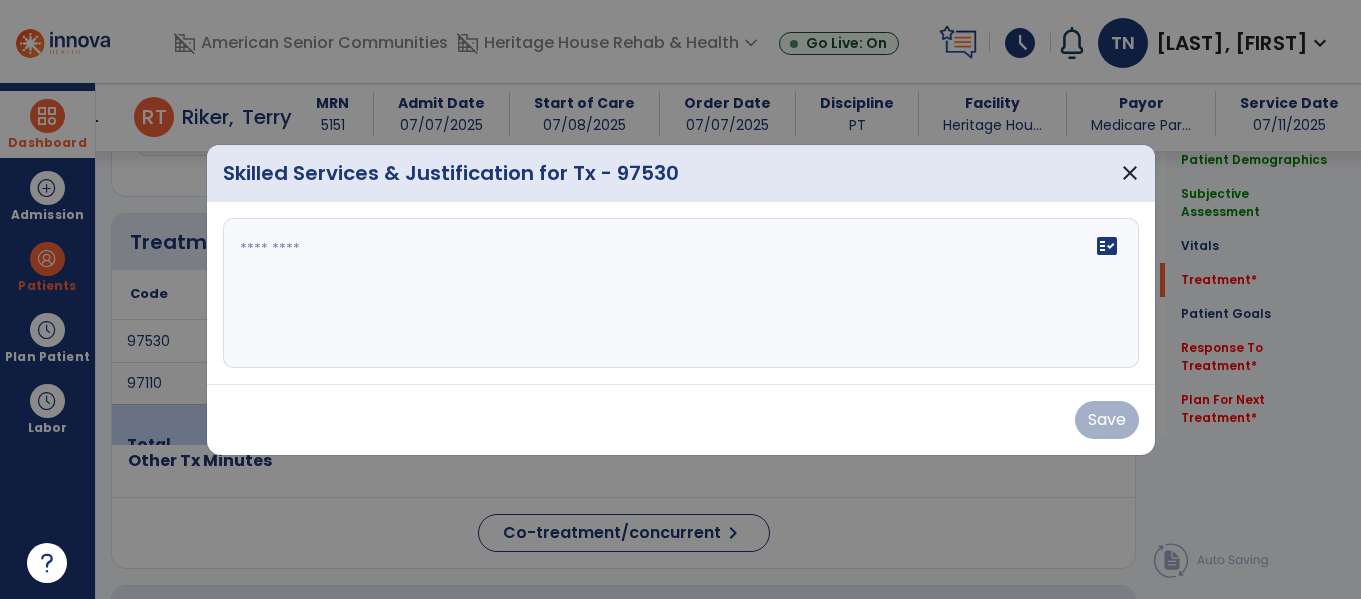 click on "fact_check" at bounding box center [681, 293] 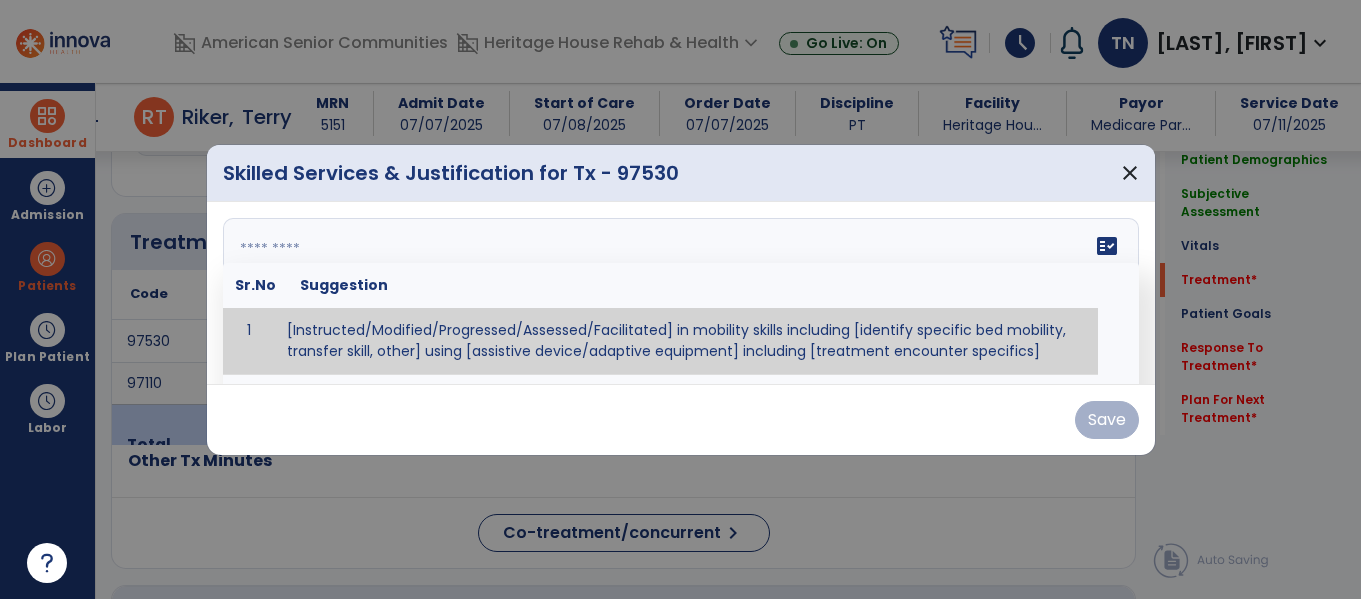 click at bounding box center (678, 293) 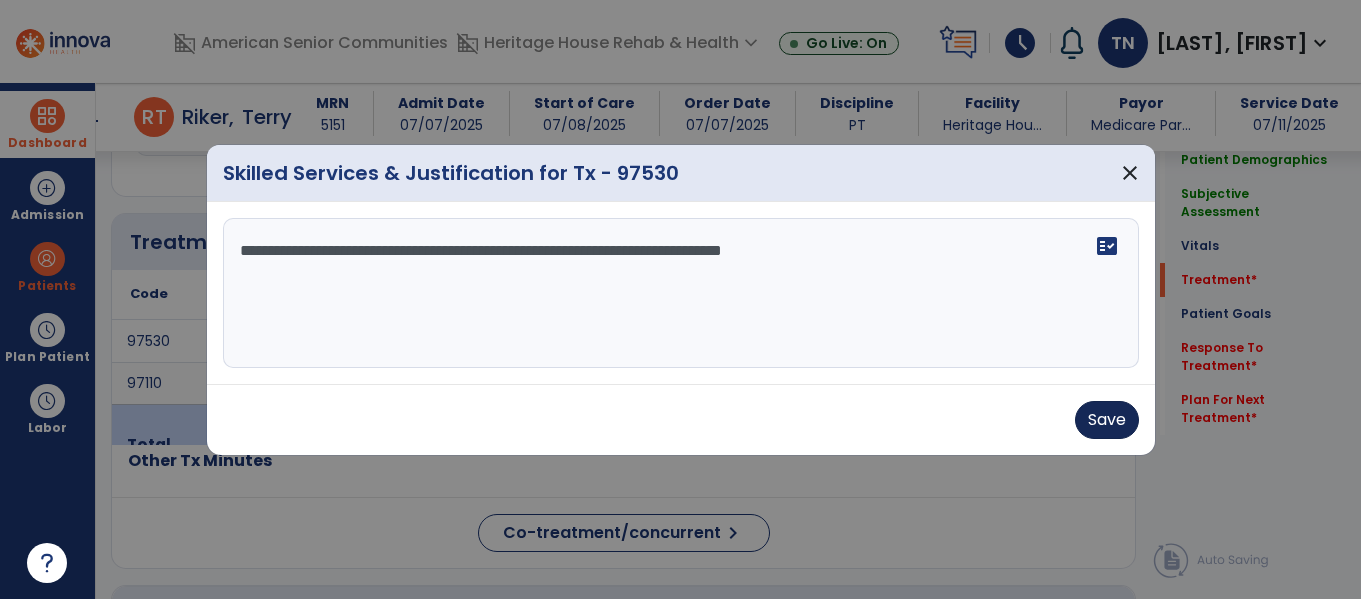 type on "**********" 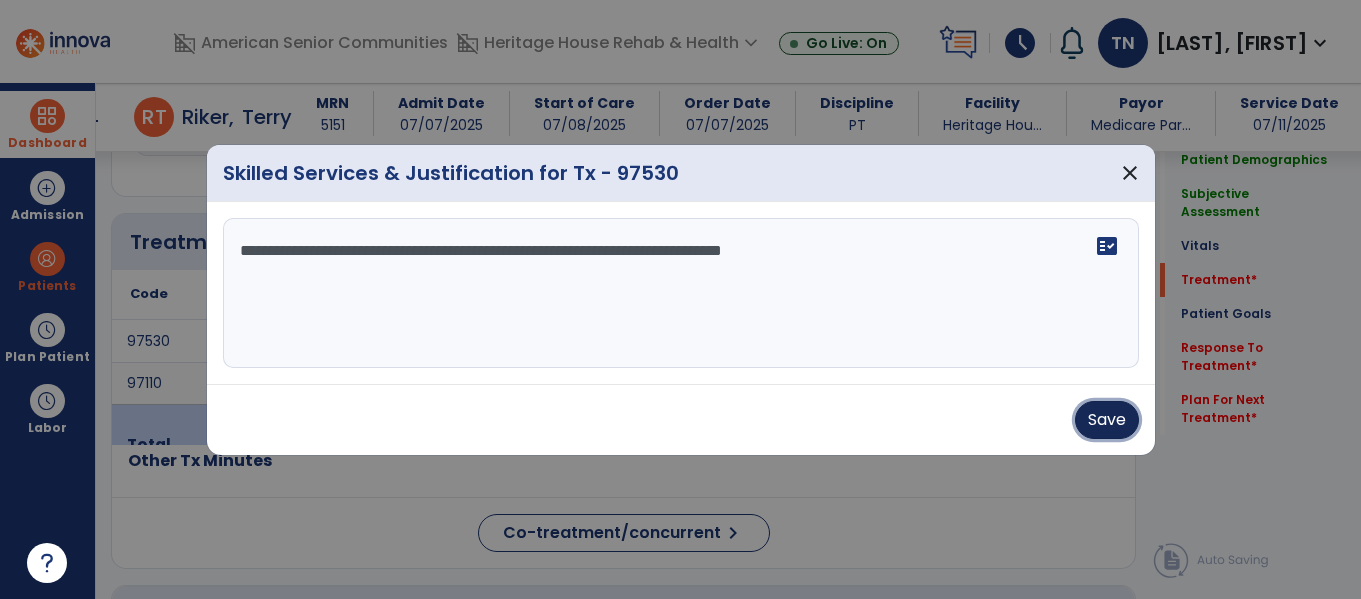 click on "Save" at bounding box center [1107, 420] 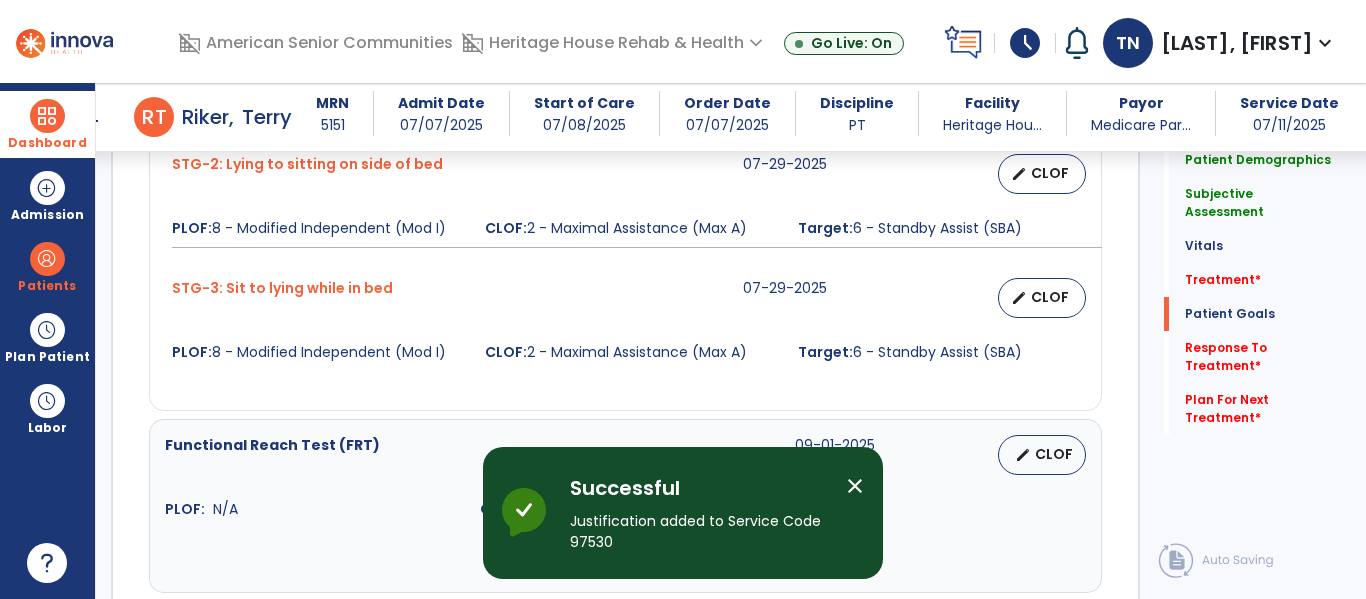 scroll, scrollTop: 2071, scrollLeft: 0, axis: vertical 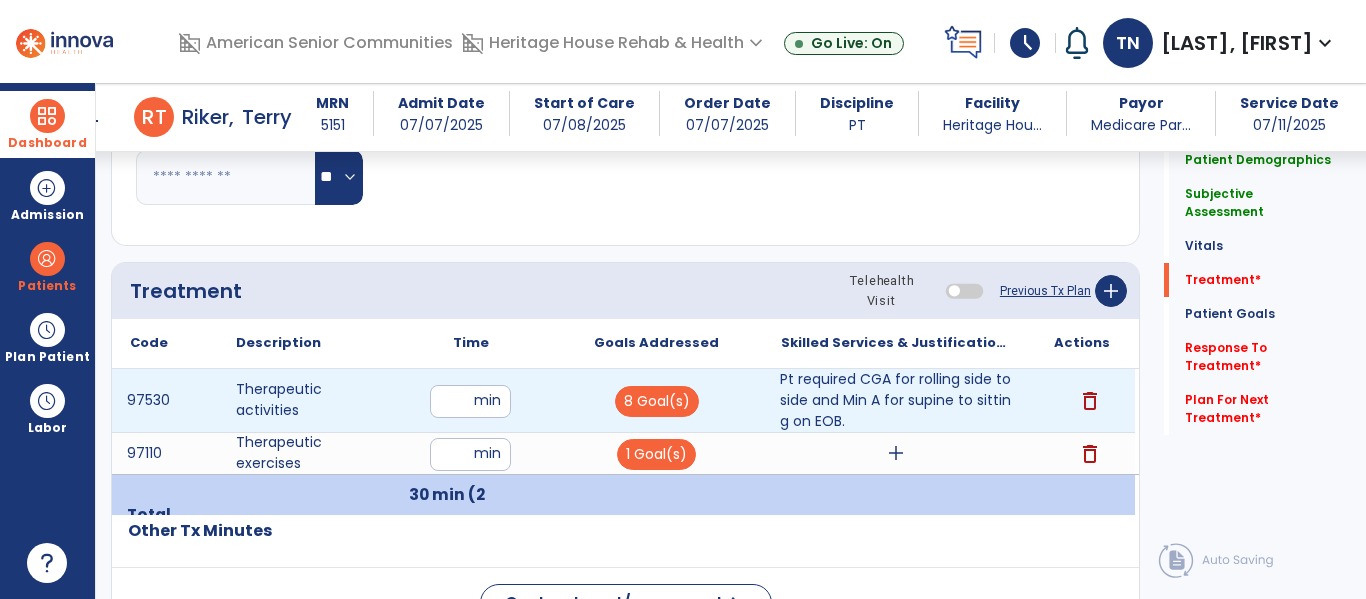 click on "Pt required CGA for rolling side to side and Min A for supine to sitting on EOB." at bounding box center [896, 400] 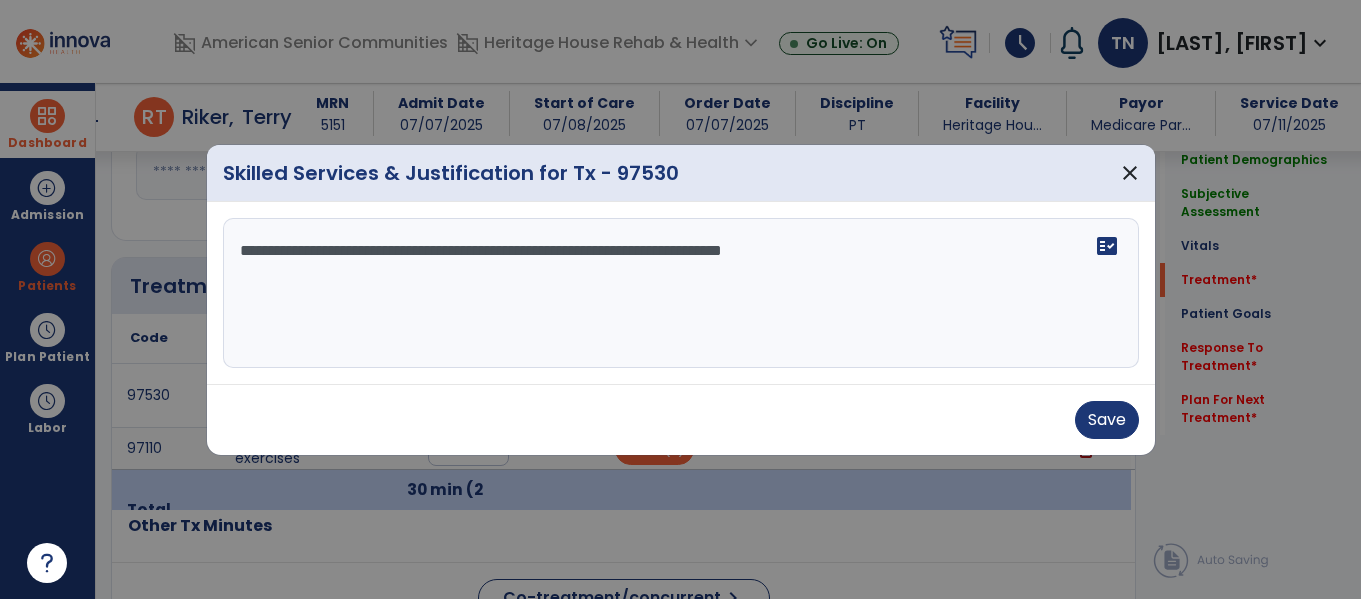click on "Save" at bounding box center [681, 419] 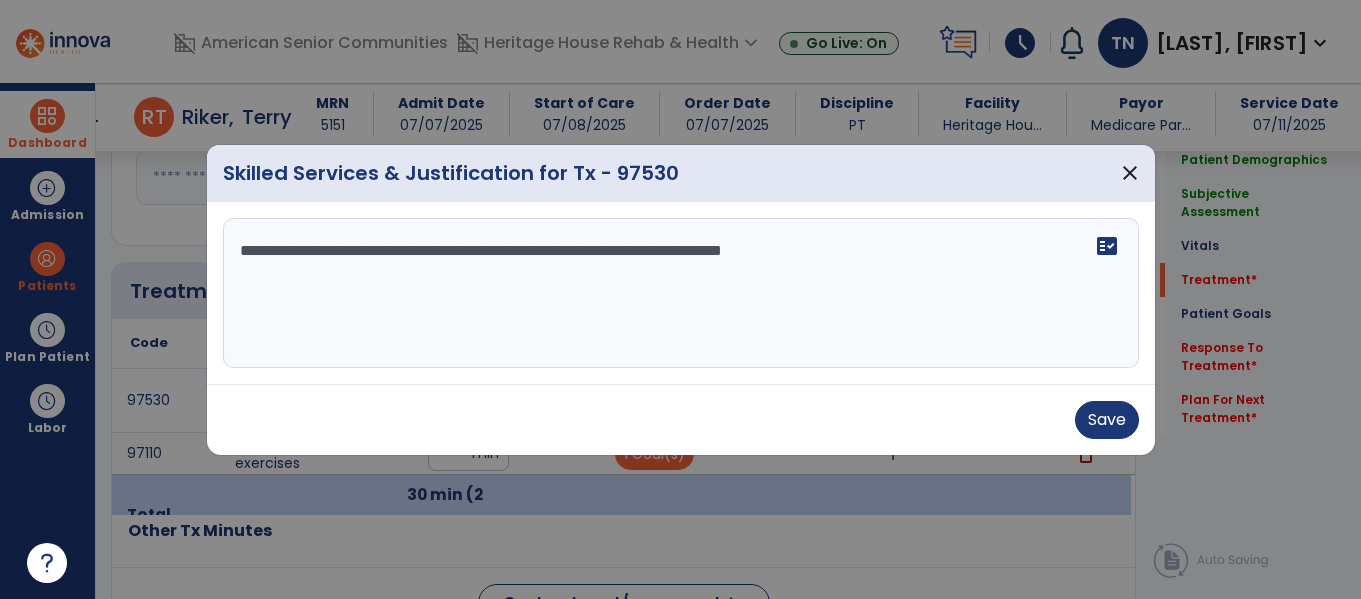 click on "**********" at bounding box center (681, 293) 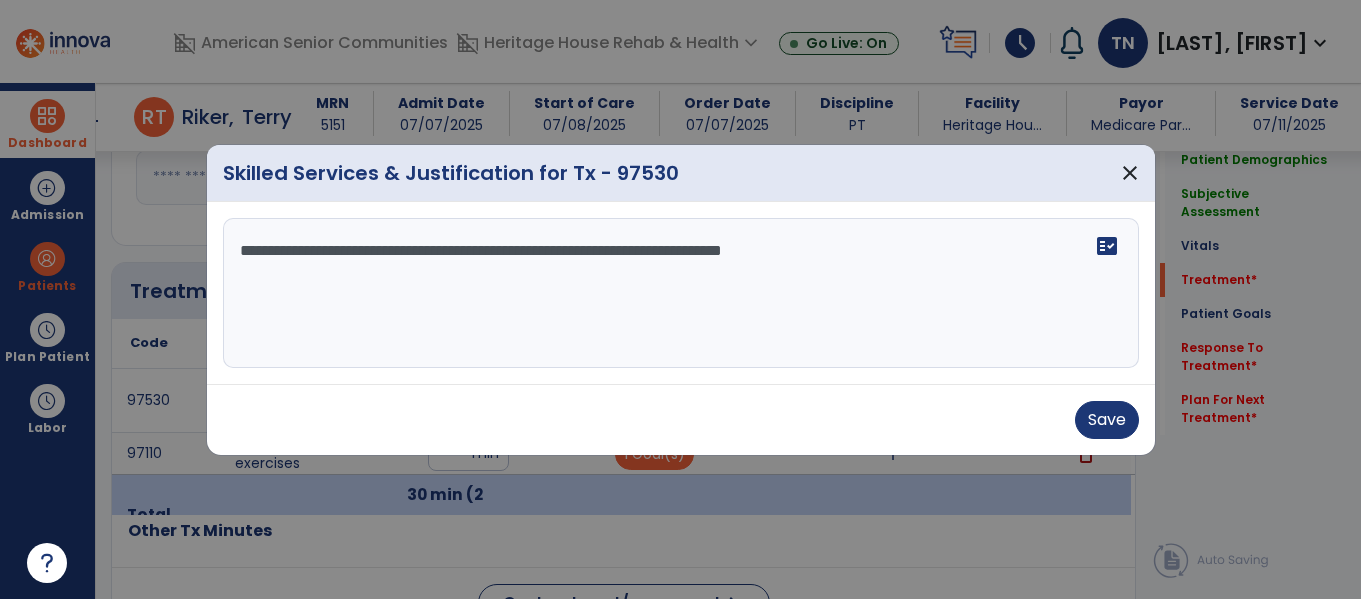 click on "**********" at bounding box center [681, 293] 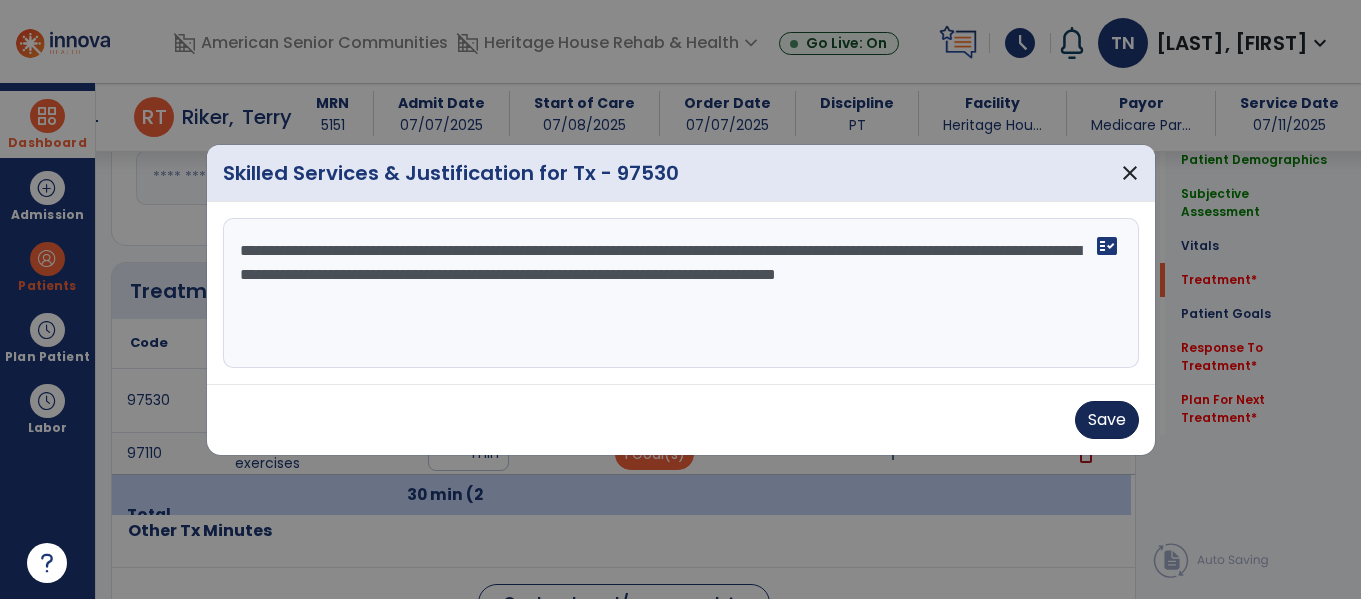 type on "**********" 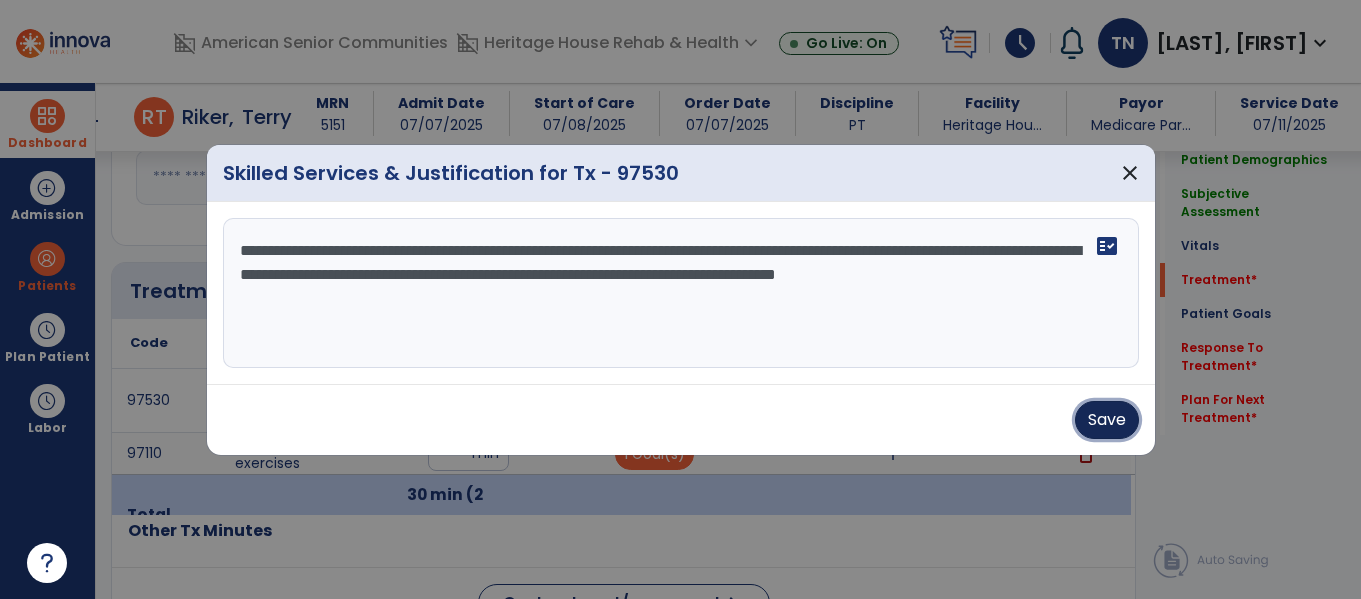 click on "Save" at bounding box center [1107, 420] 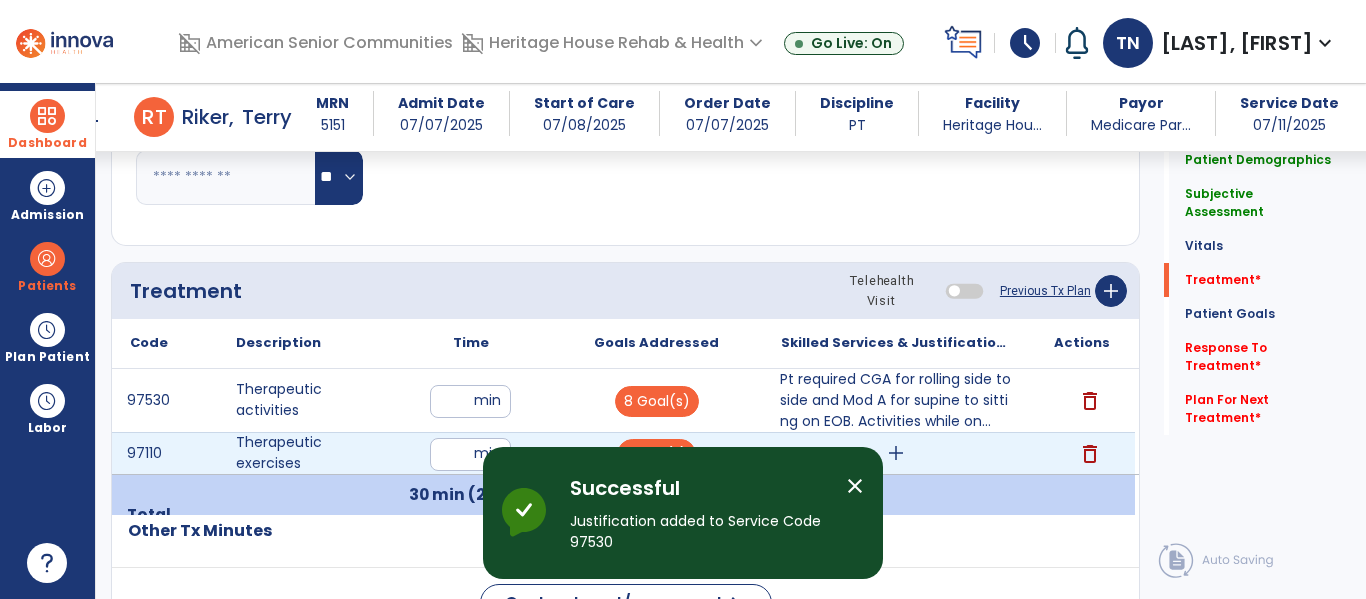 click on "add" at bounding box center (896, 453) 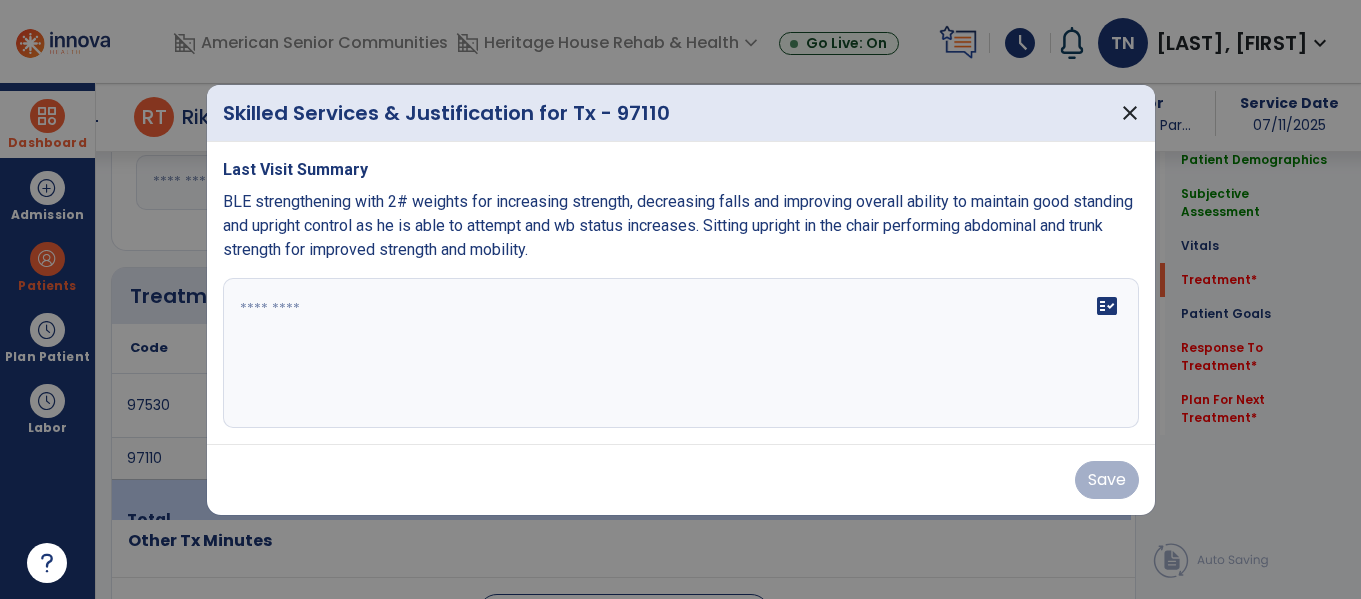 scroll, scrollTop: 987, scrollLeft: 0, axis: vertical 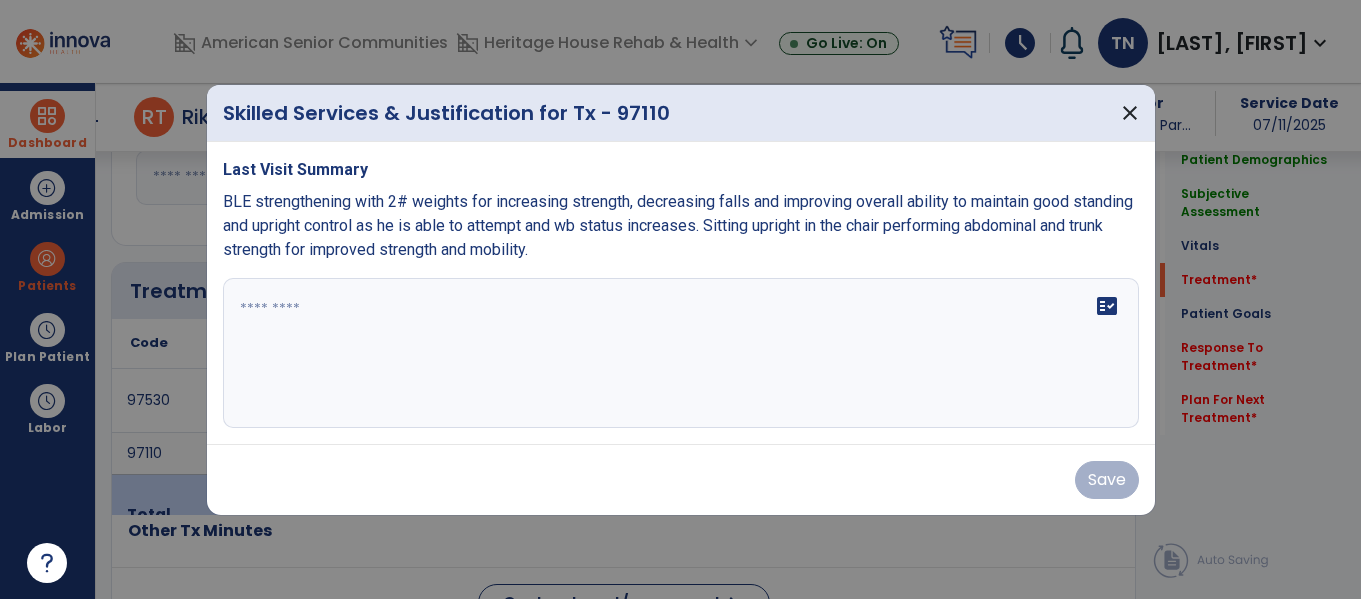 click at bounding box center [681, 353] 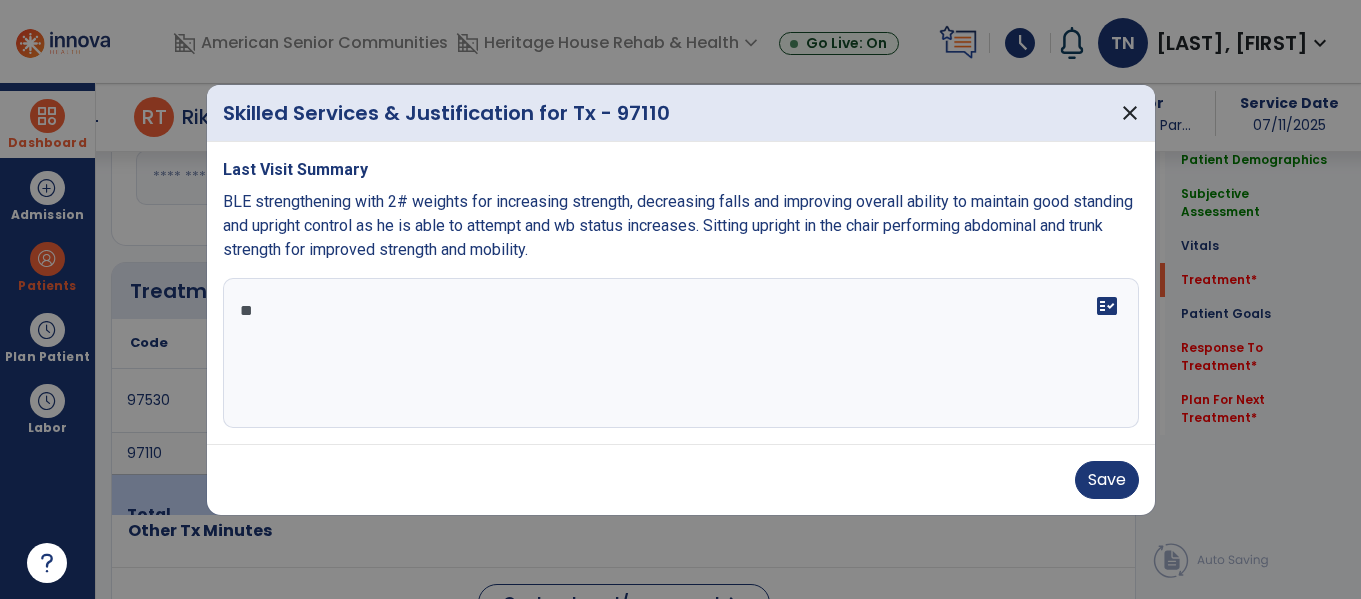 type on "*" 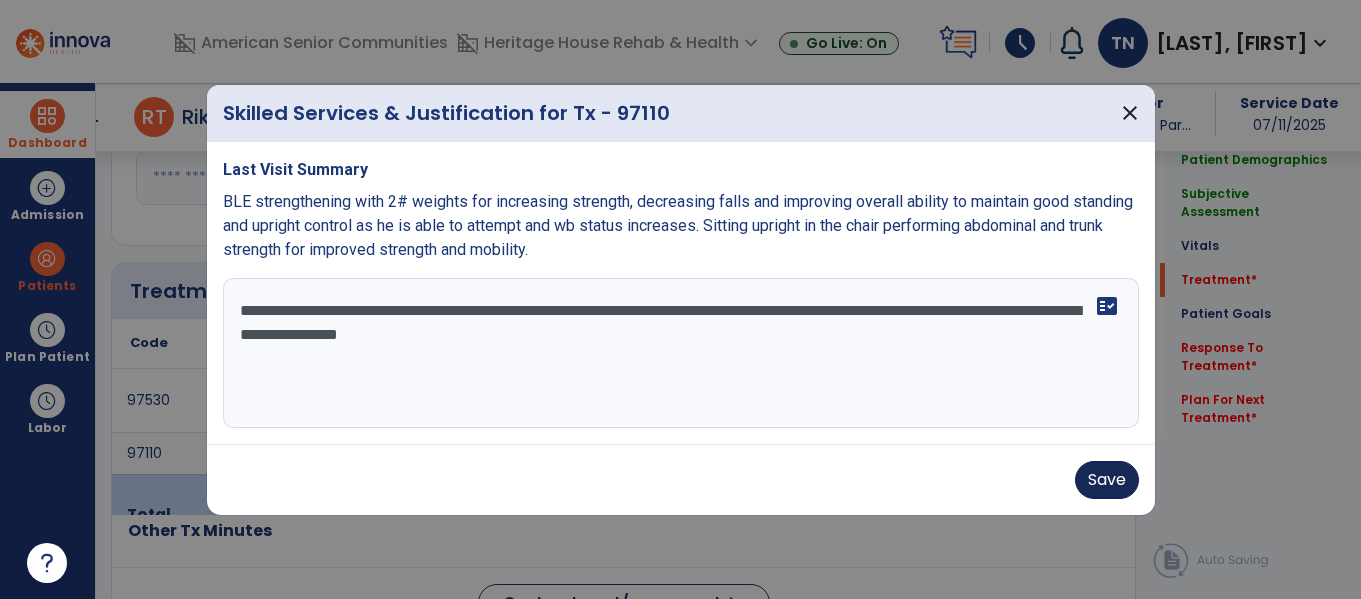 type on "**********" 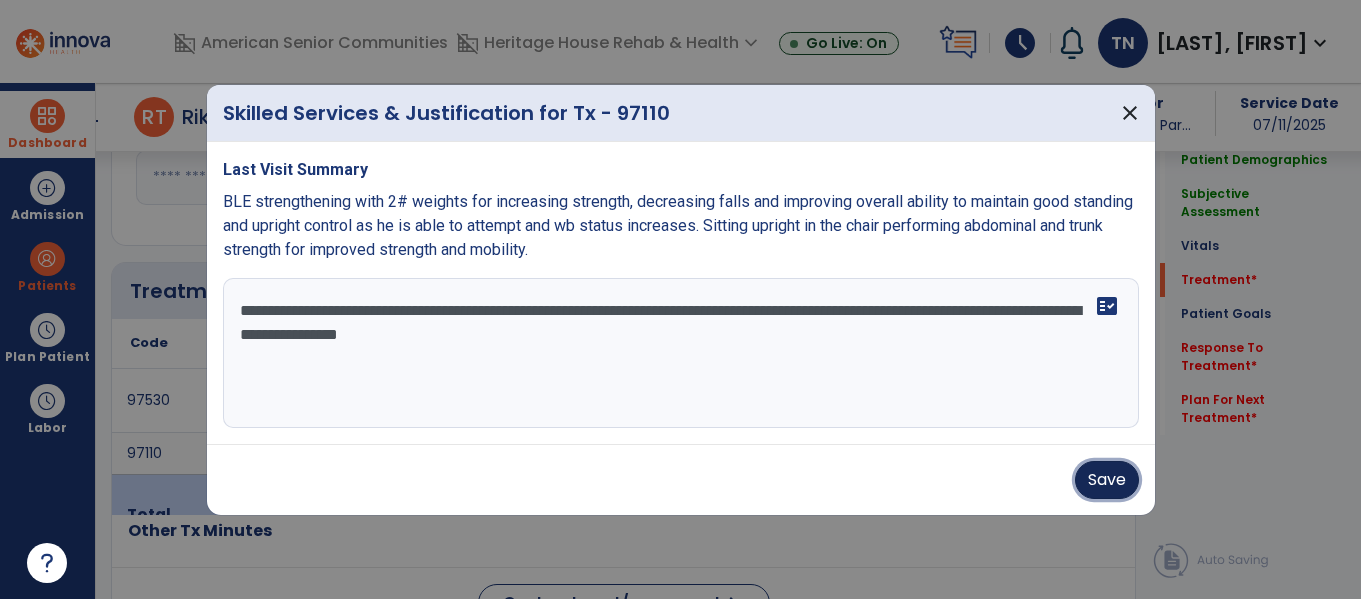 click on "Save" at bounding box center [1107, 480] 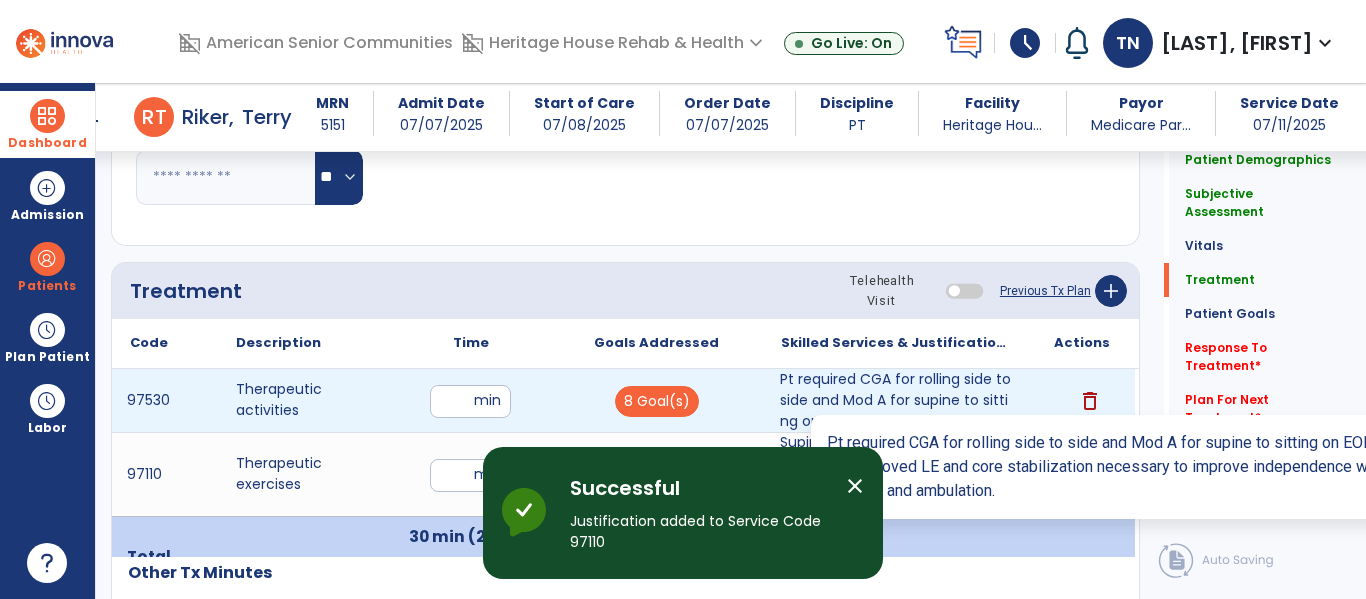 click on "Pt required CGA for rolling side to side and Mod A for supine to sitting on EOB. Activities while on..." at bounding box center (896, 400) 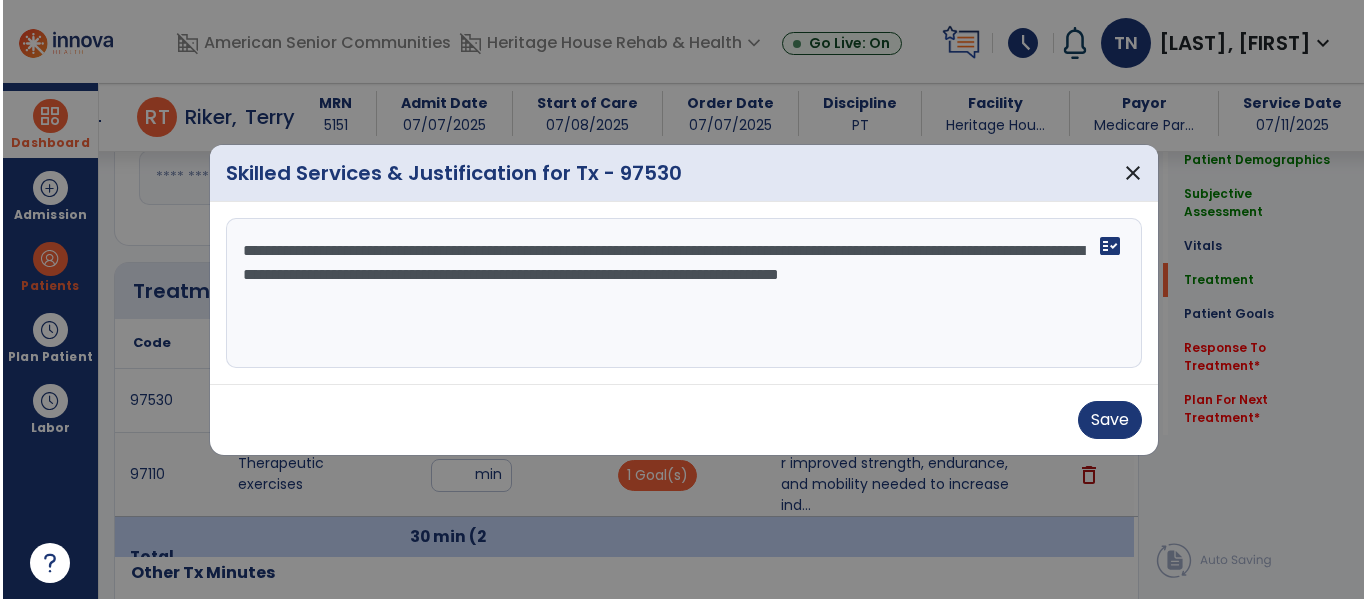 scroll, scrollTop: 987, scrollLeft: 0, axis: vertical 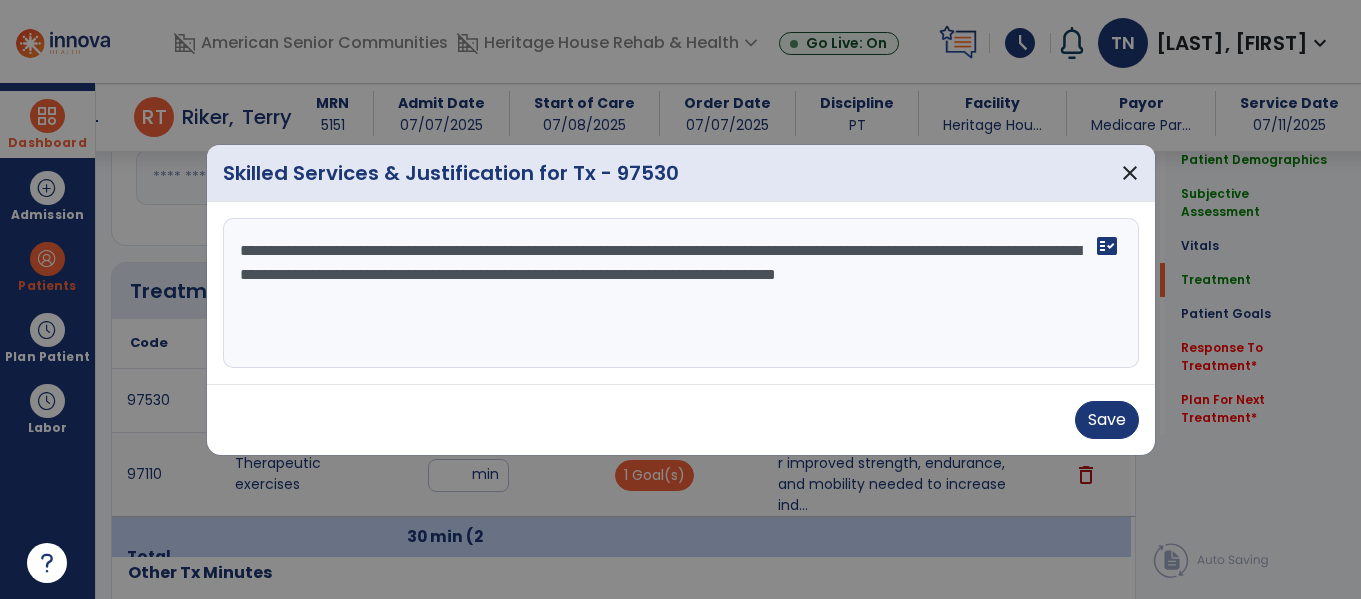 click on "**********" at bounding box center [681, 293] 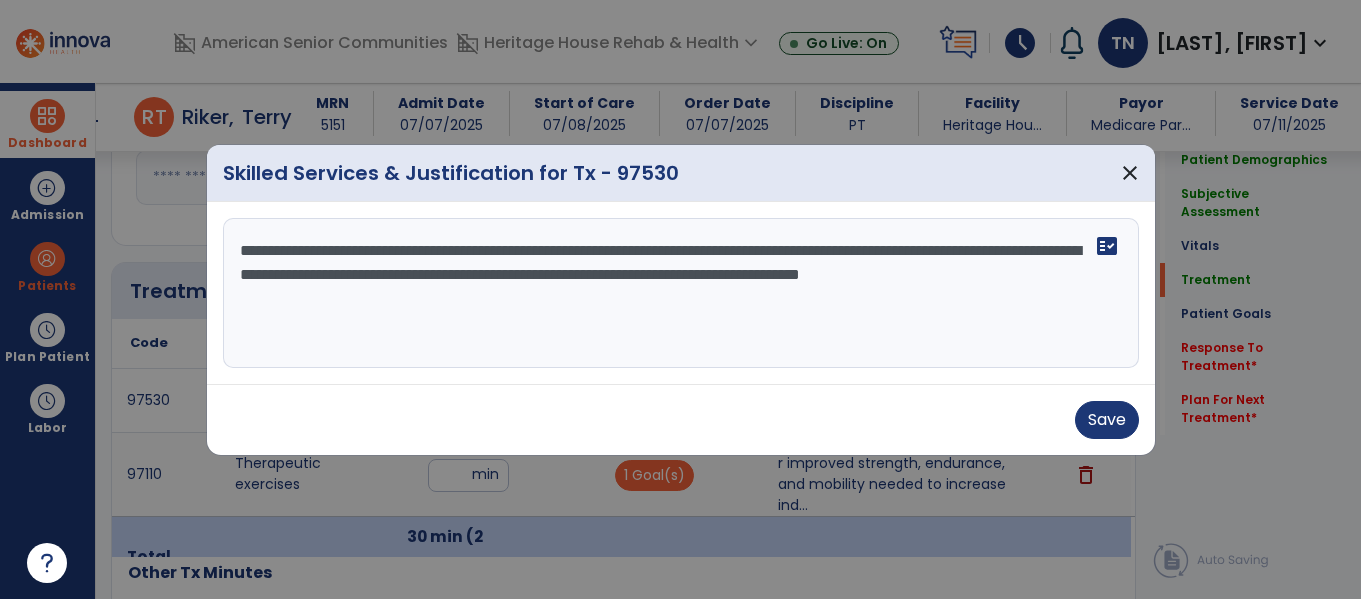 click on "**********" at bounding box center (681, 293) 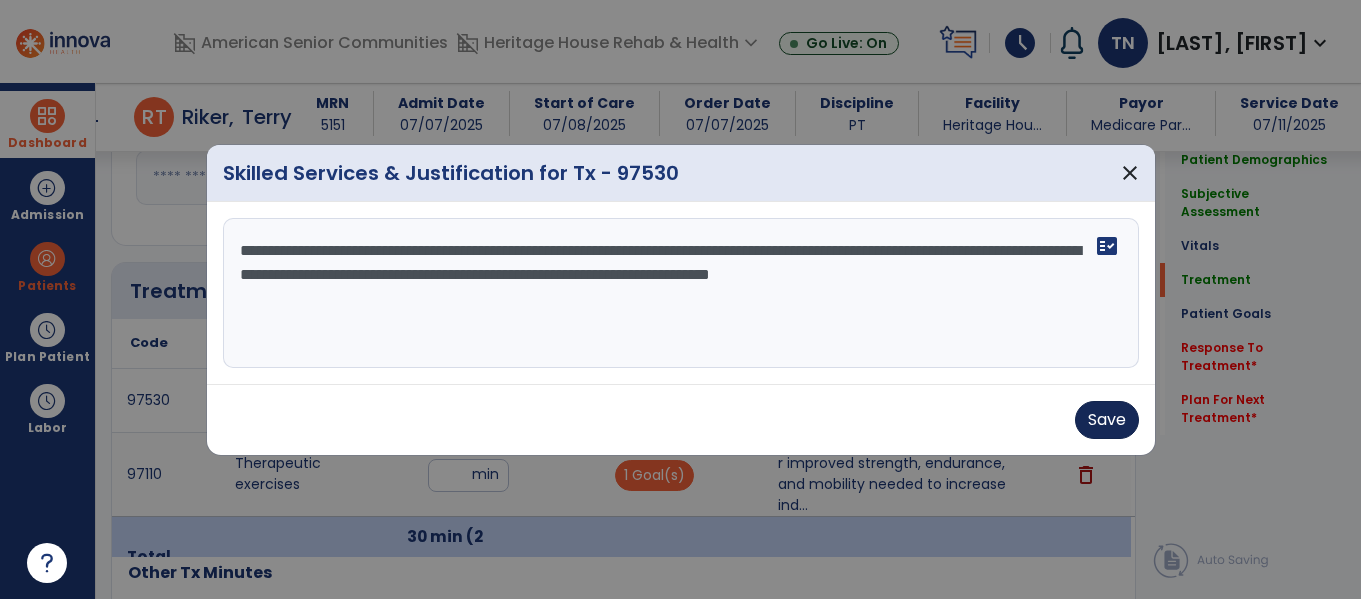 type on "**********" 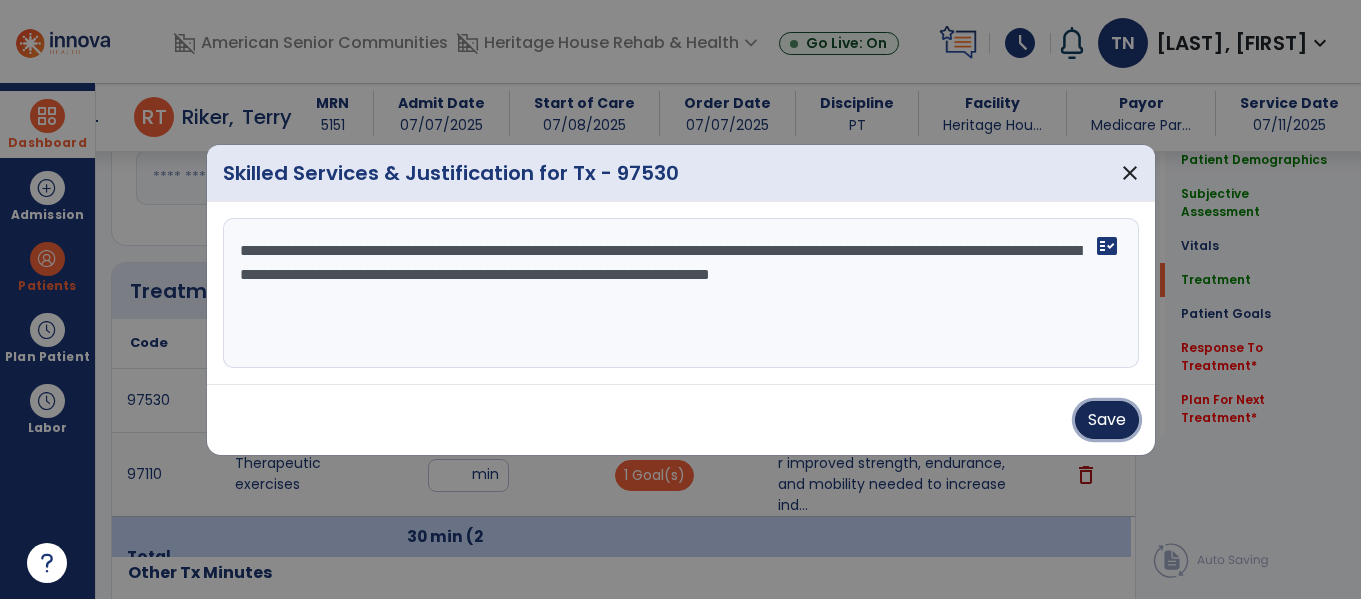 click on "Save" at bounding box center [1107, 420] 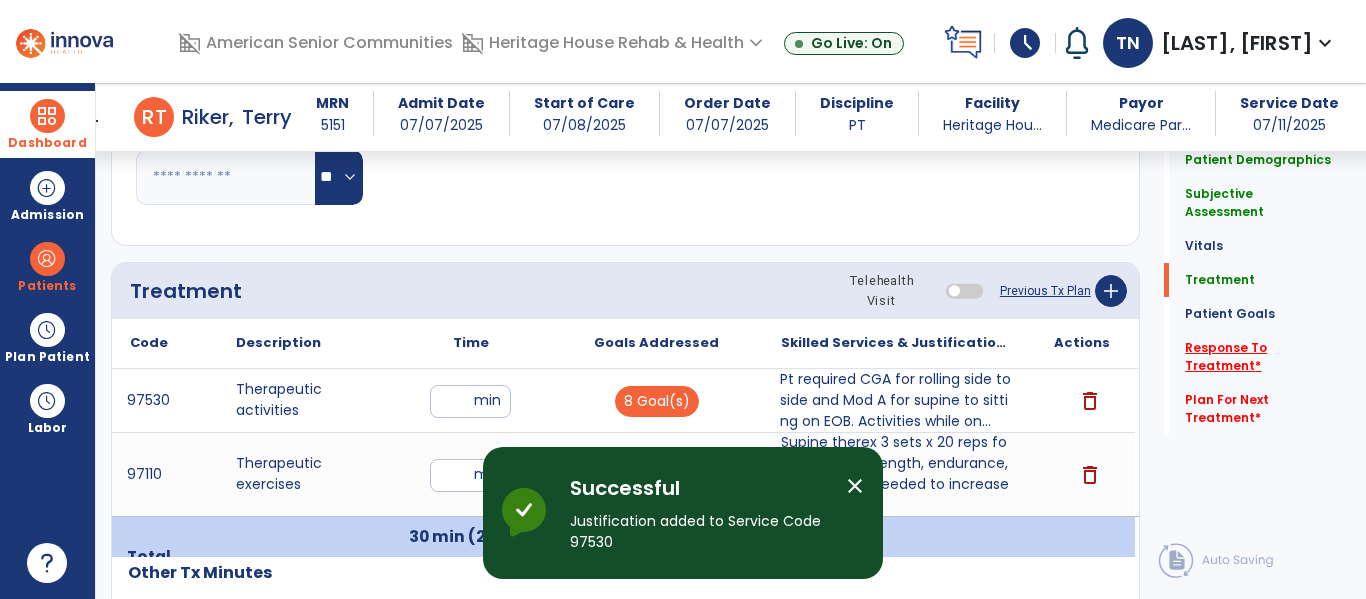 click on "Response To Treatment   *" 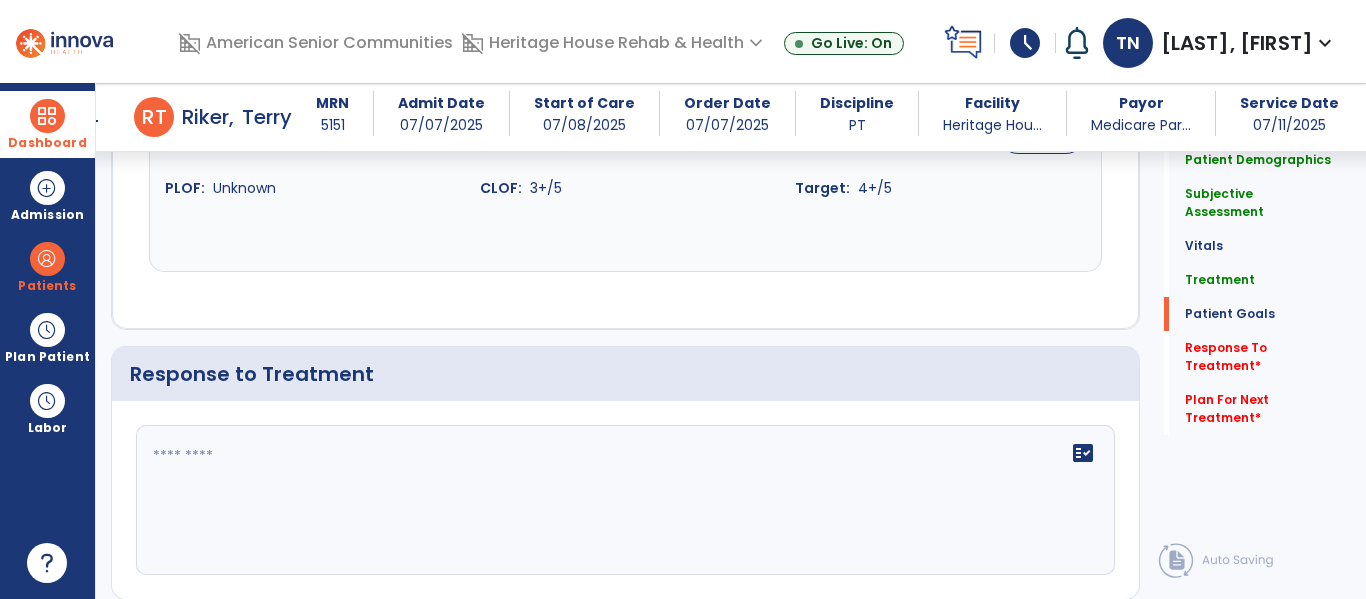 scroll, scrollTop: 2930, scrollLeft: 0, axis: vertical 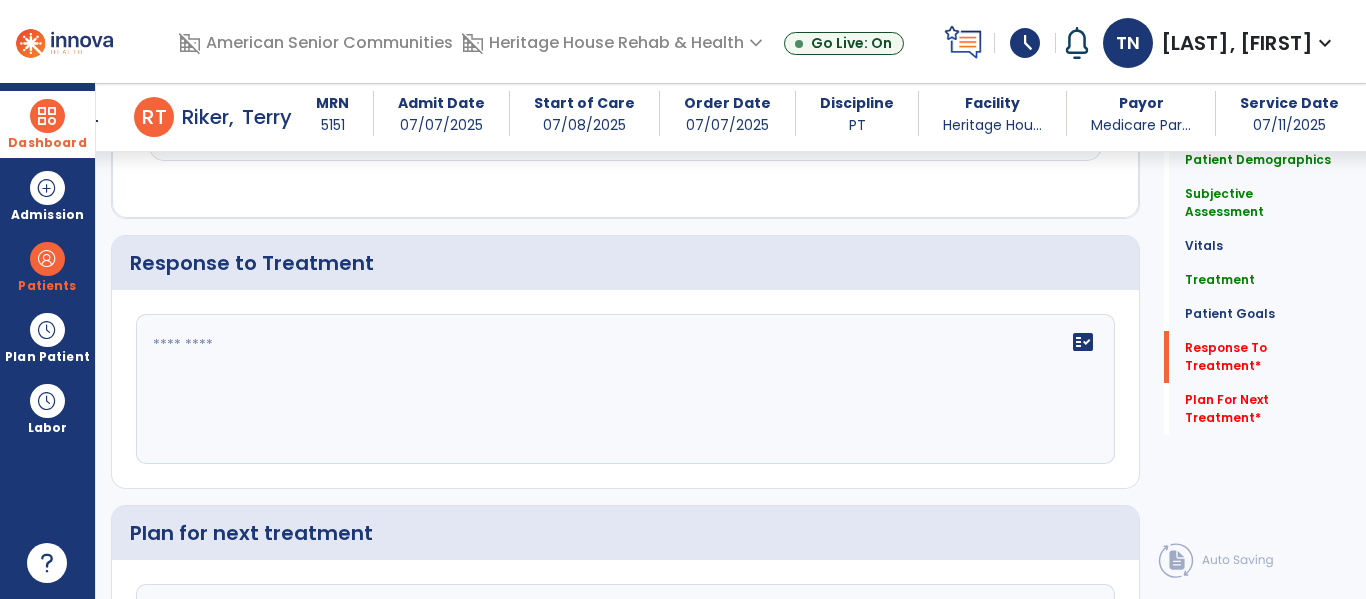click on "fact_check" 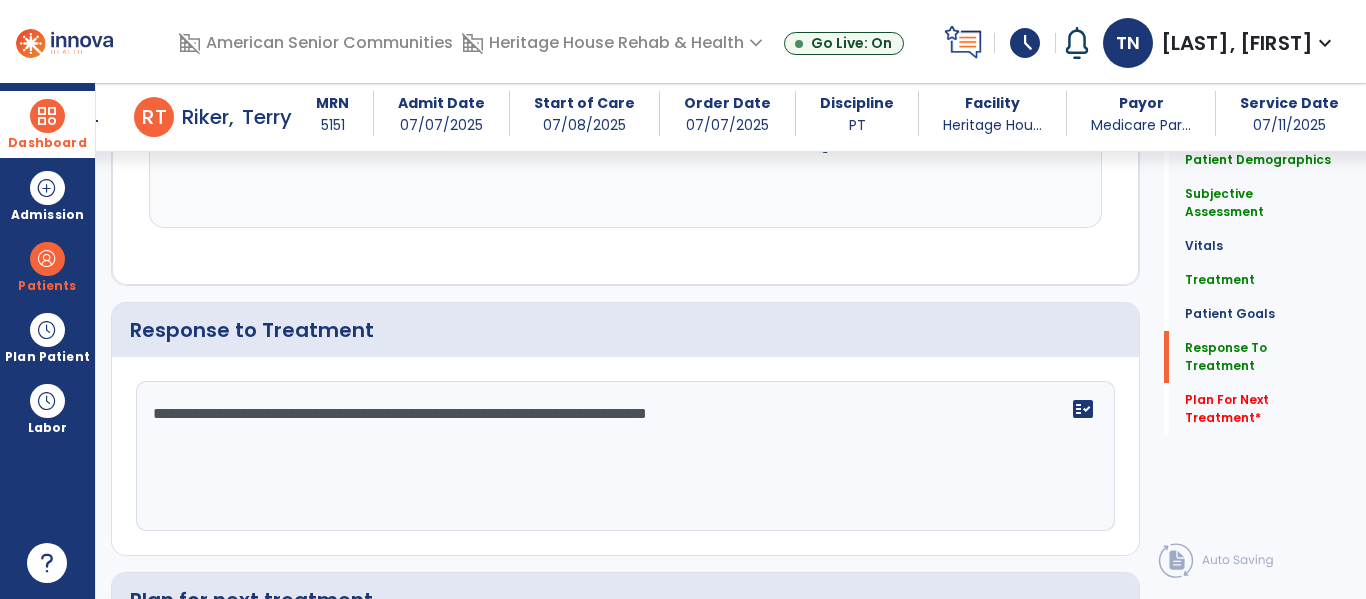 scroll, scrollTop: 2930, scrollLeft: 0, axis: vertical 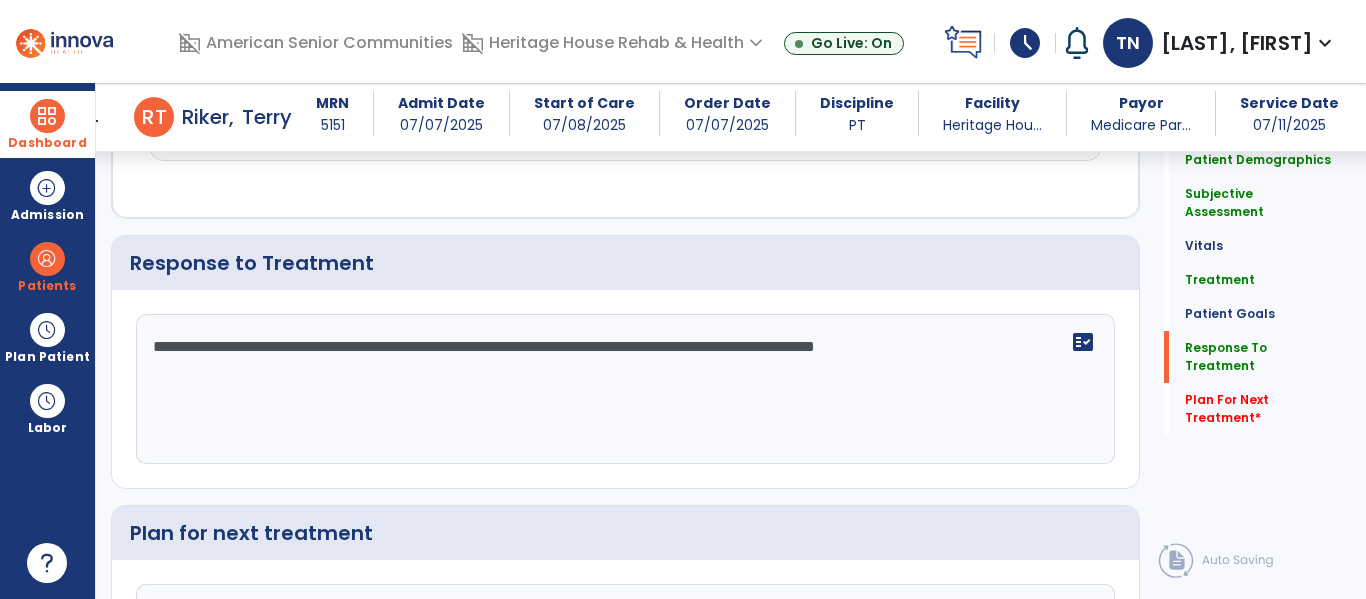 type on "**********" 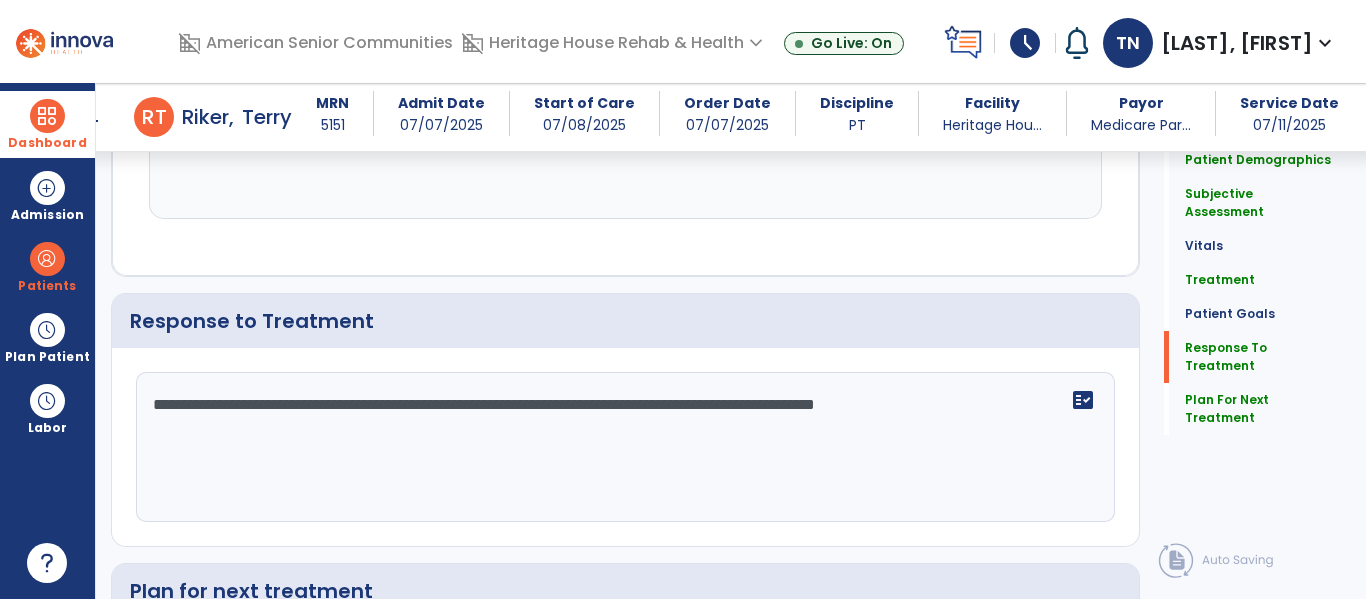 scroll, scrollTop: 2939, scrollLeft: 0, axis: vertical 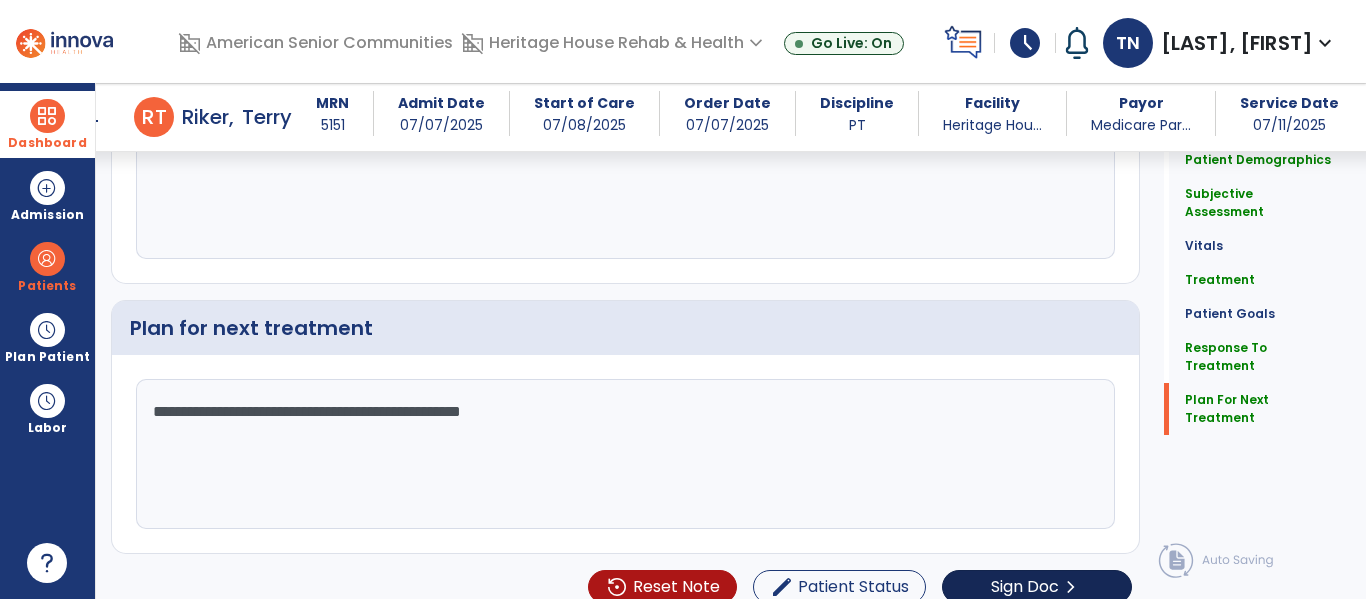 type on "**********" 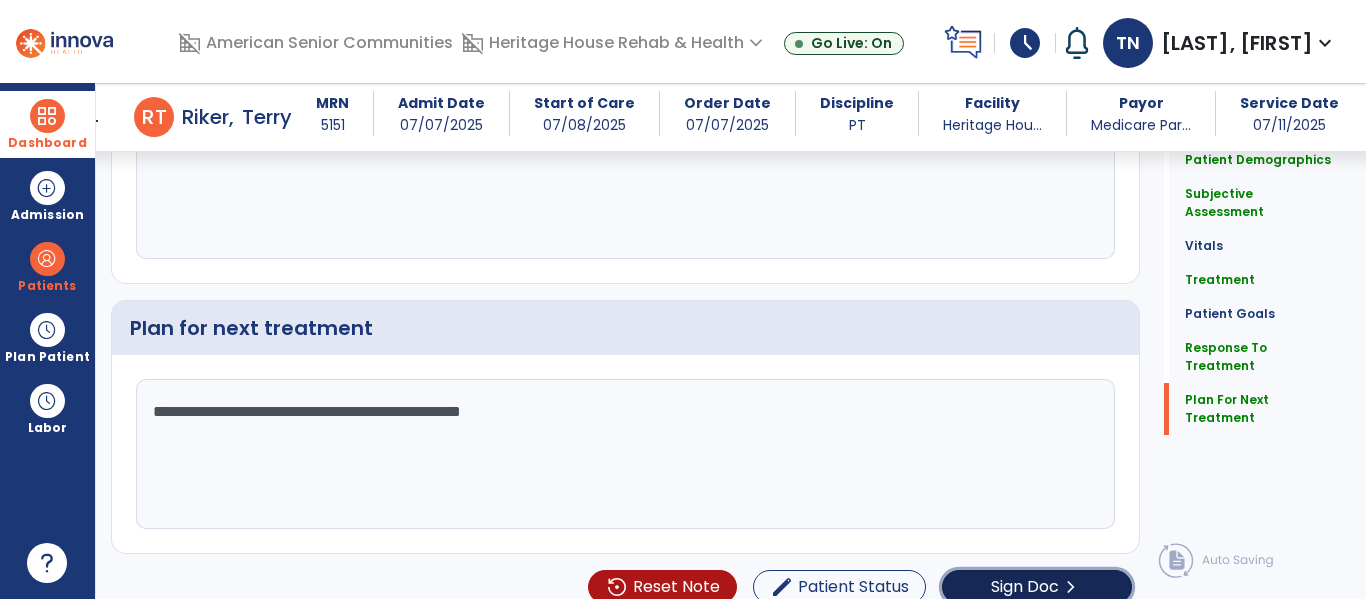 click on "Sign Doc" 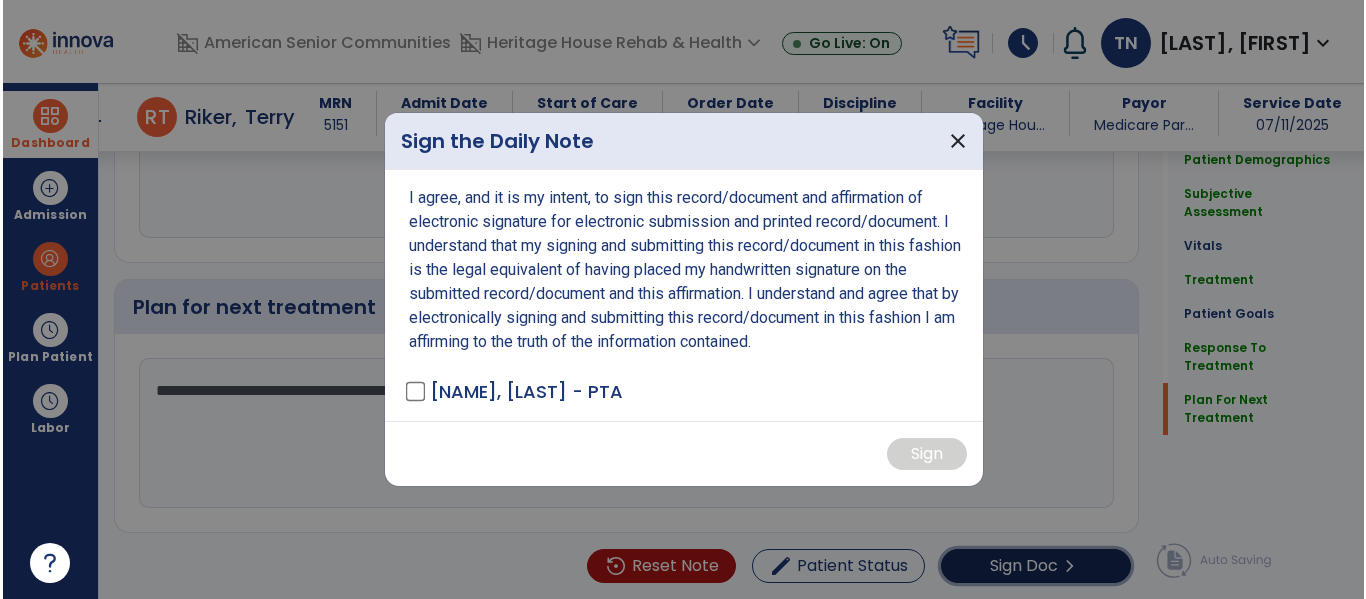 scroll, scrollTop: 3156, scrollLeft: 0, axis: vertical 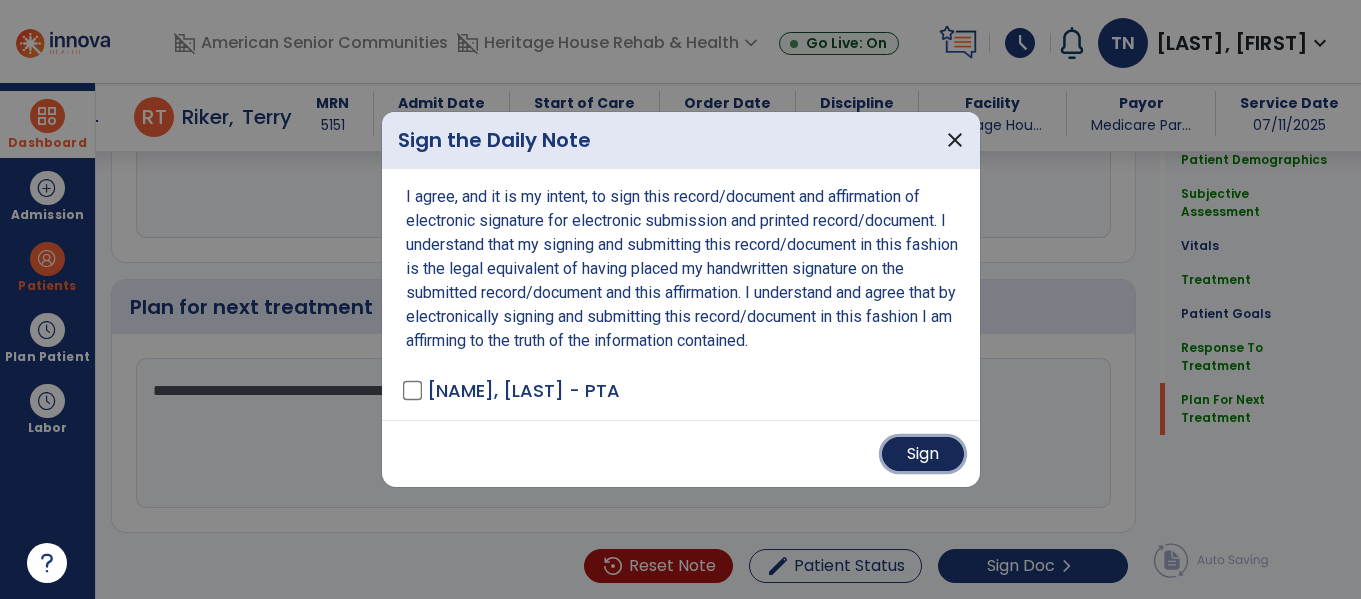 click on "Sign" at bounding box center (923, 454) 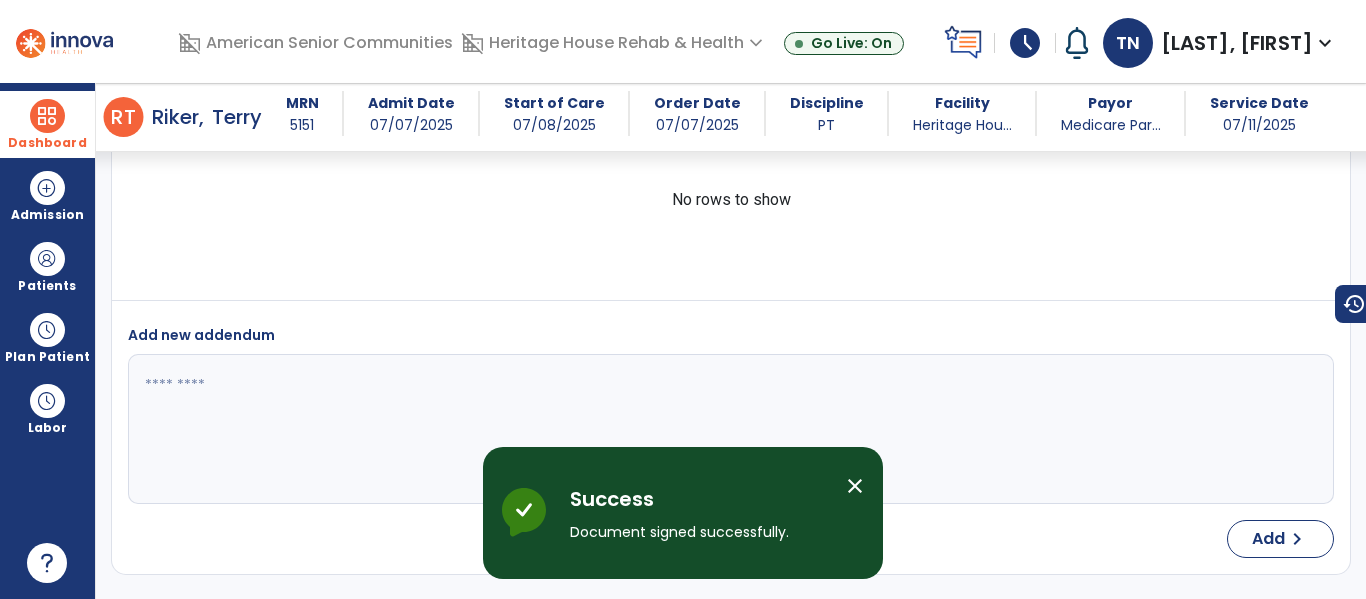 scroll, scrollTop: 4321, scrollLeft: 0, axis: vertical 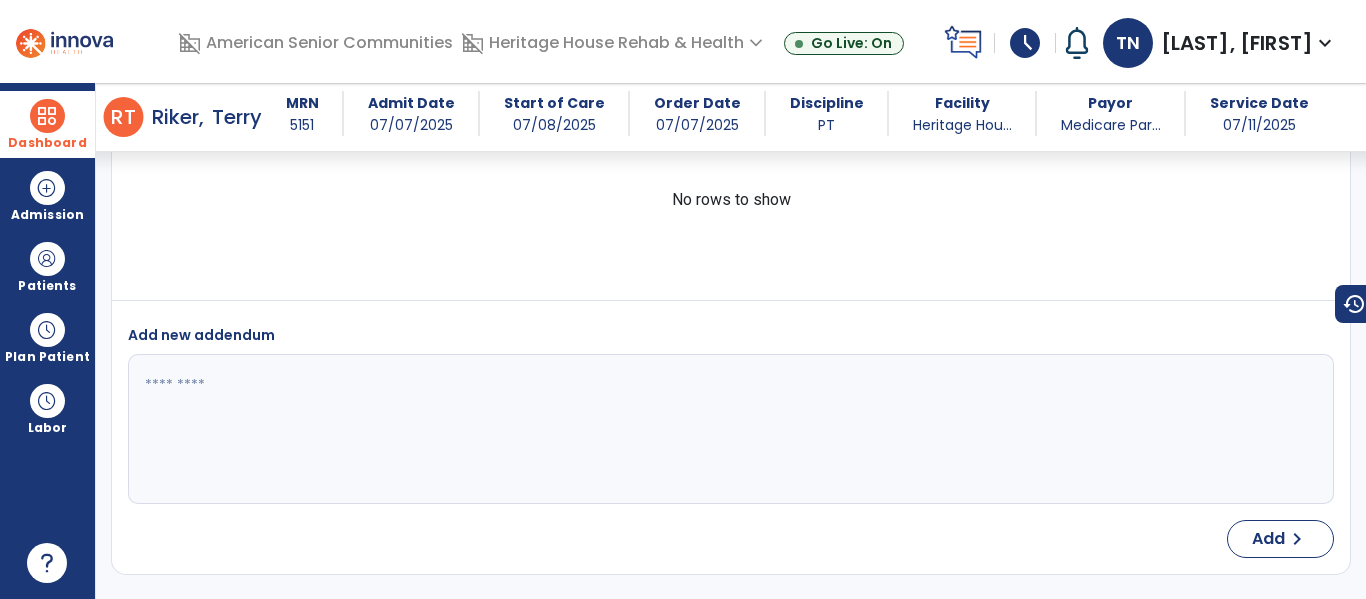 click at bounding box center [47, 116] 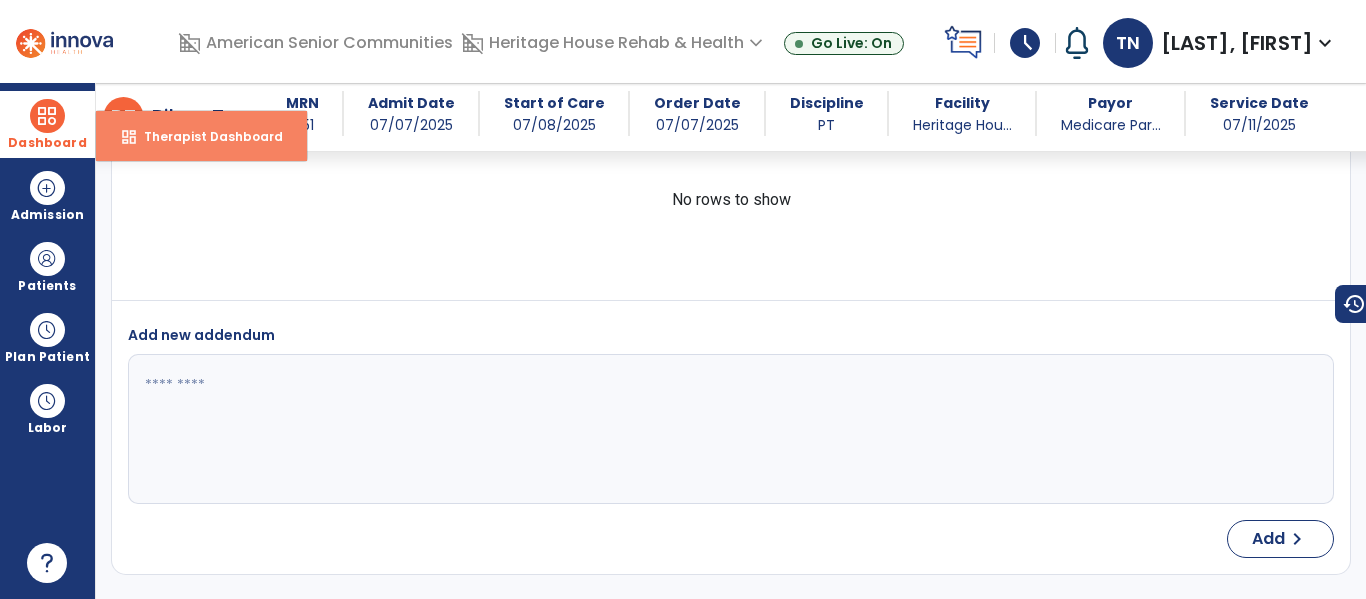 click on "Therapist Dashboard" at bounding box center [205, 136] 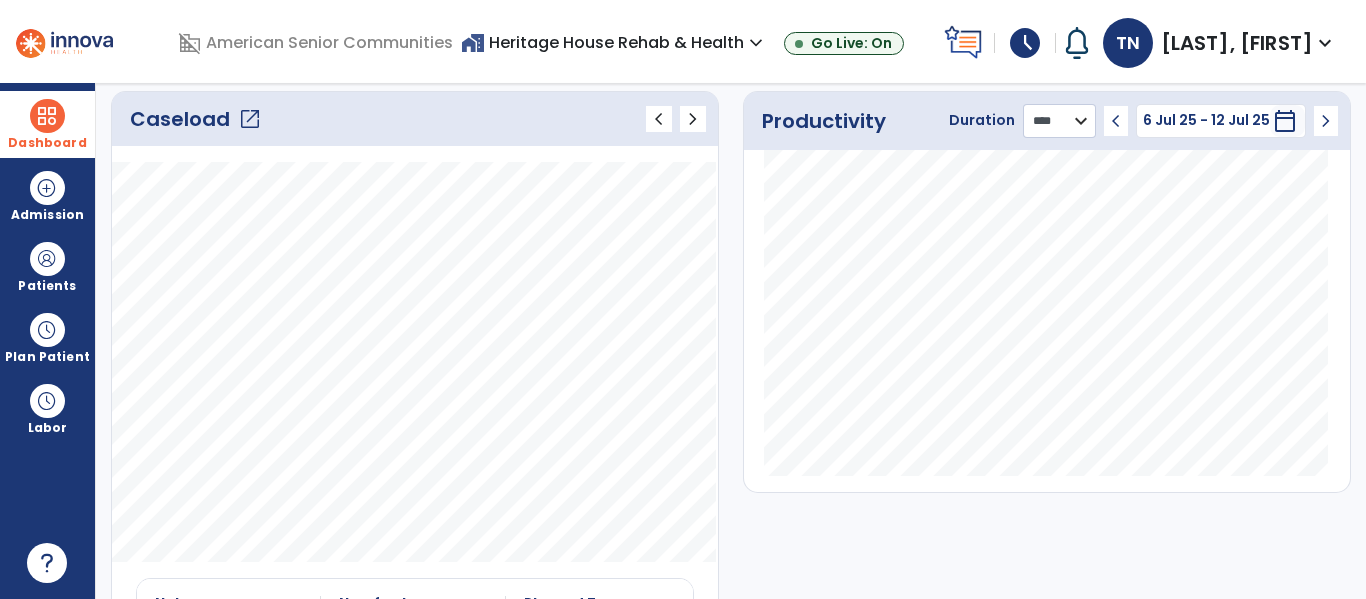 click on "******** **** ***" 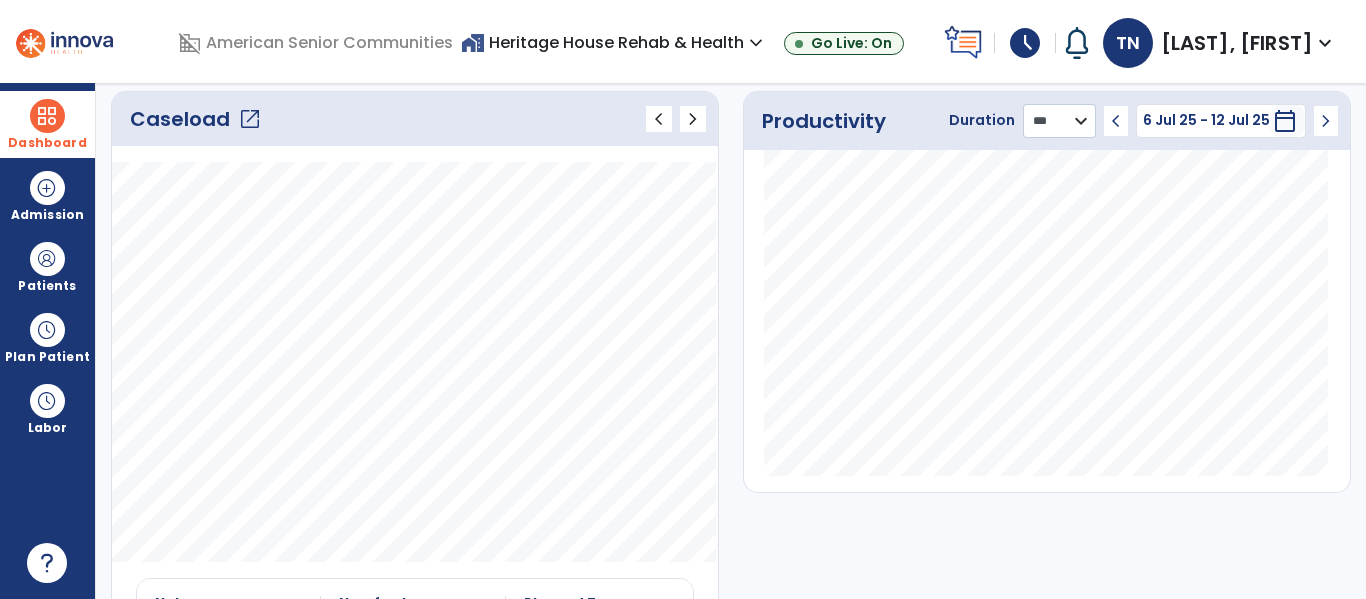 click on "******** **** ***" 